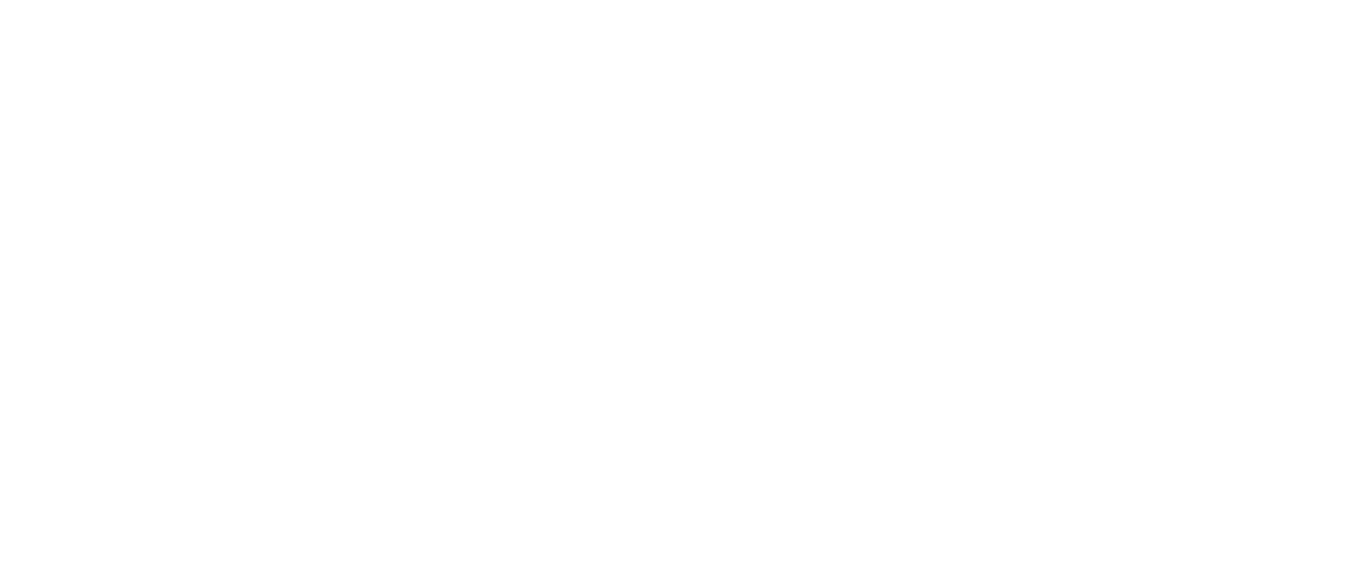 scroll, scrollTop: 0, scrollLeft: 0, axis: both 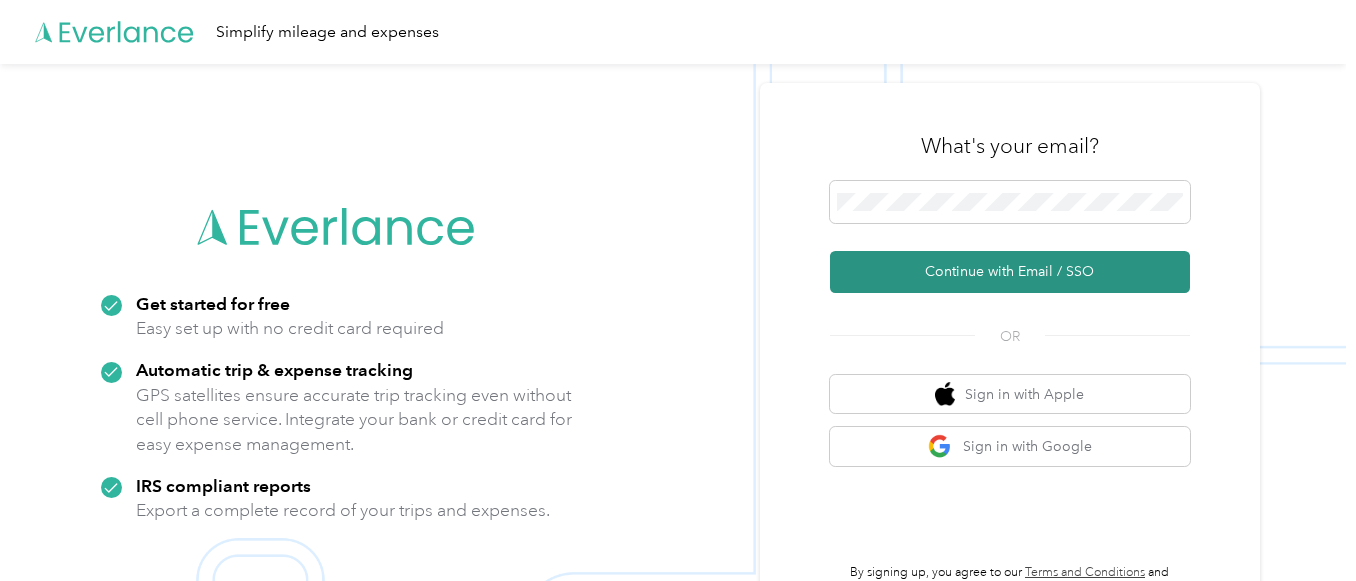 click on "Continue with Email / SSO" at bounding box center (1010, 272) 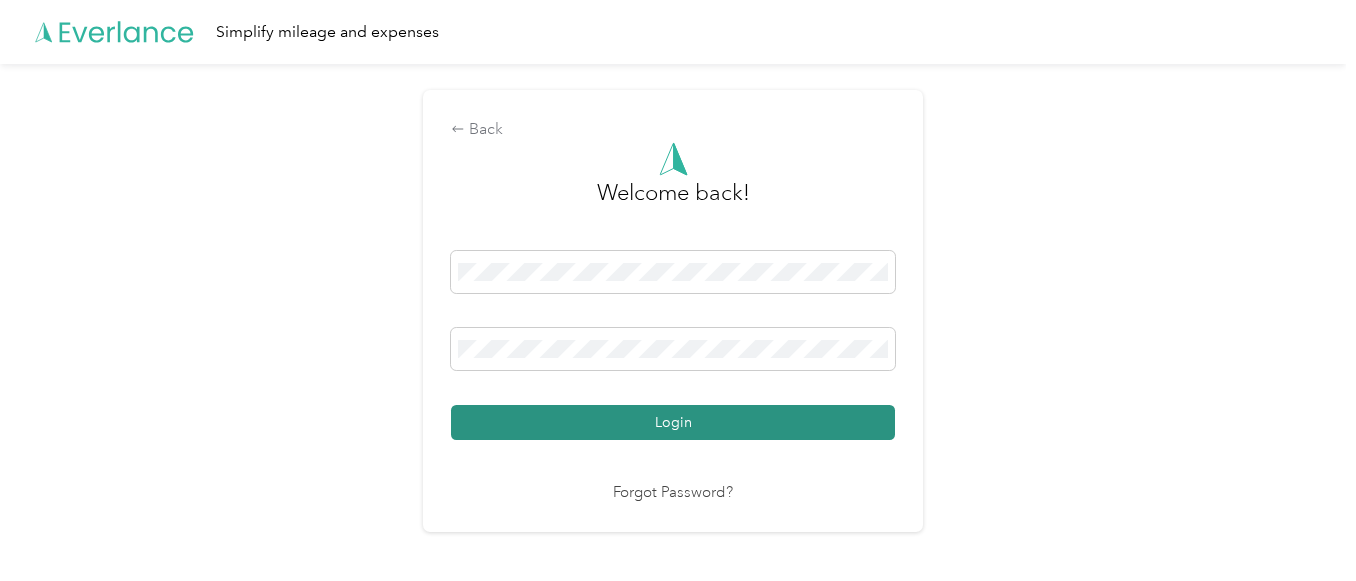 click on "Login" at bounding box center (673, 422) 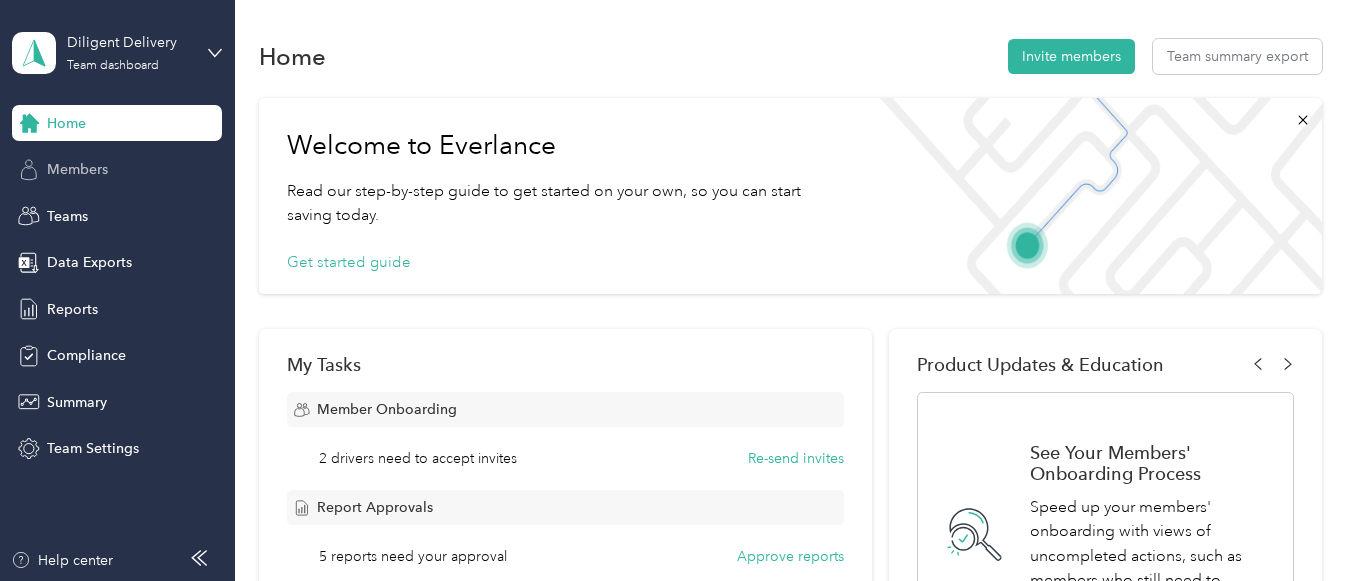 click on "Members" at bounding box center (77, 169) 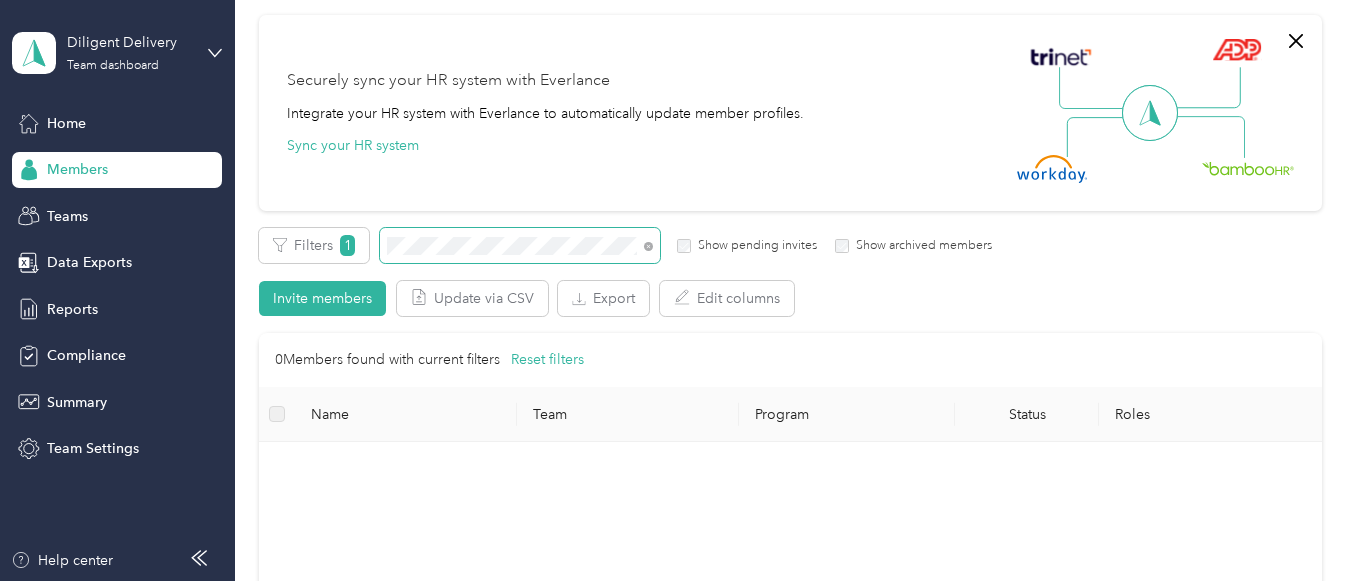 scroll, scrollTop: 0, scrollLeft: 0, axis: both 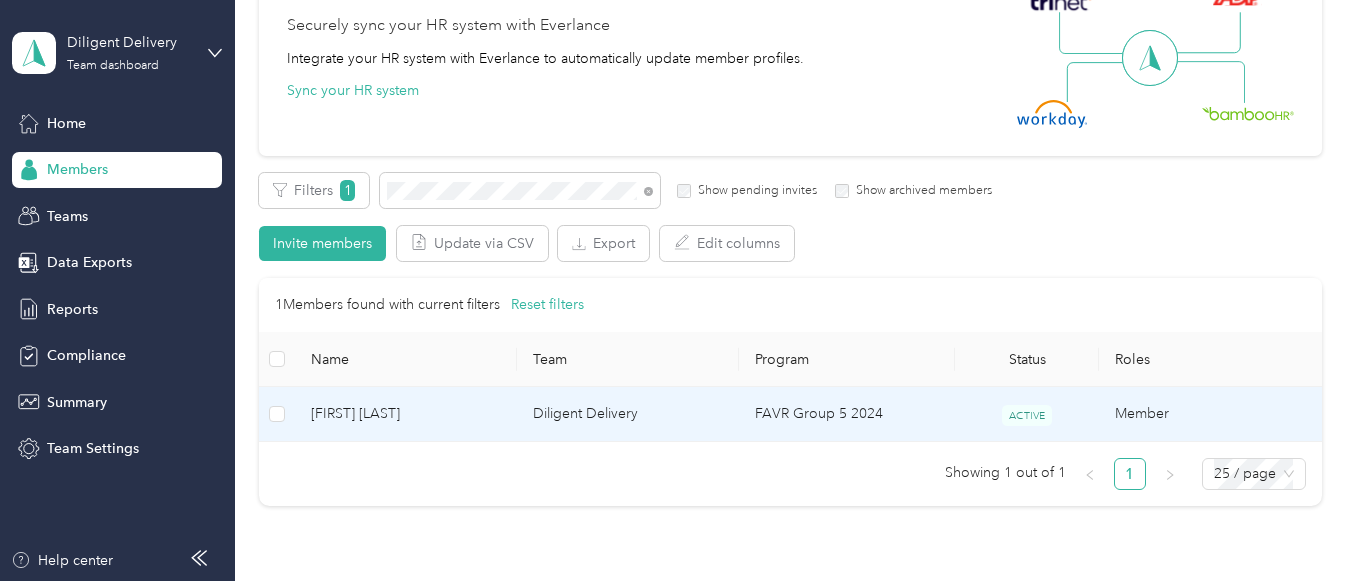 click on "FAVR Group 5 2024" at bounding box center [847, 414] 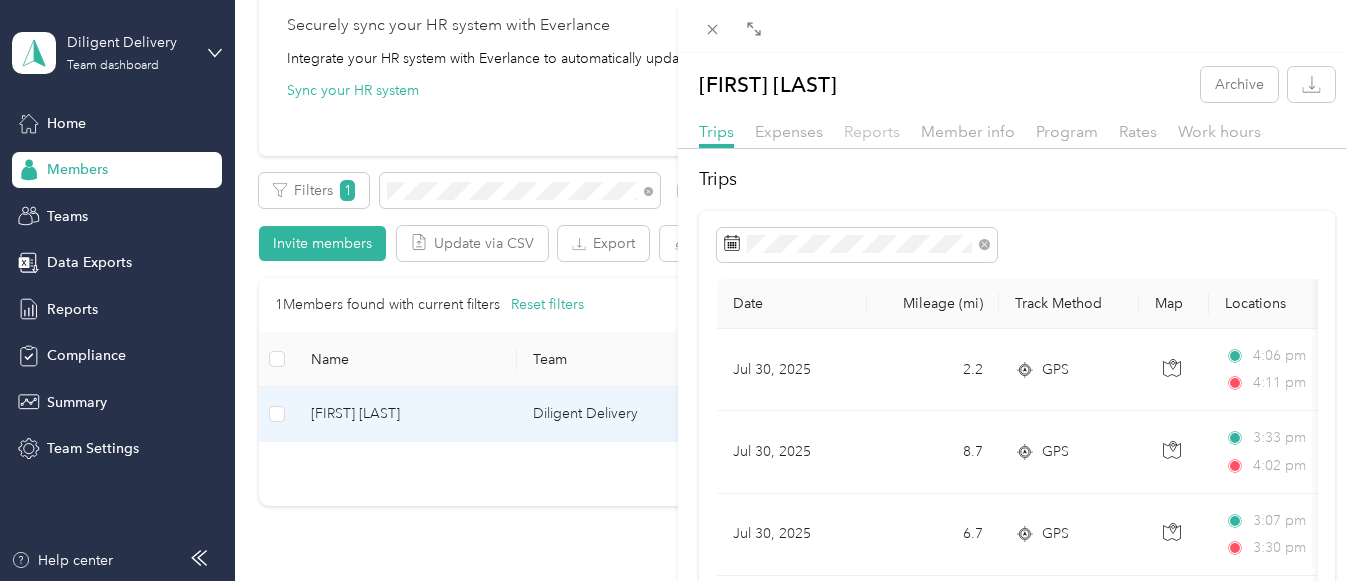 click on "Reports" at bounding box center (872, 131) 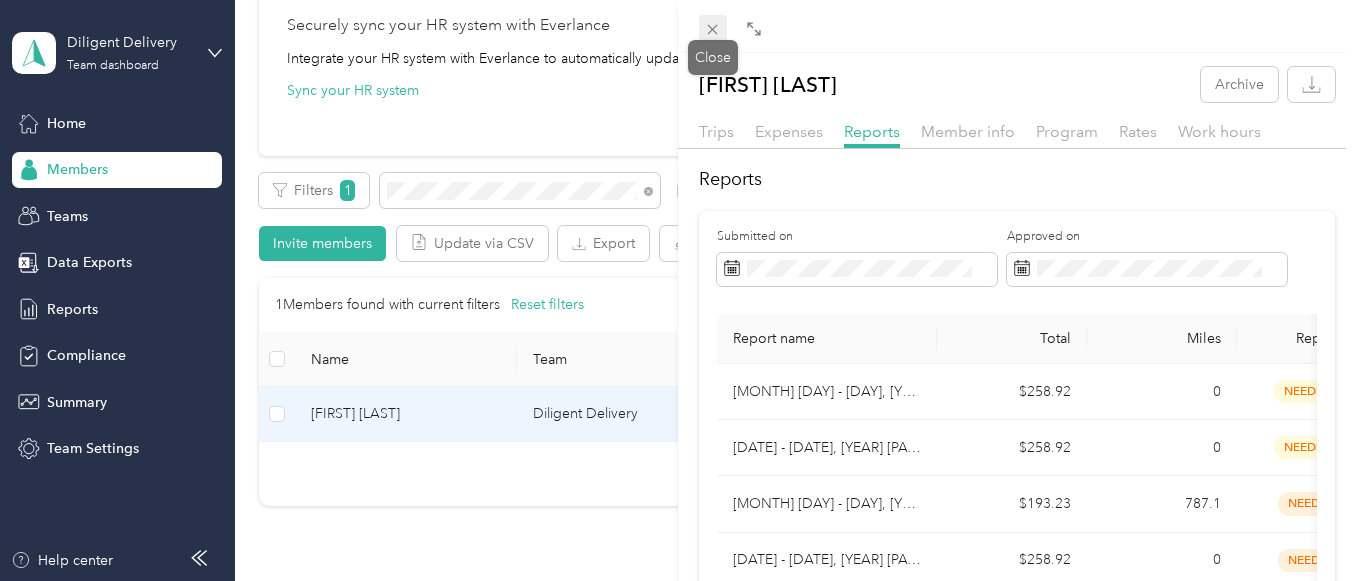 click 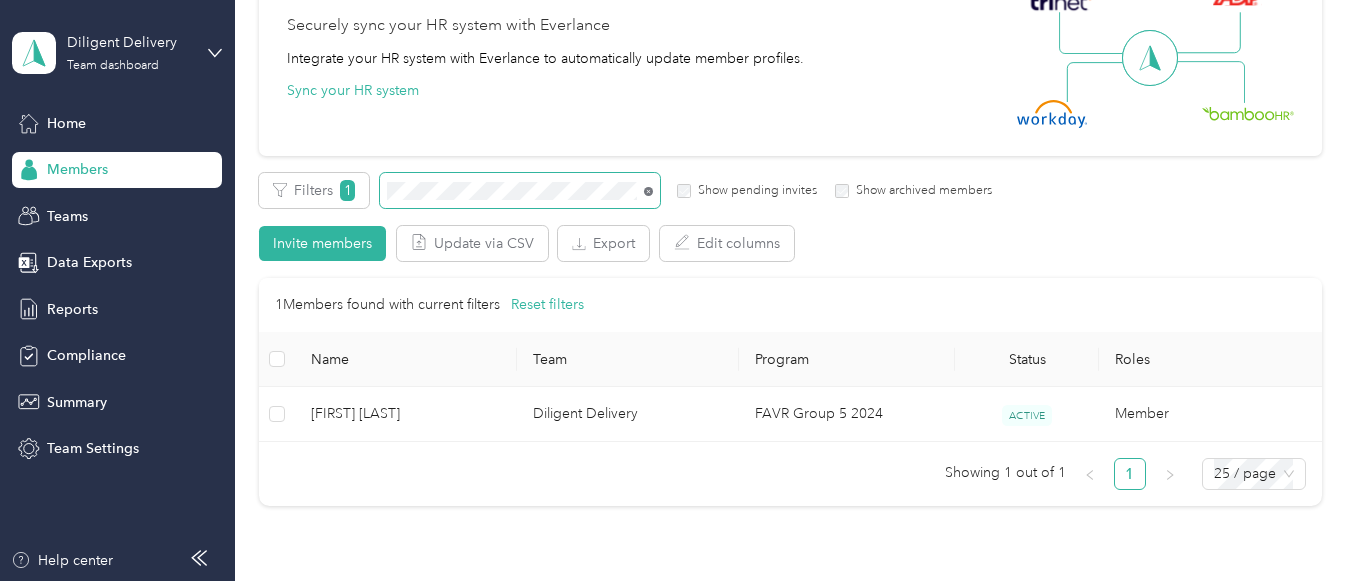 click 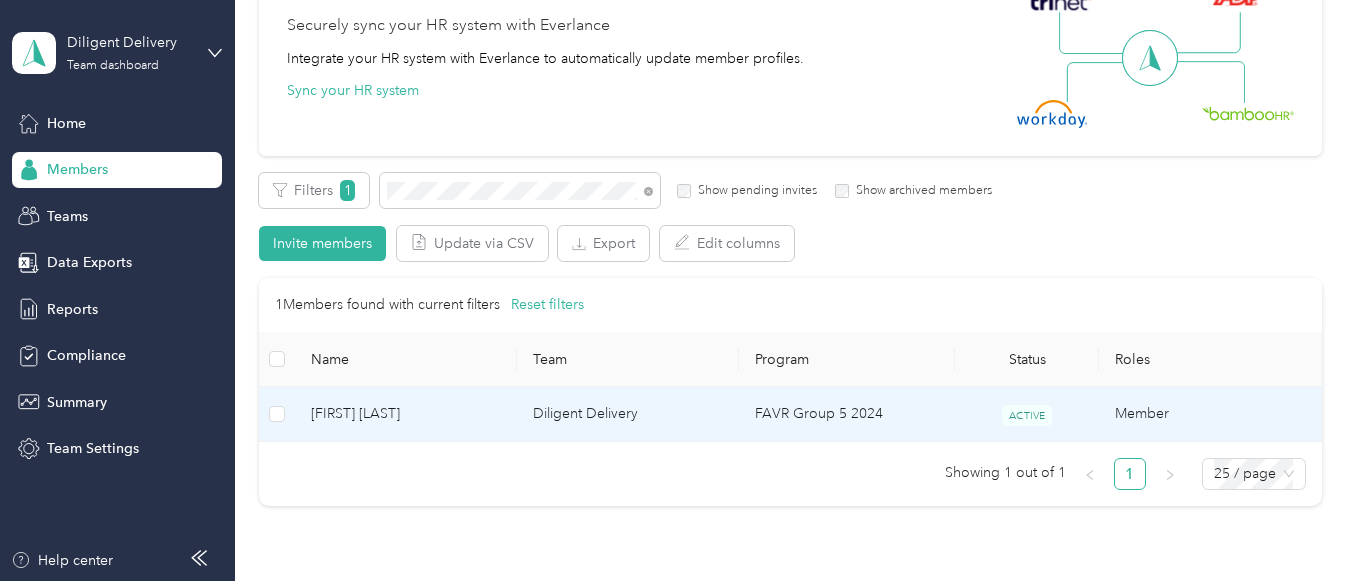 click on "FAVR Group 5 2024" at bounding box center (847, 414) 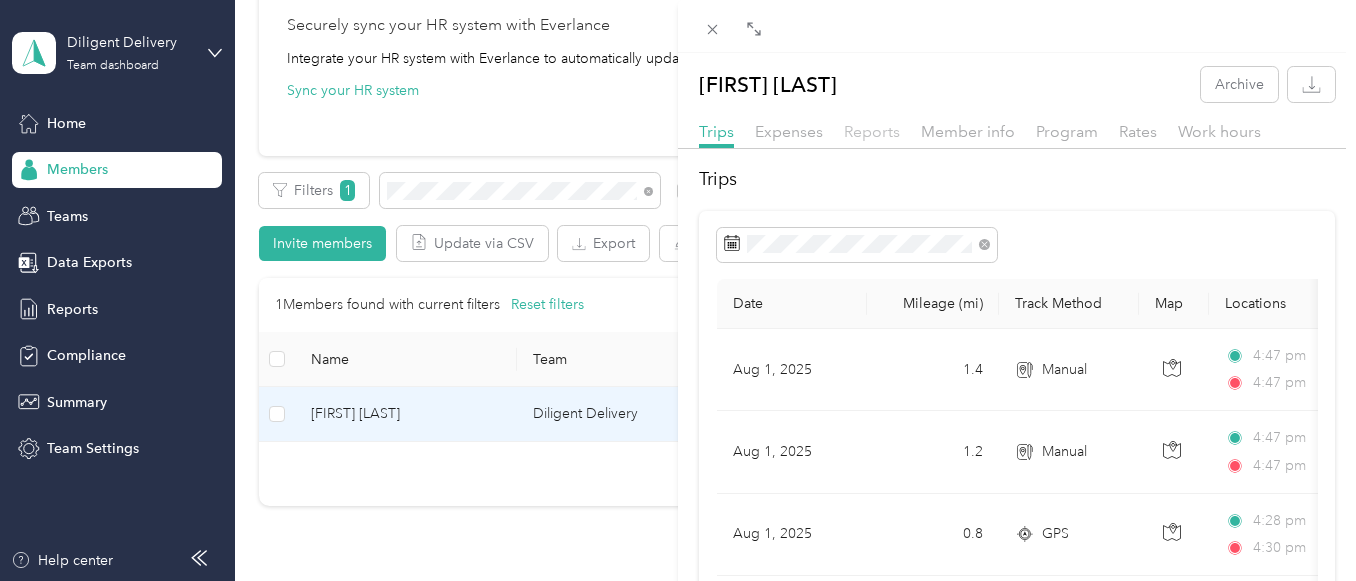 click on "Reports" at bounding box center [872, 131] 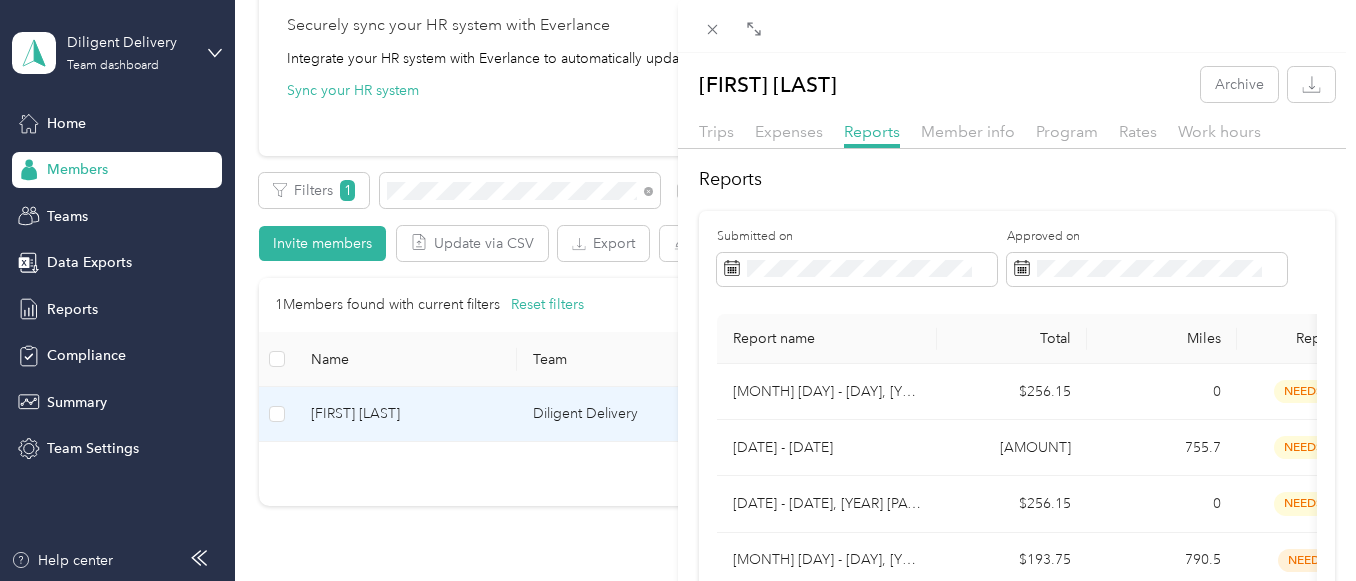 click on "[FIRST] [LAST] [TRIPS_EXPENSES_REPORTS_MEMBER_INFO_PROGRAM_RATES_WORK_HOURS] [REPORTS_SUBMITTED_ON] [APPROVED_ON] [REPORT_NAME] [TOTAL_MILES] [REPORT_STATUS] [SUBMITTED_ON] [DATE] [PAYMENT_TYPE] [AMOUNT] [NUMBER] [NEEDS_APPROVAL] [DATE] [NEEDS_APPROVAL] [PAYMENT_TYPE] [AMOUNT] [NUMBER] [NEEDS_PAYMENT] [DATE] [NEEDS_PAYMENT] [PAYMENT_TYPE] [AMOUNT] [NUMBER] [PAID] [DATE] [PAID] [PAYMENT_TYPE] [AMOUNT] [NUMBER] [PAID] [DATE] [PAID] [PAYMENT_TYPE] [AMOUNT] [NUMBER] [PAID] [DATE] [PAID] [PAYMENT_TYPE] [AMOUNT] [NUMBER] [PAID] [DATE] [PAID] [PAYMENT_TYPE] [AMOUNT] [NUMBER] [PAID] [DATE] [PAID] [PAYMENT_TYPE] [AMOUNT] [NUMBER] [PAID] [DATE] [PAID] [PAYMENT_TYPE] [AMOUNT] [NUMBER] [PAID] [DATE] [PAID] [PAYMENT_TYPE] [AMOUNT] [NUMBER] [PAID] [DATE] [PAID] [PAYMENT_TYPE] [AMOUNT] [NUMBER] [PAID] [DATE] [PAID]" at bounding box center (678, 290) 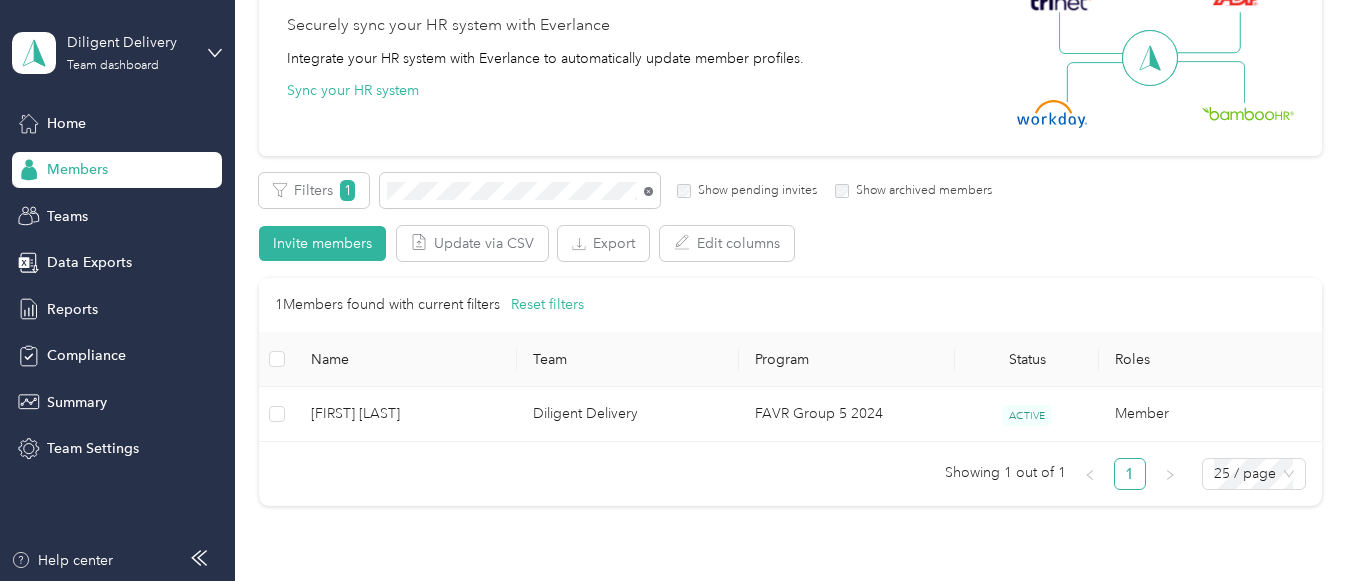 click 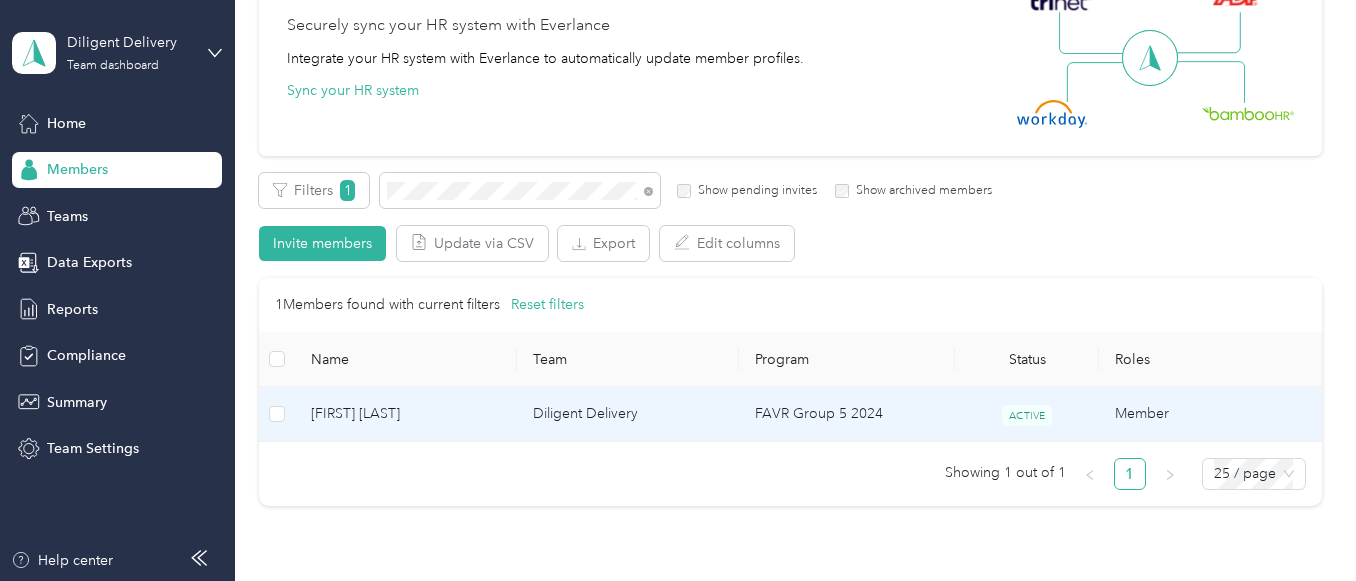 click on "FAVR Group 5 2024" at bounding box center (847, 414) 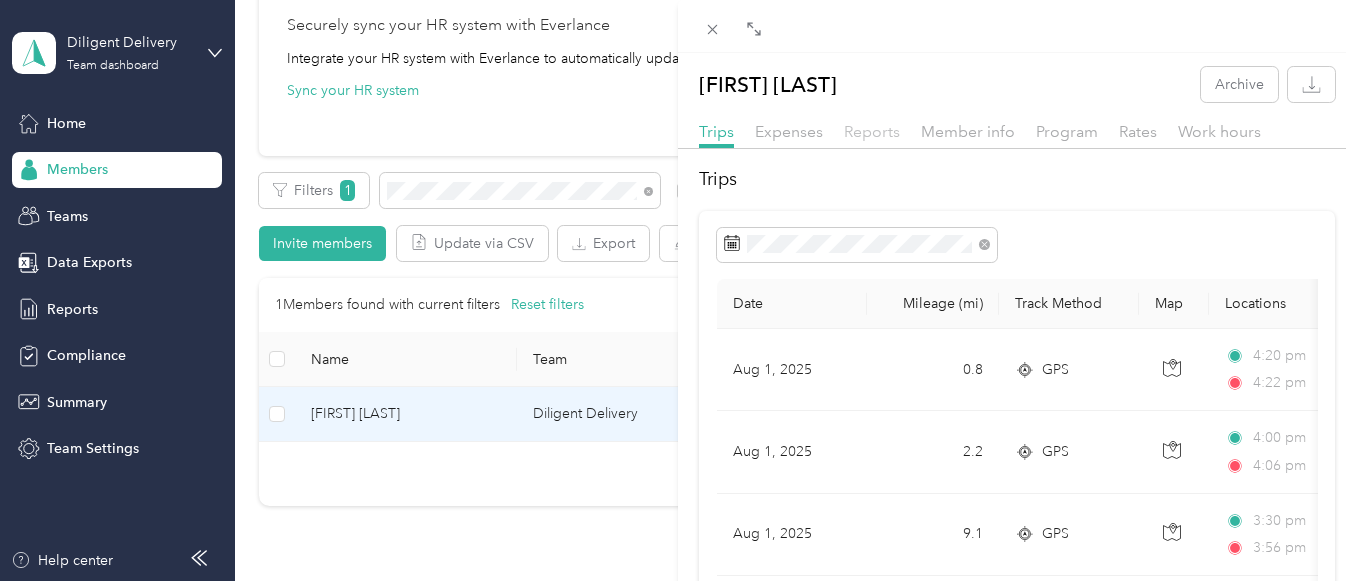 click on "Reports" at bounding box center (872, 131) 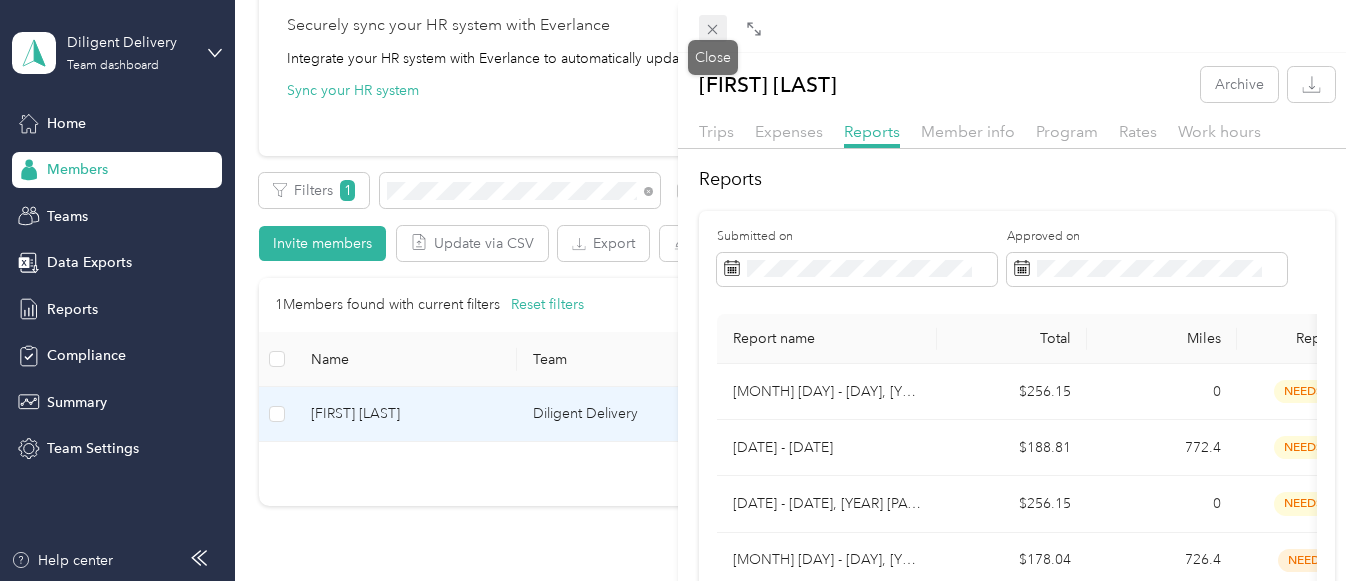 click 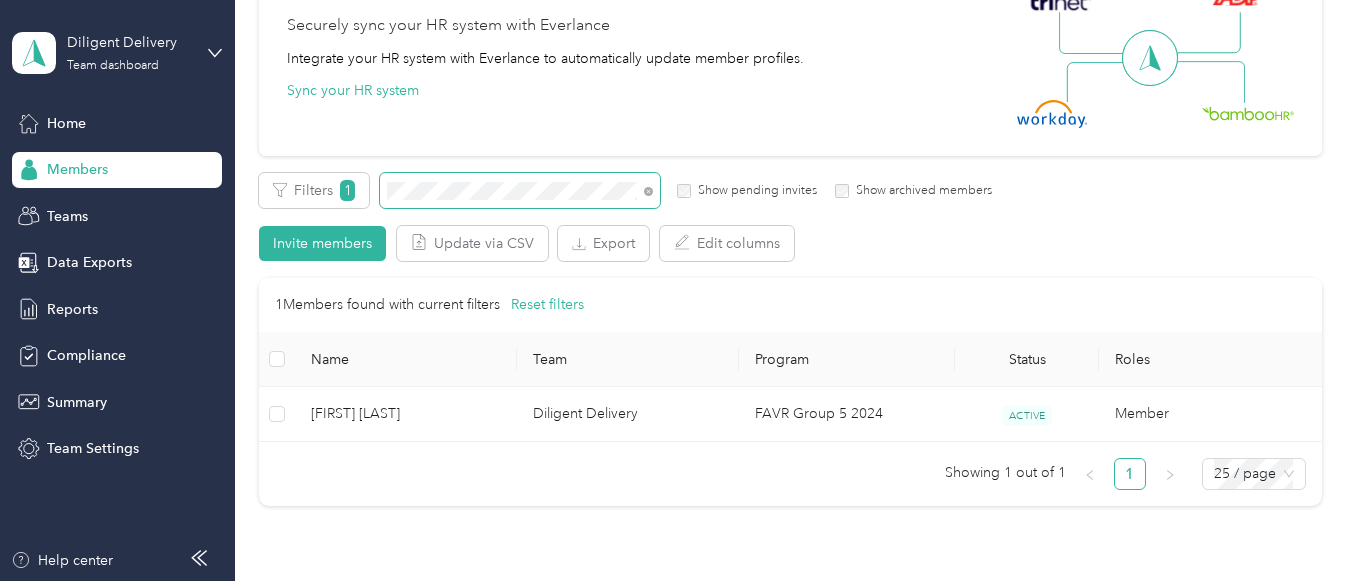 click at bounding box center (520, 190) 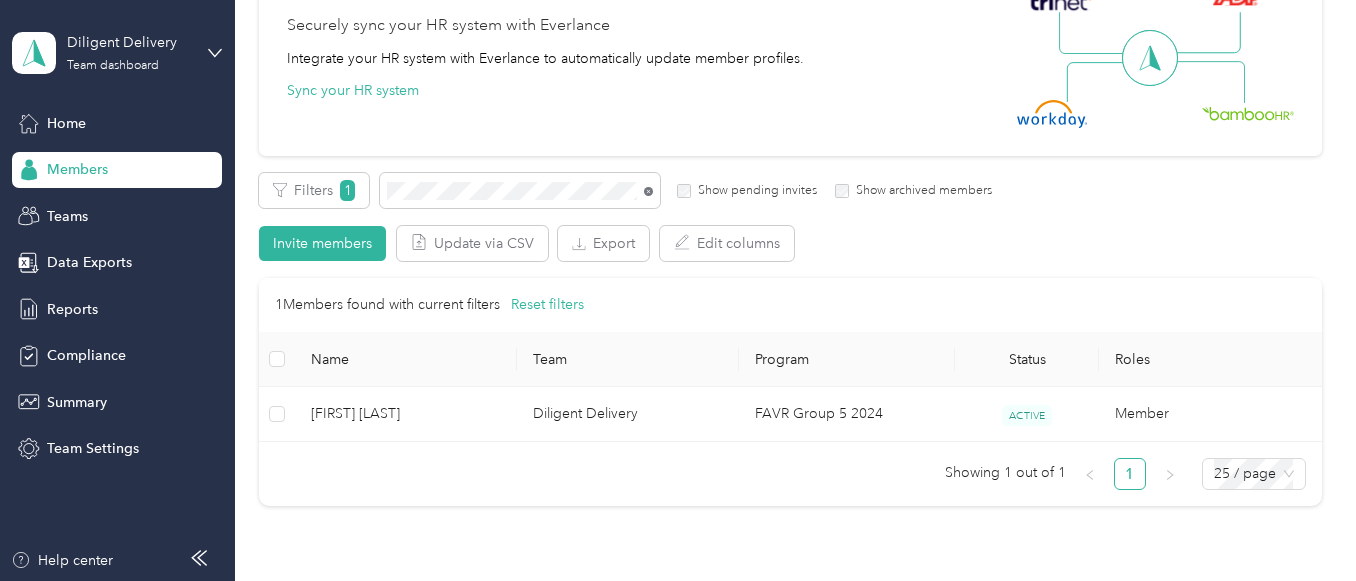 click 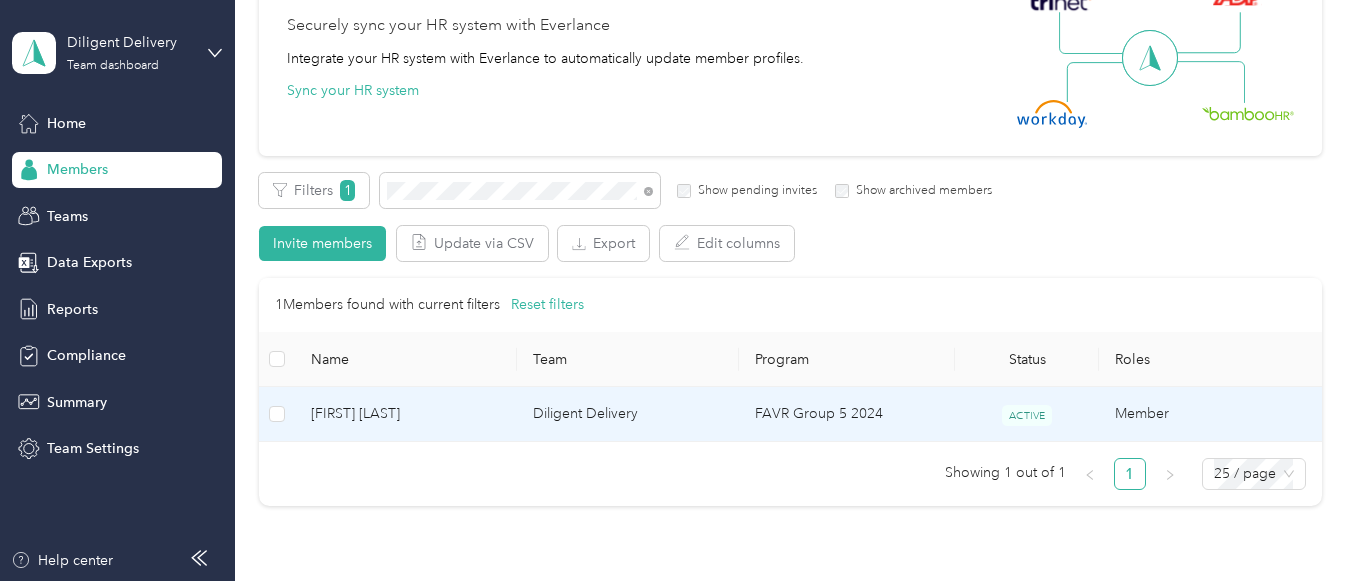 click on "FAVR Group 5 2024" at bounding box center [847, 414] 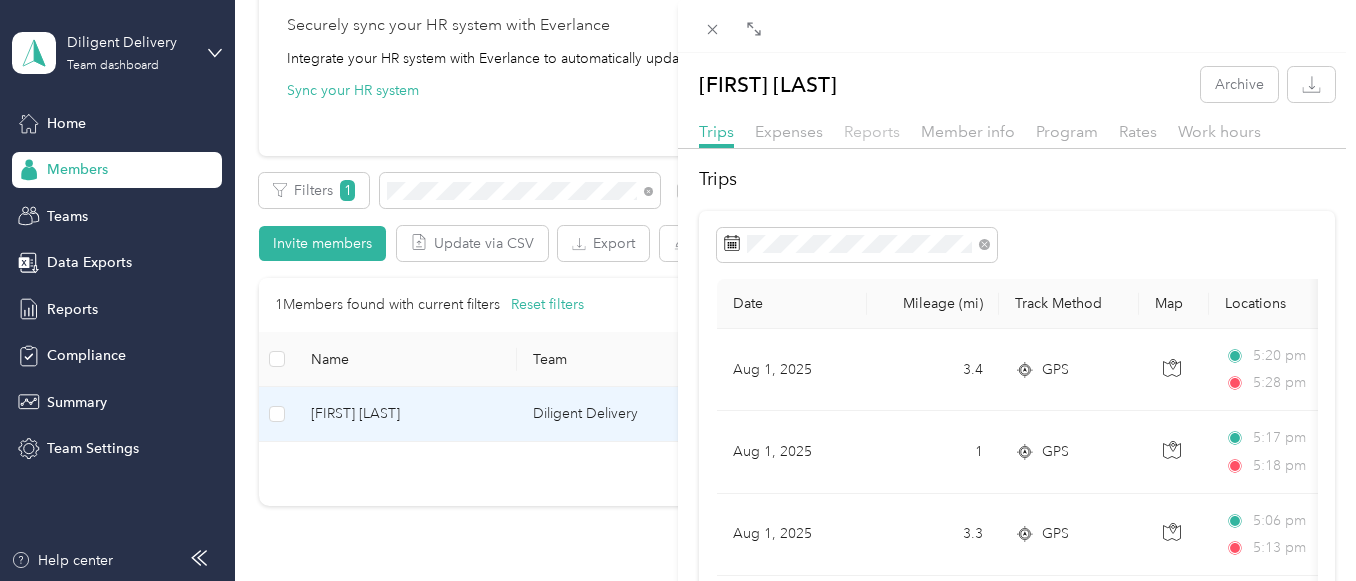 click on "Reports" at bounding box center [872, 131] 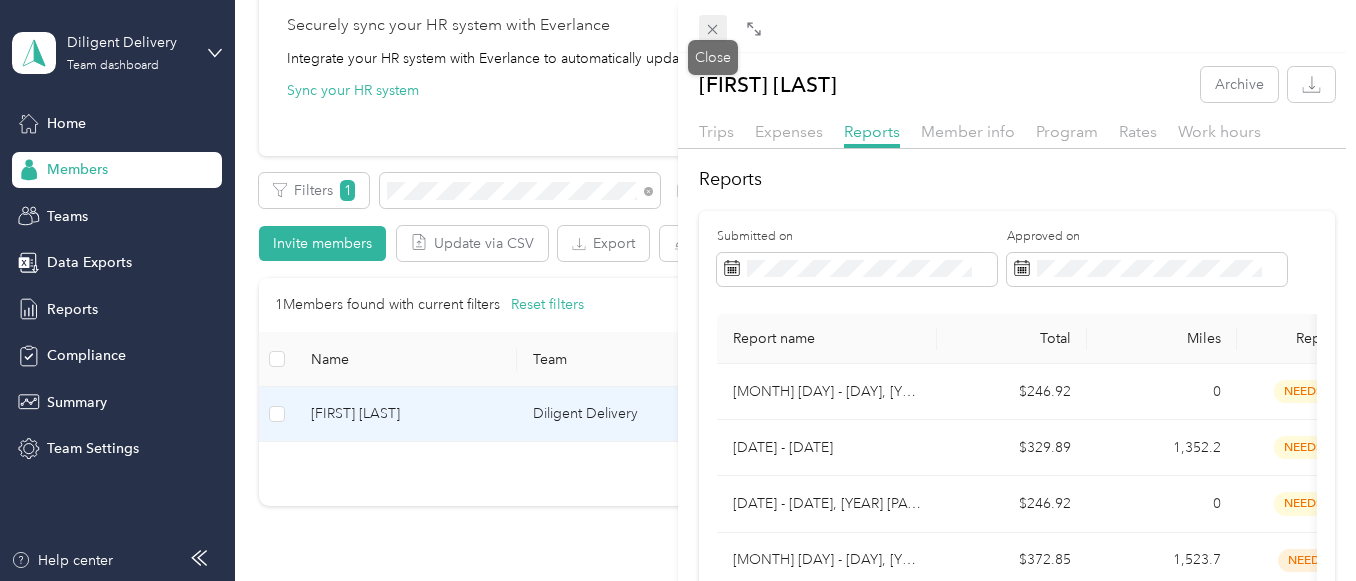 click 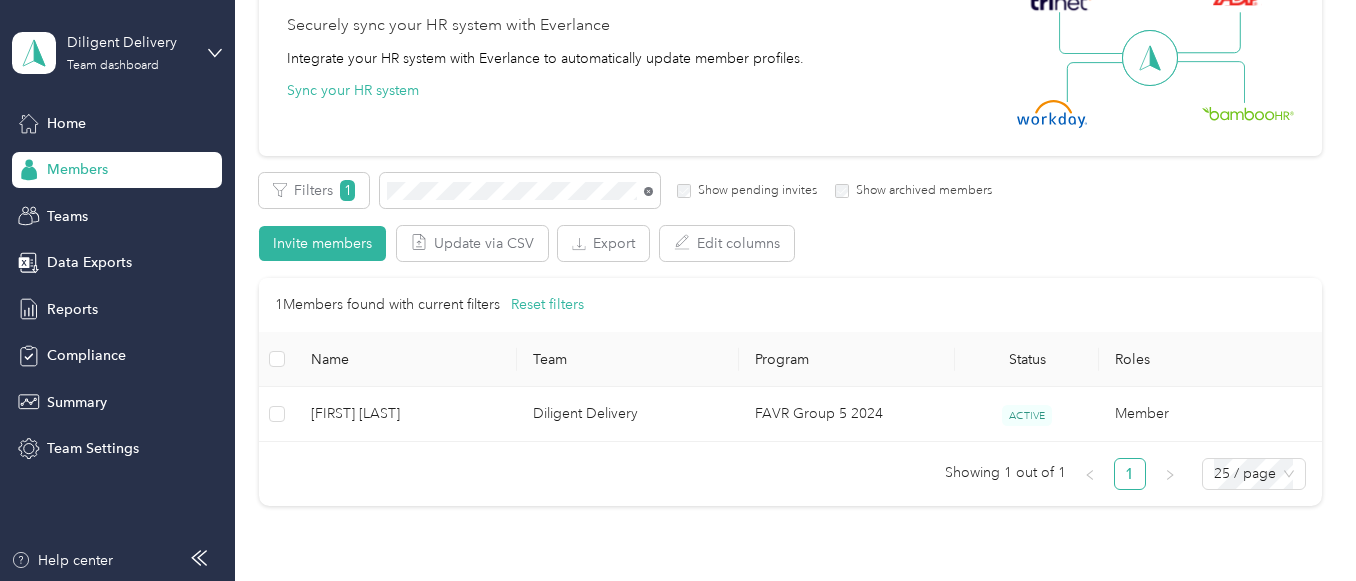 click 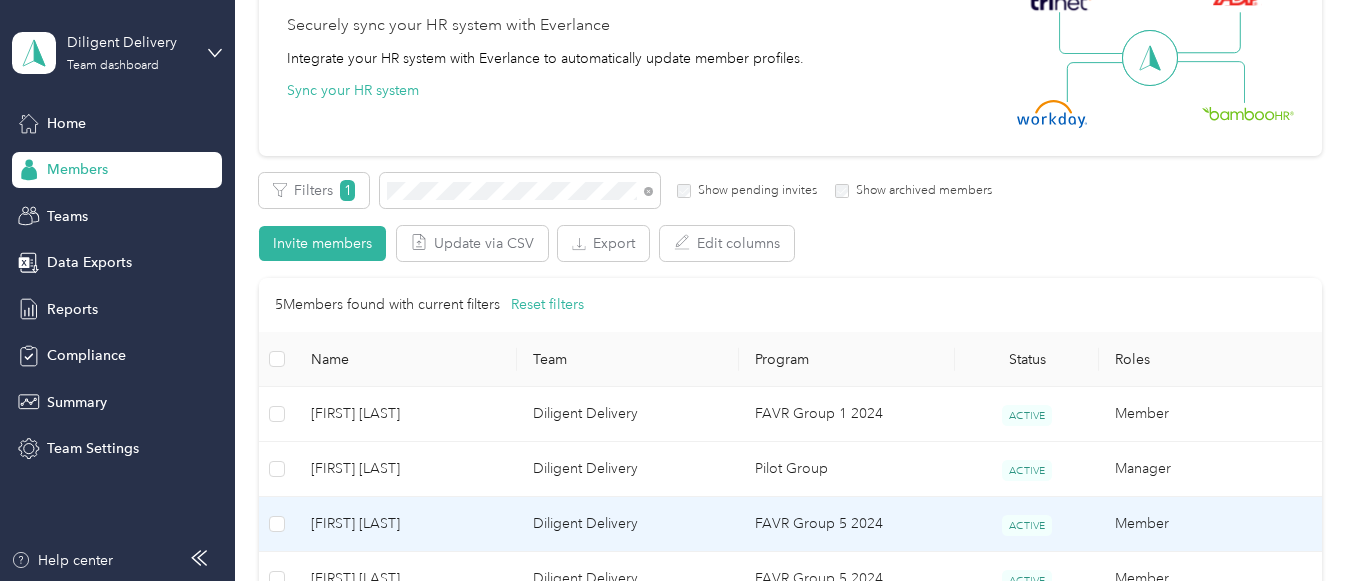 click on "FAVR Group 5 2024" at bounding box center (847, 524) 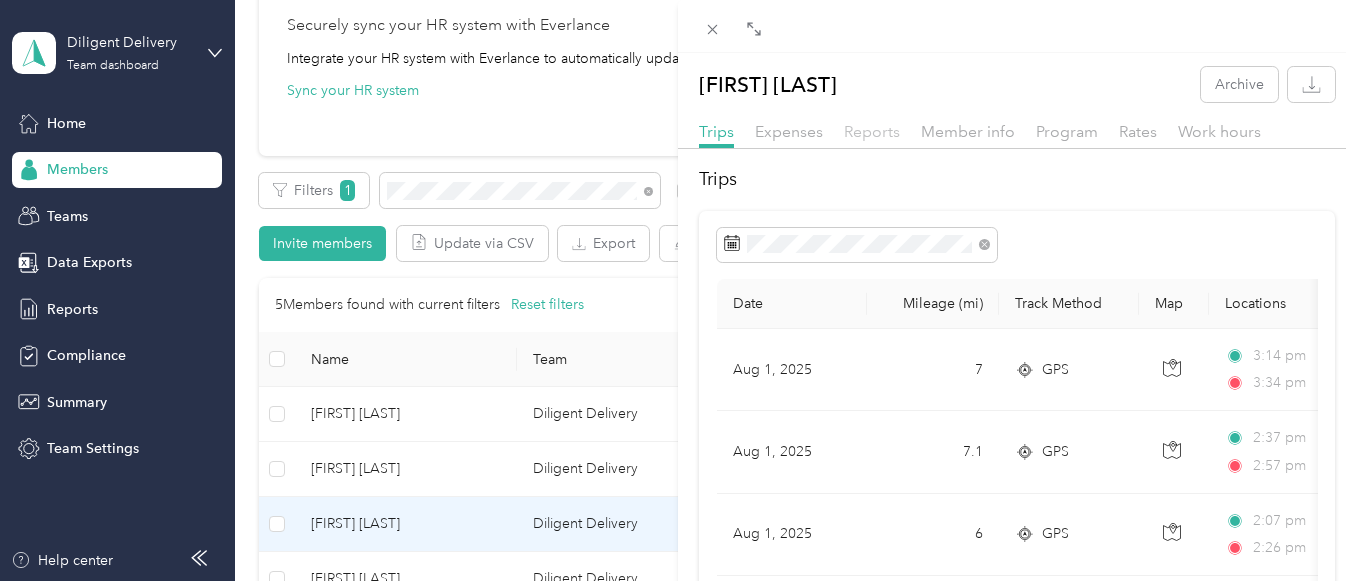 click on "Reports" at bounding box center [872, 131] 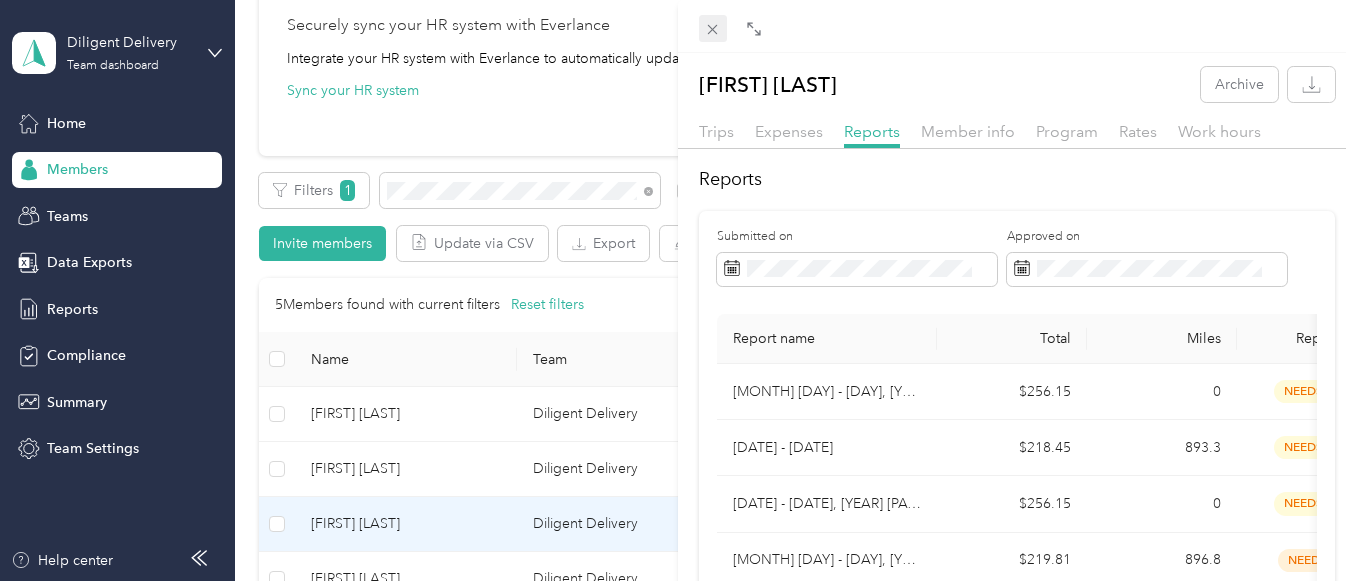 click 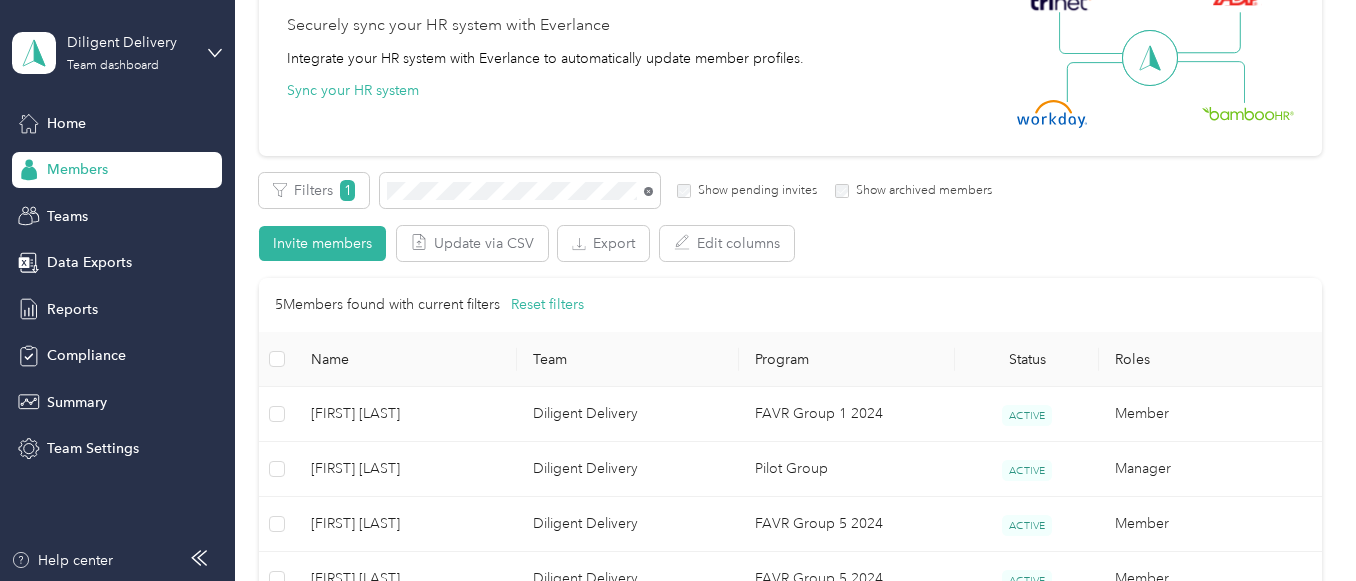click 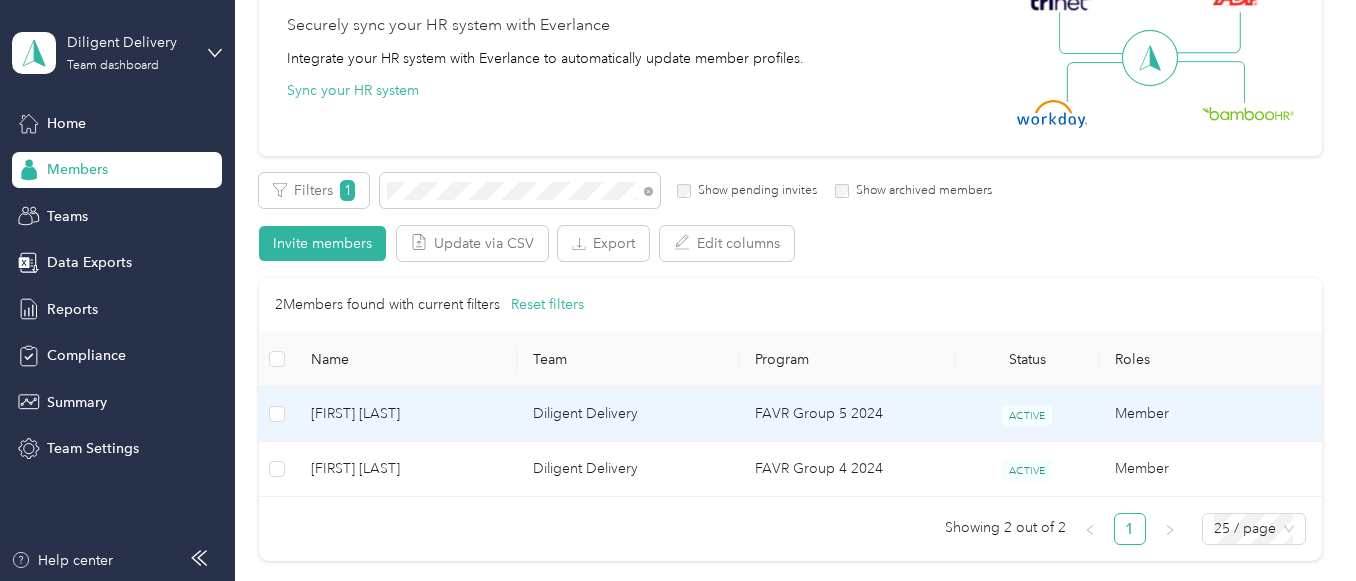 click on "FAVR Group 5 2024" at bounding box center (847, 414) 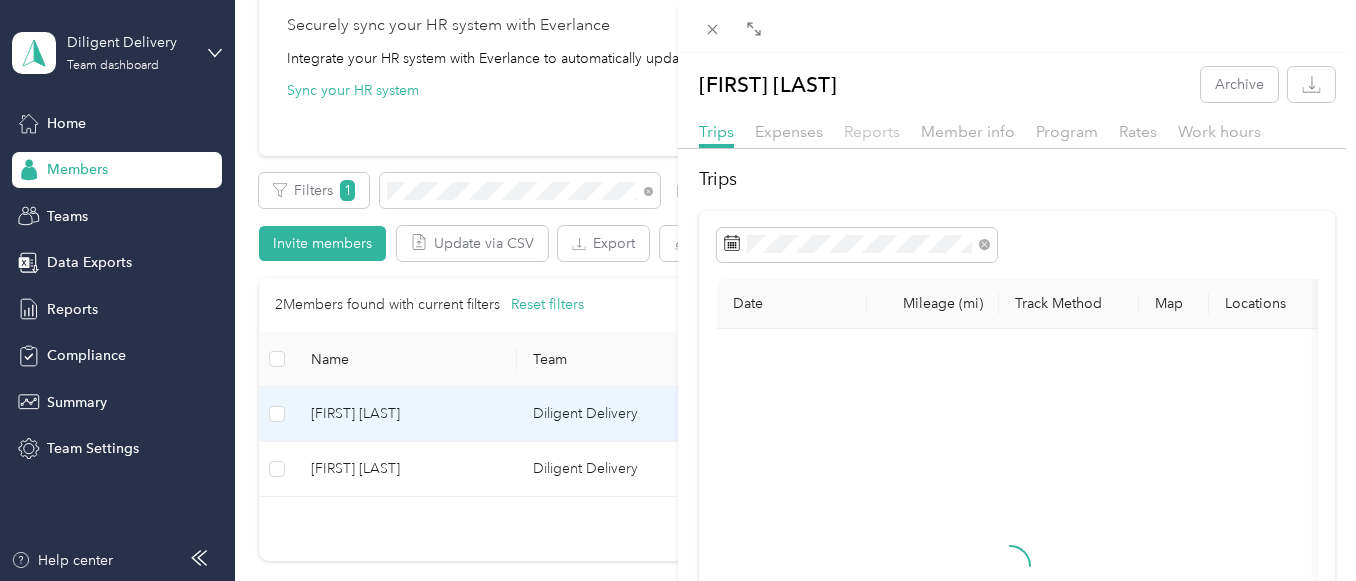 click on "Reports" at bounding box center (872, 131) 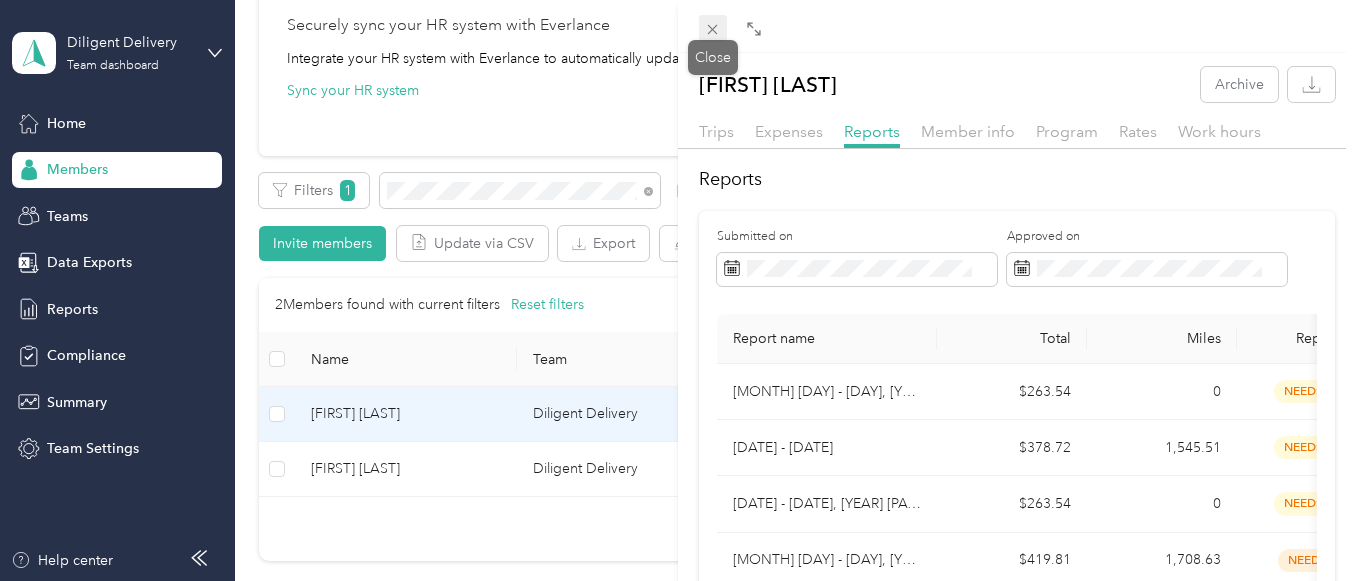 click 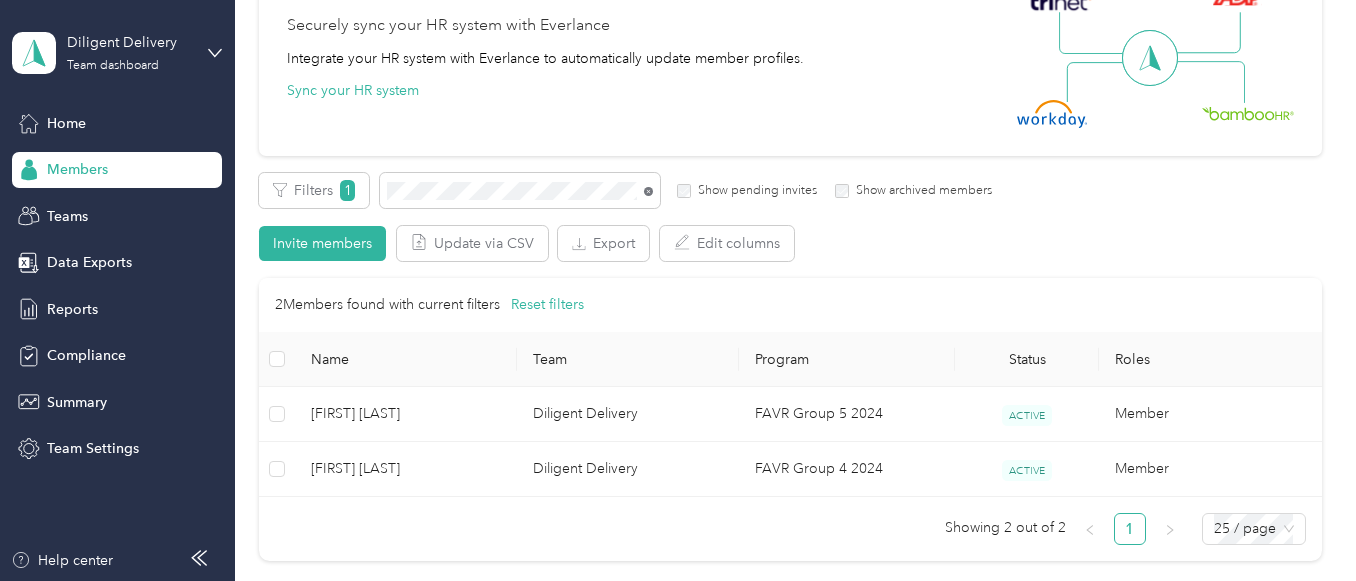 click 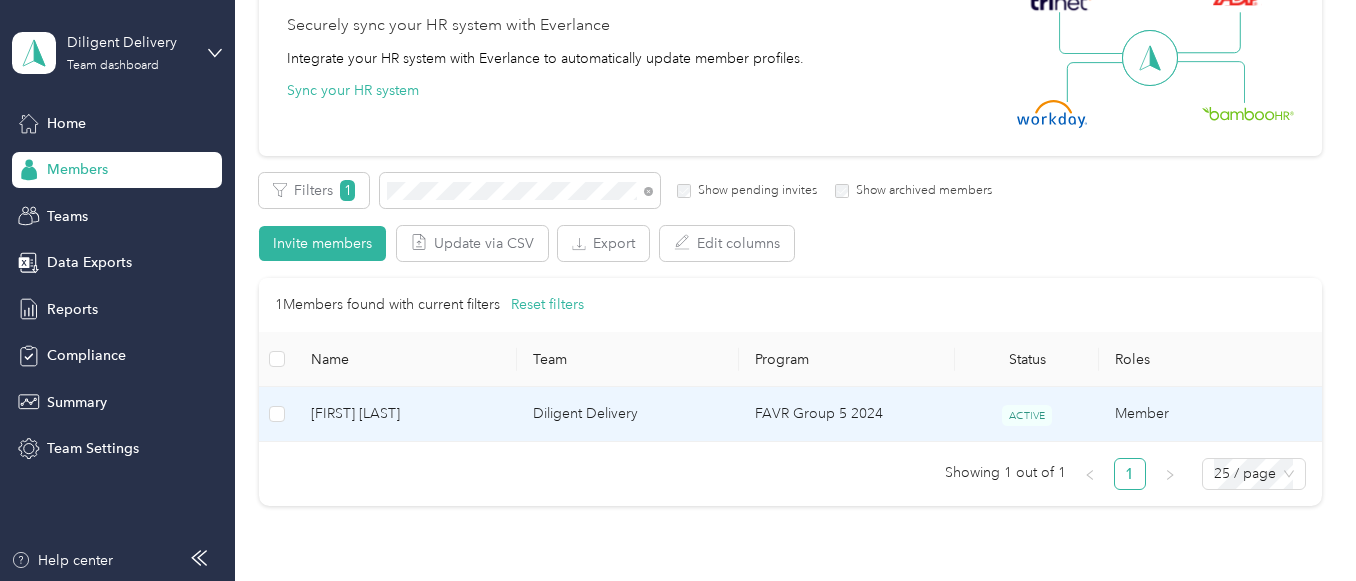 click on "FAVR Group 5 2024" at bounding box center (847, 414) 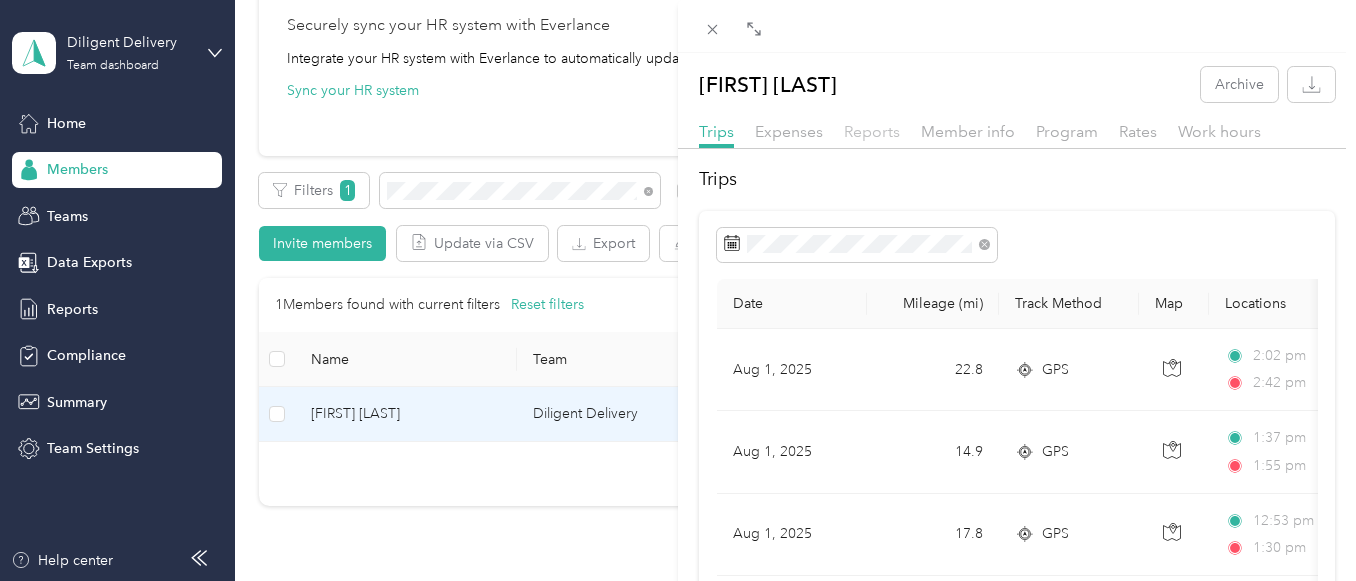 click on "Reports" at bounding box center (872, 131) 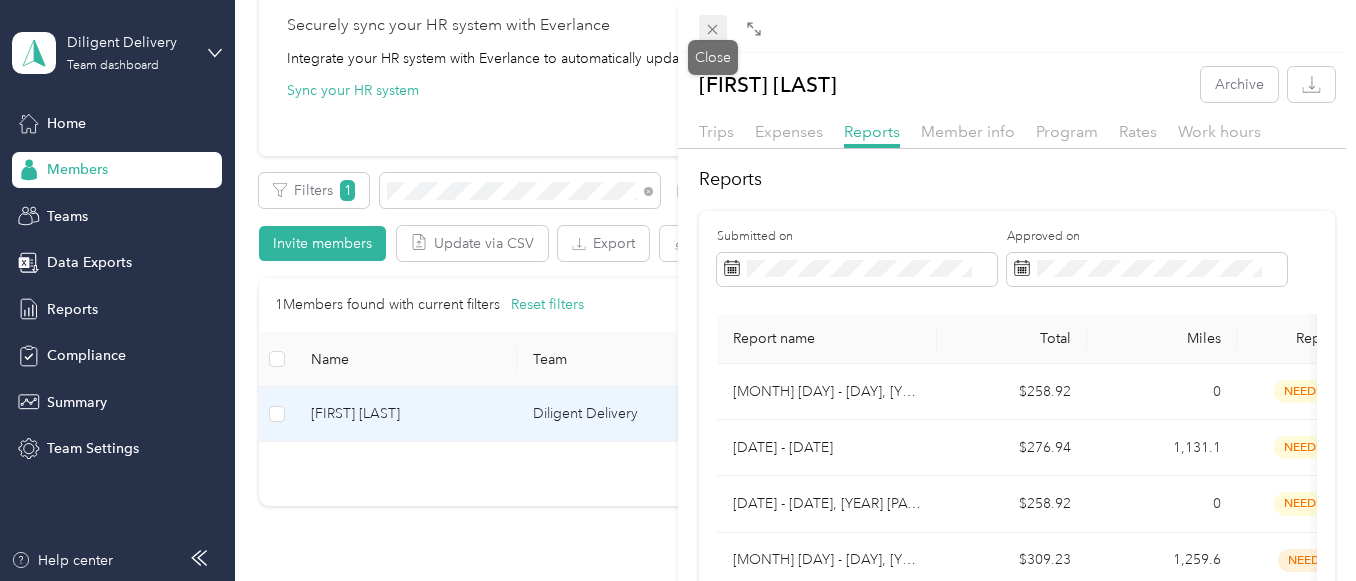 click 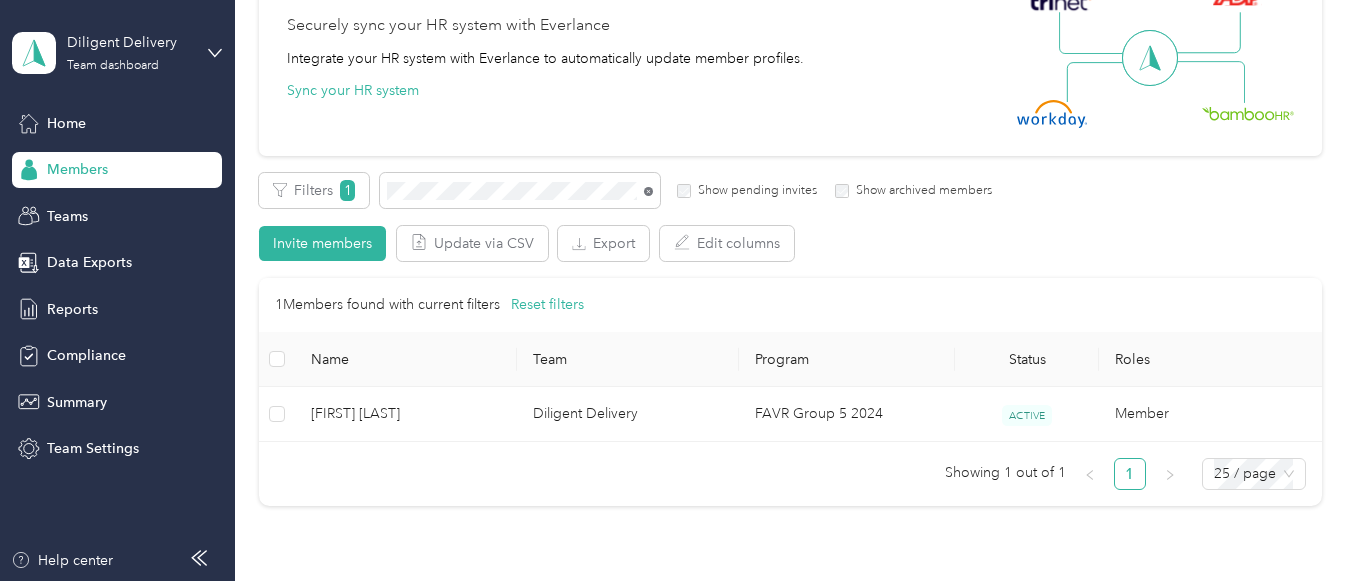 click 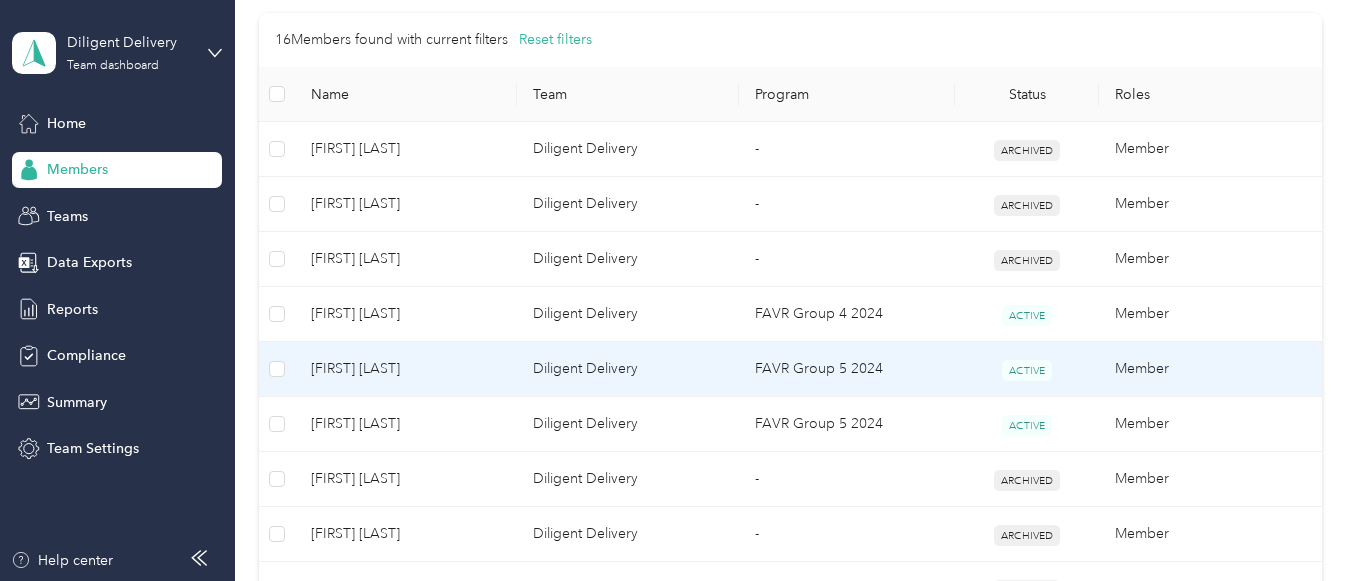 scroll, scrollTop: 500, scrollLeft: 0, axis: vertical 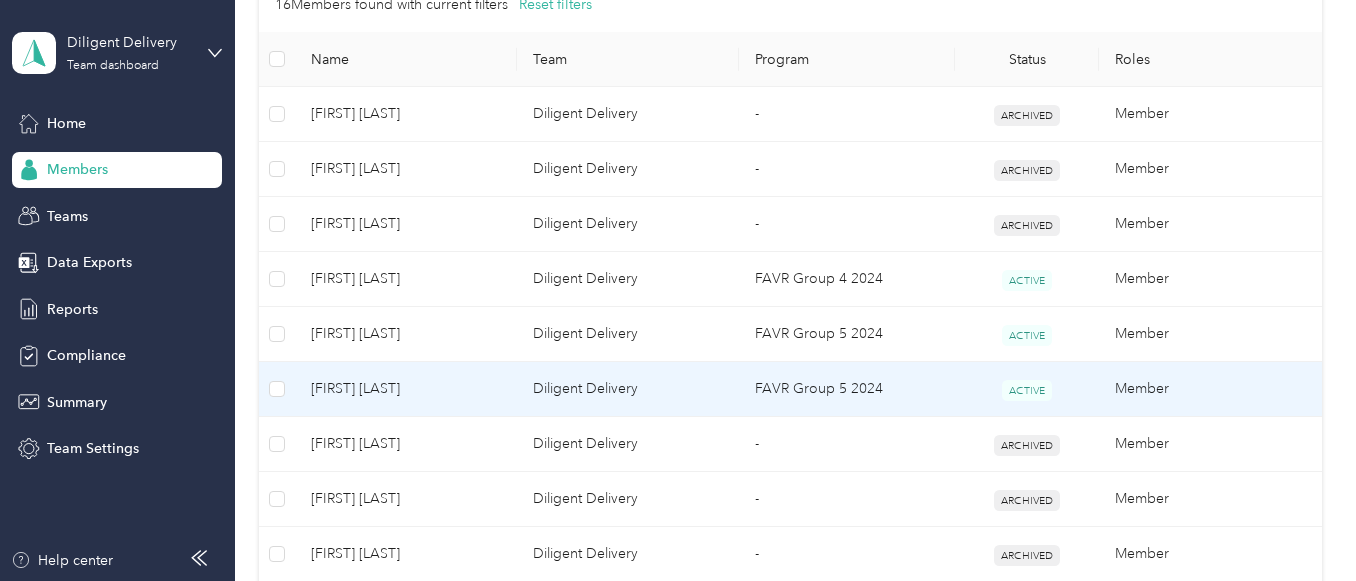 click on "FAVR Group 5 2024" at bounding box center (847, 389) 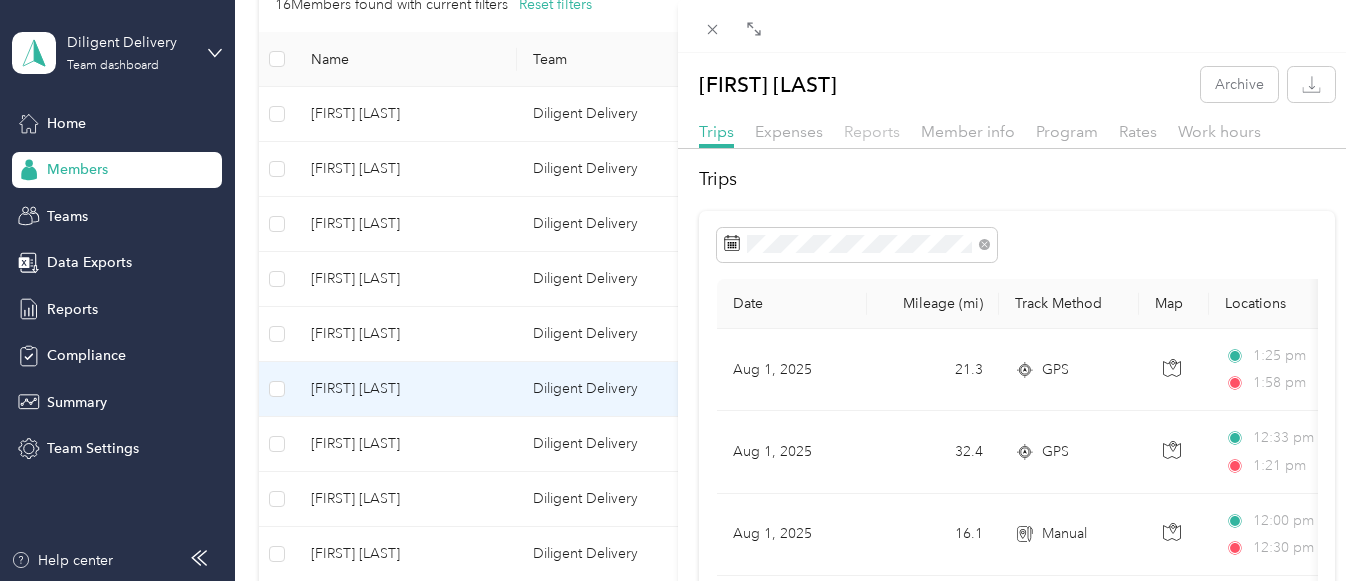 click on "Reports" at bounding box center [872, 131] 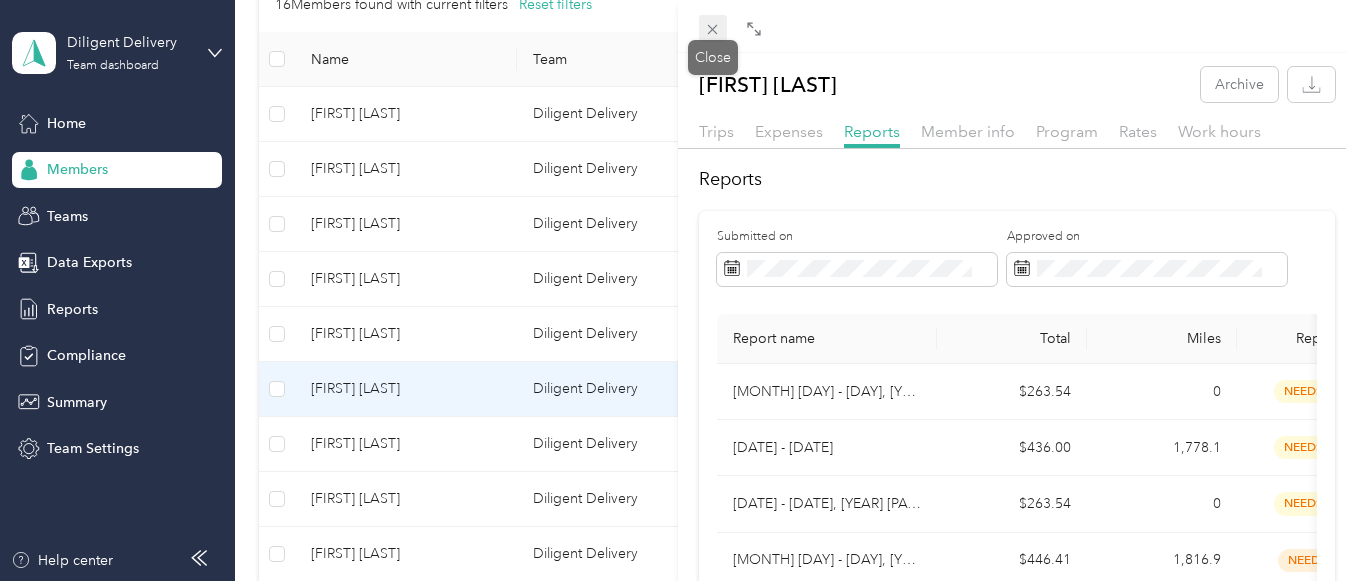 click 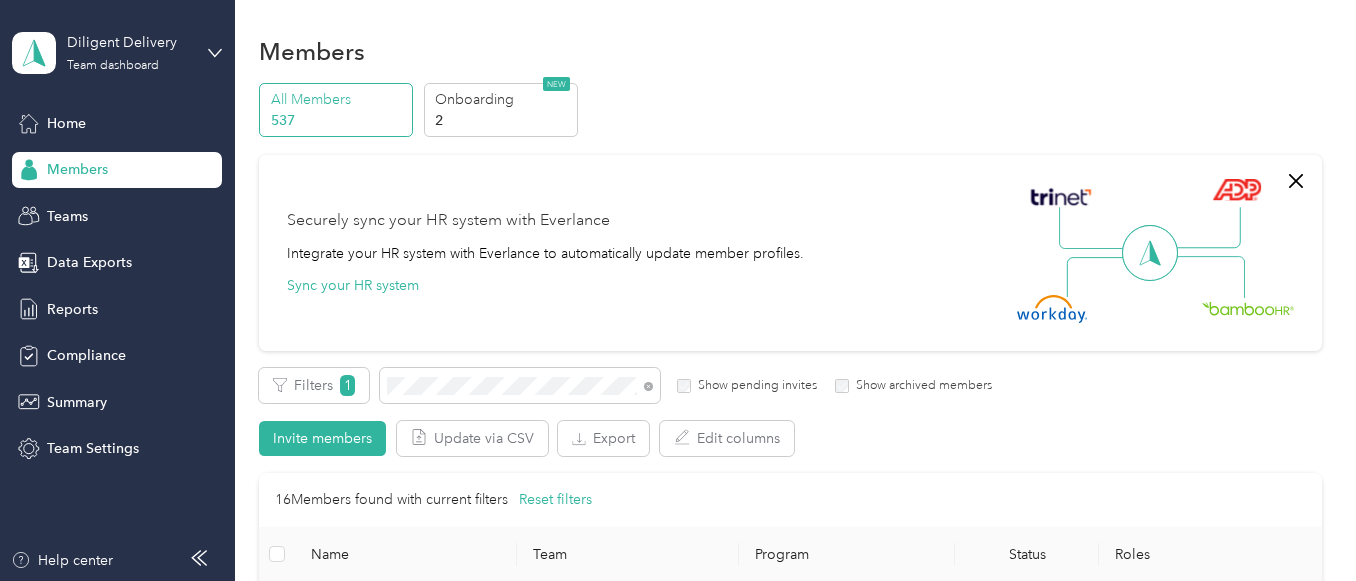 scroll, scrollTop: 0, scrollLeft: 0, axis: both 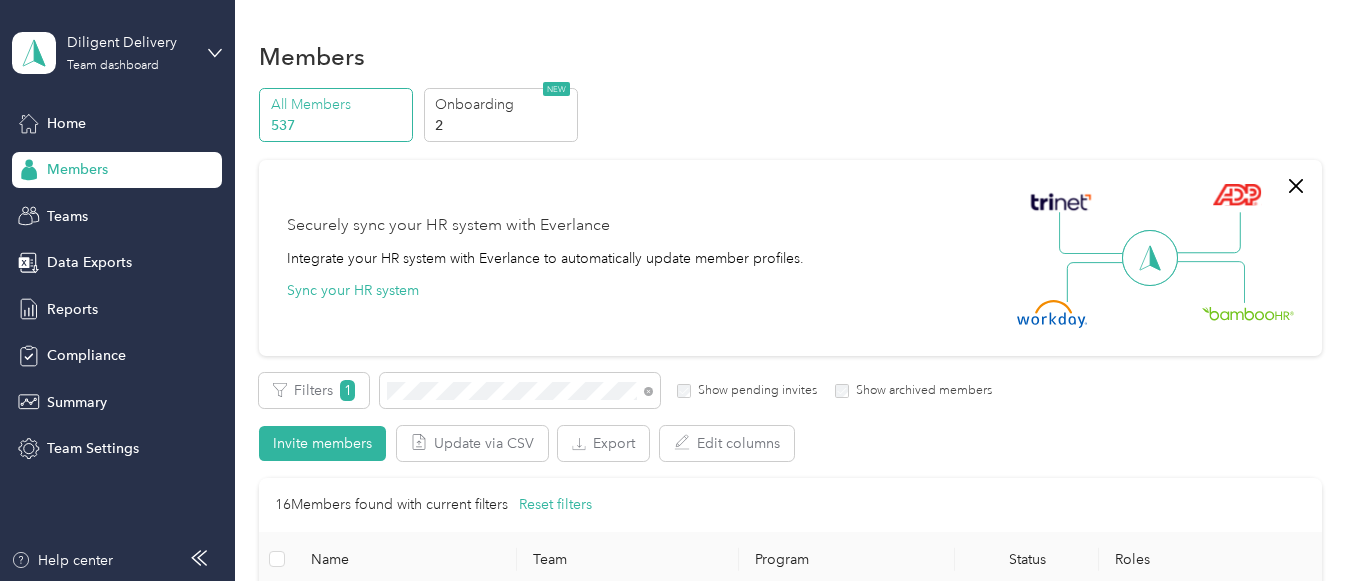 click at bounding box center [648, 390] 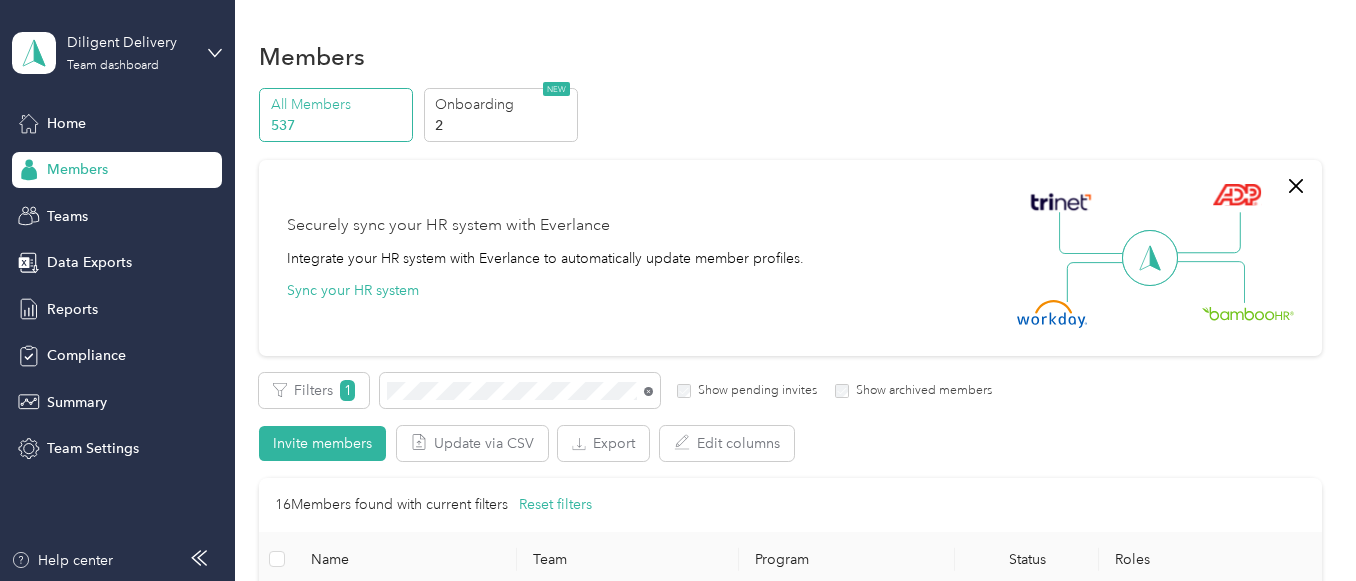 click 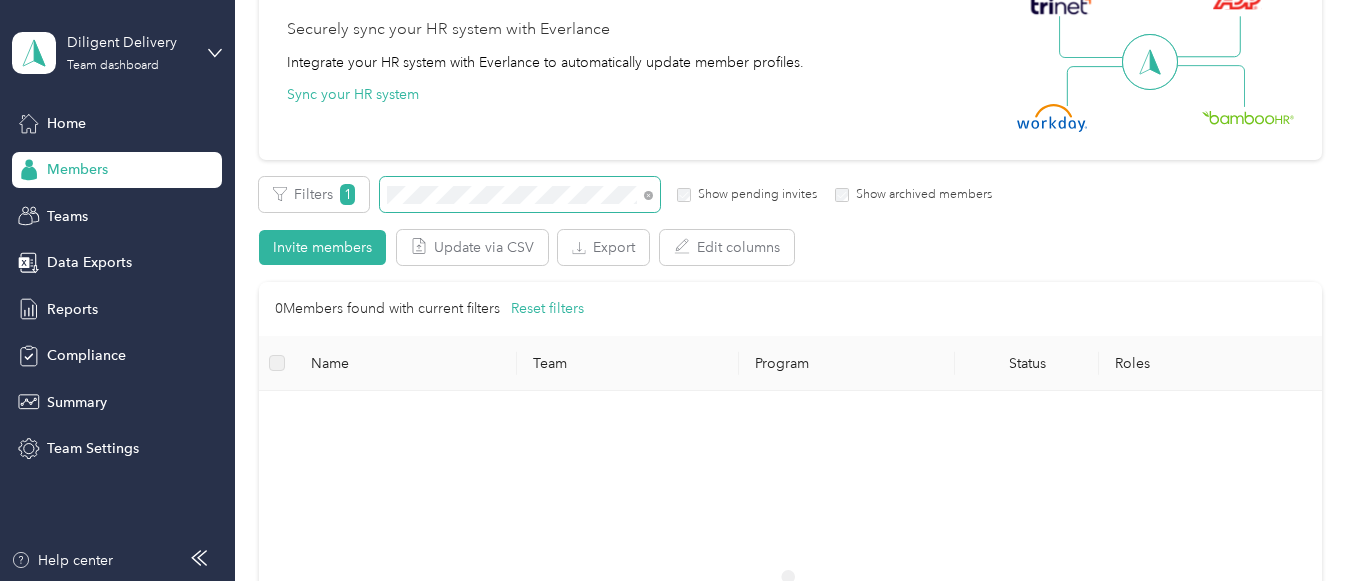 scroll, scrollTop: 200, scrollLeft: 0, axis: vertical 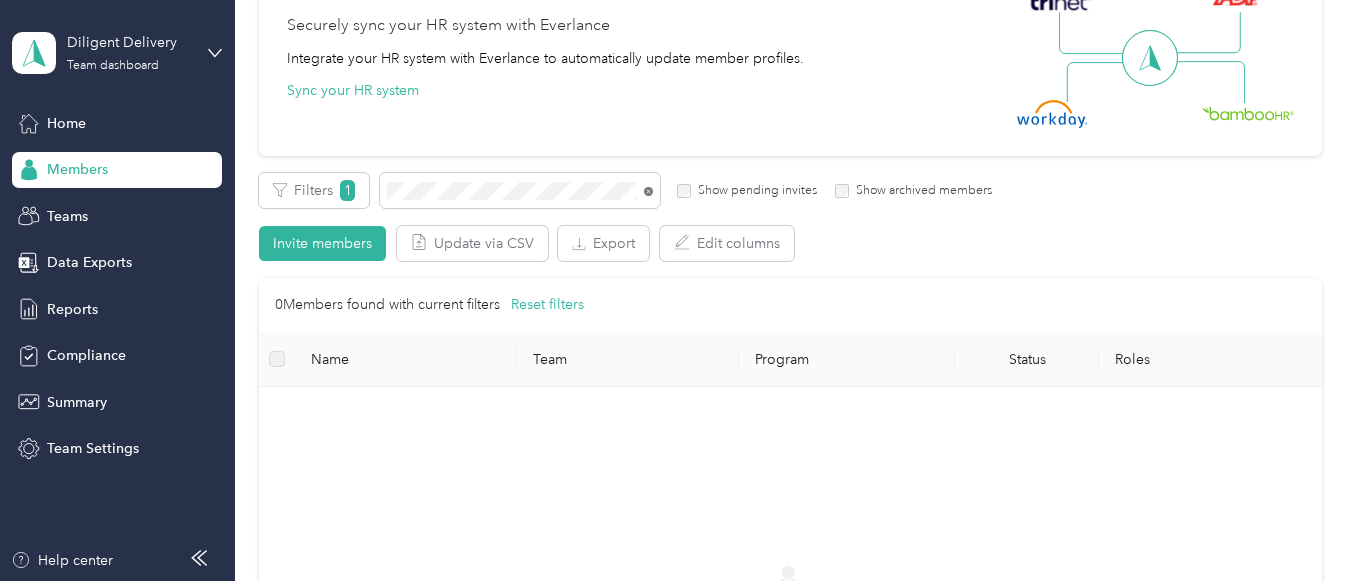 click 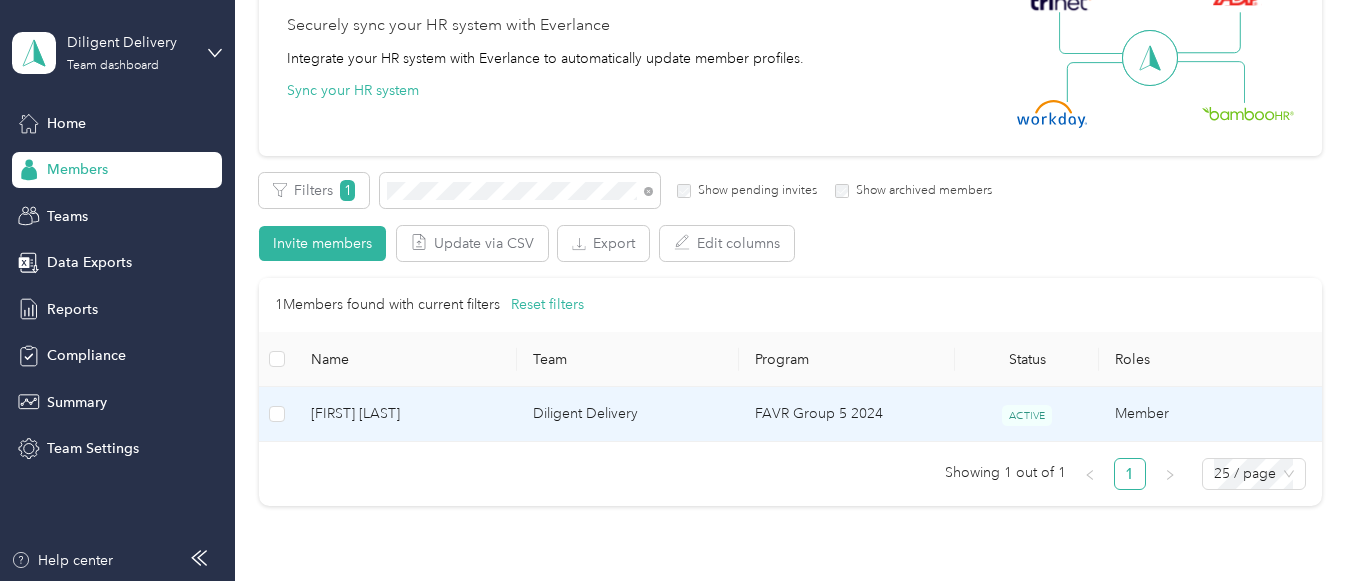 click on "FAVR Group 5 2024" at bounding box center (847, 414) 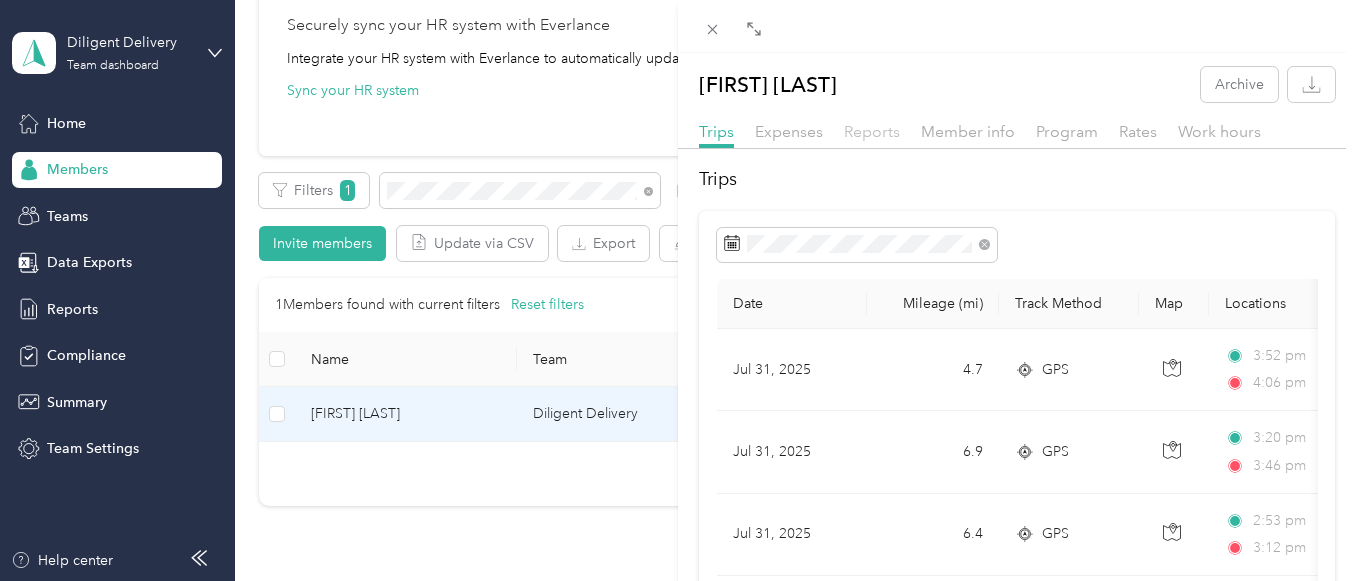 click on "Reports" at bounding box center (872, 131) 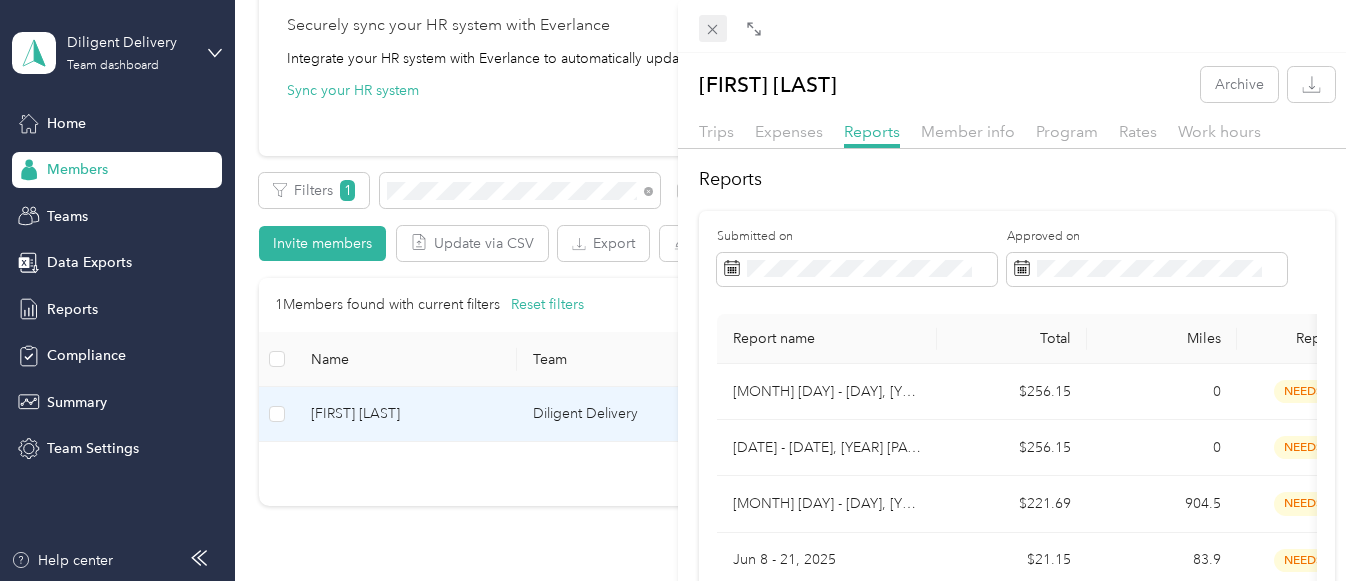 click 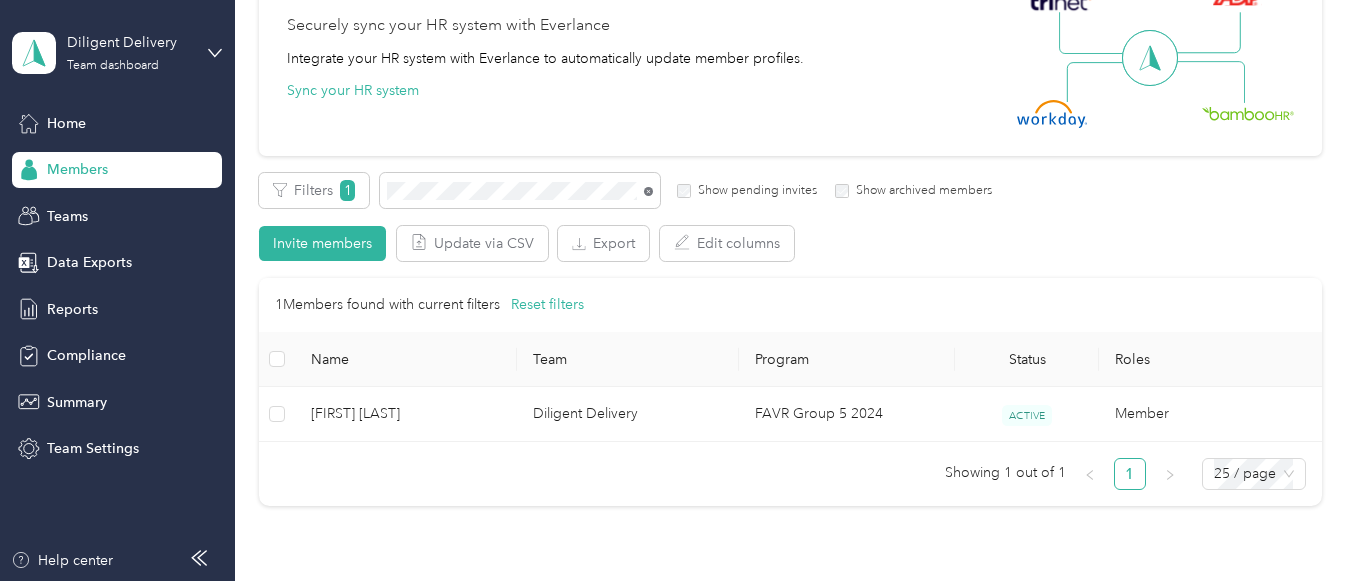 click 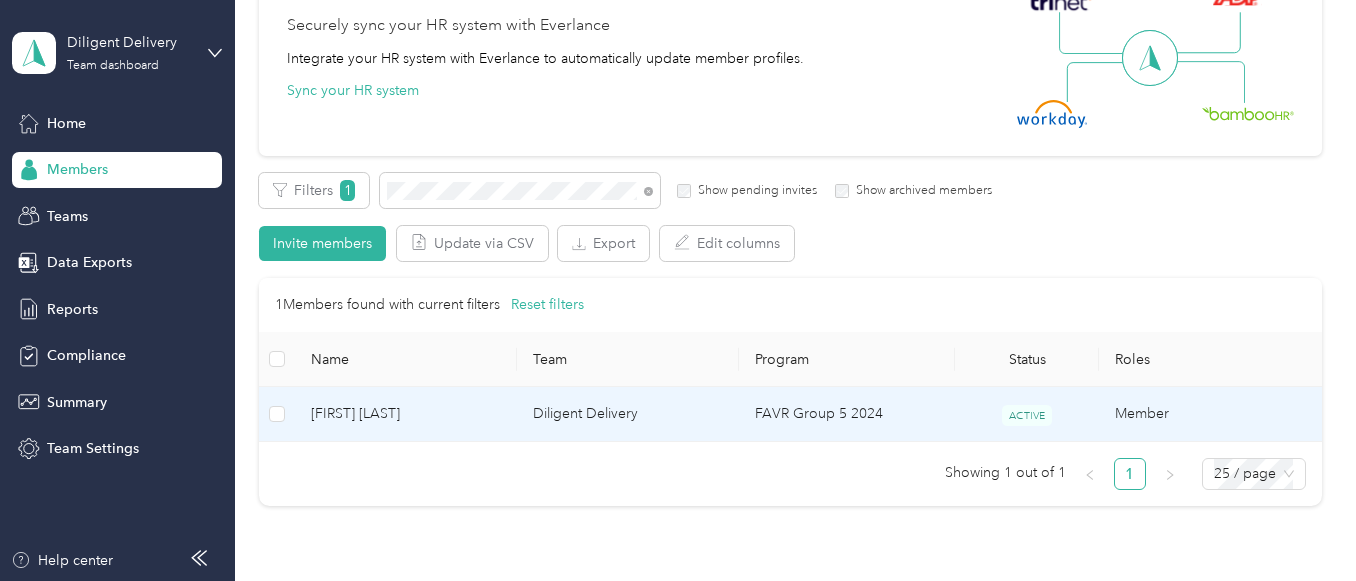click on "FAVR Group 5 2024" at bounding box center [847, 414] 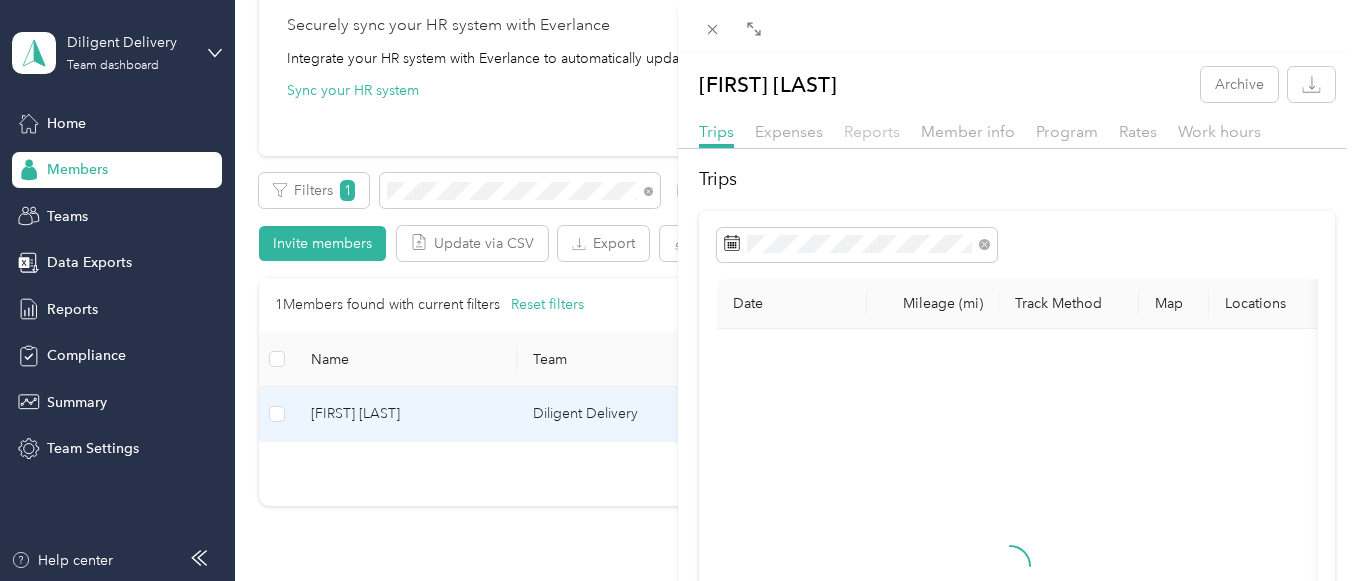 click on "Reports" at bounding box center (872, 131) 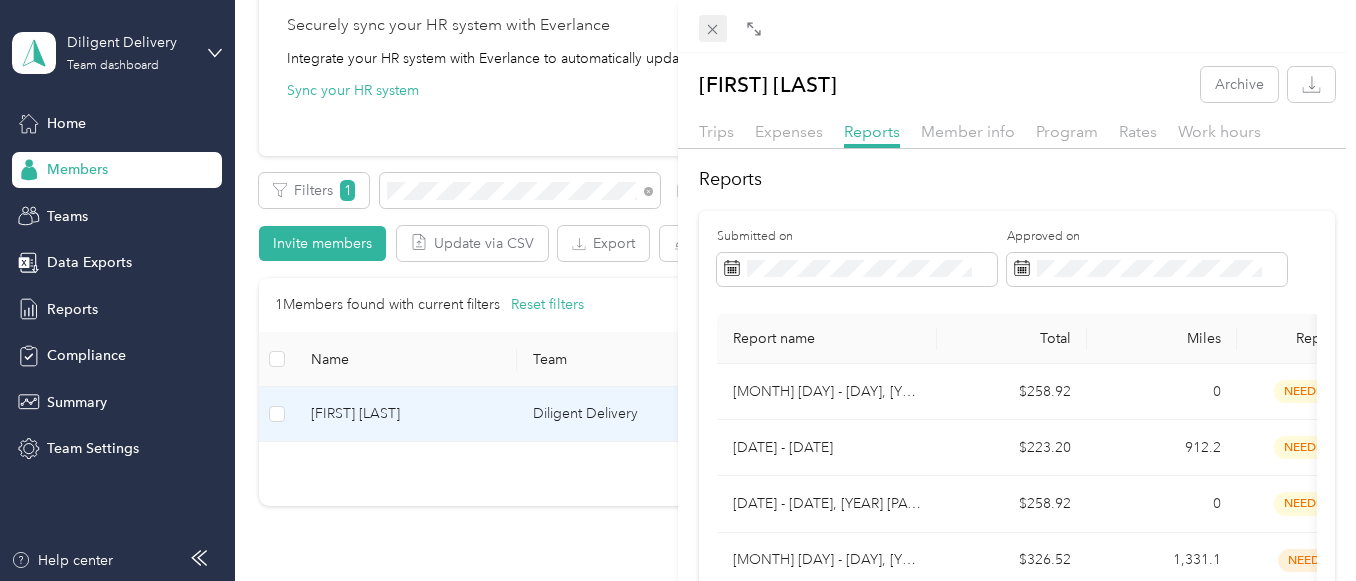 click 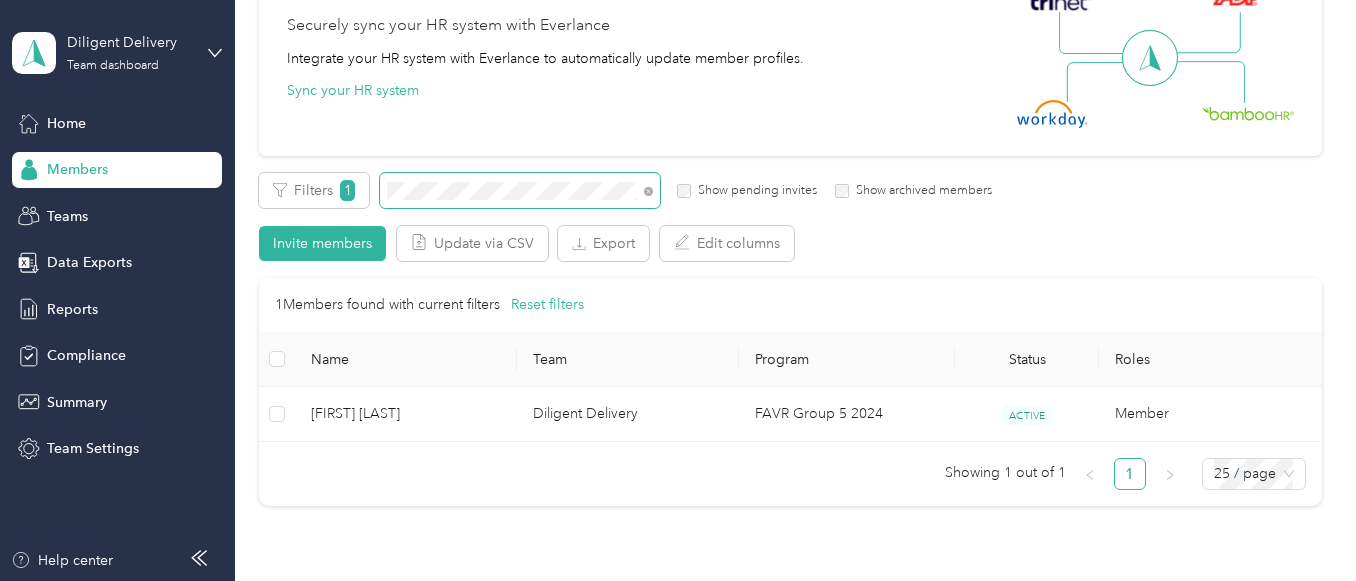 click at bounding box center (520, 190) 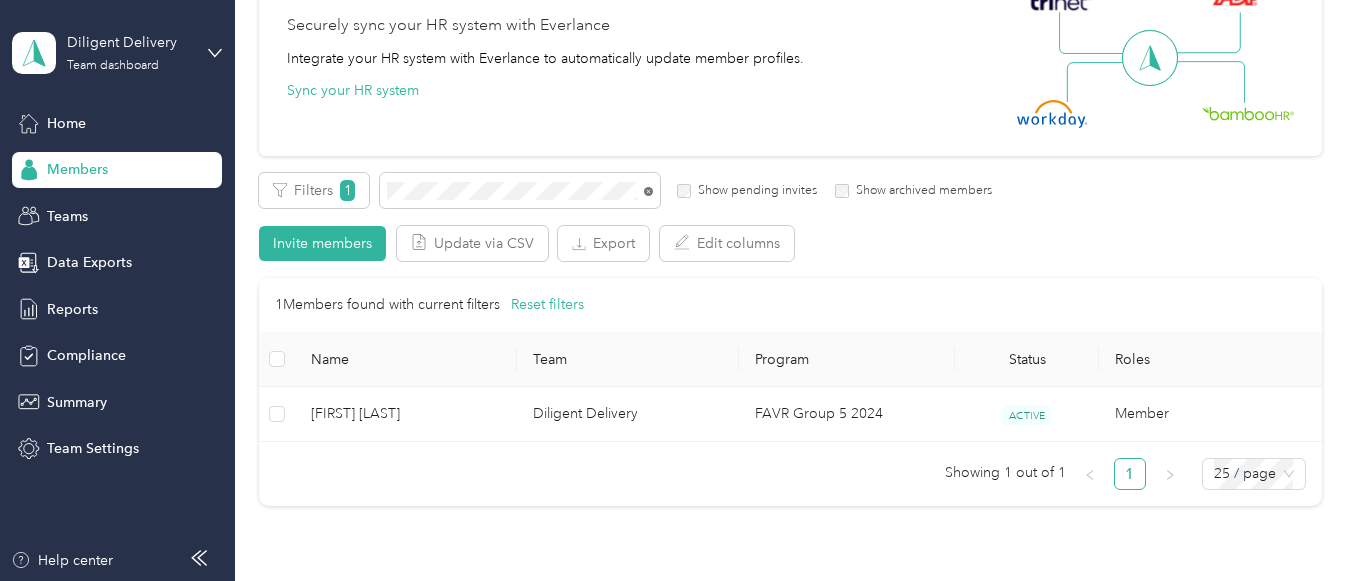 click 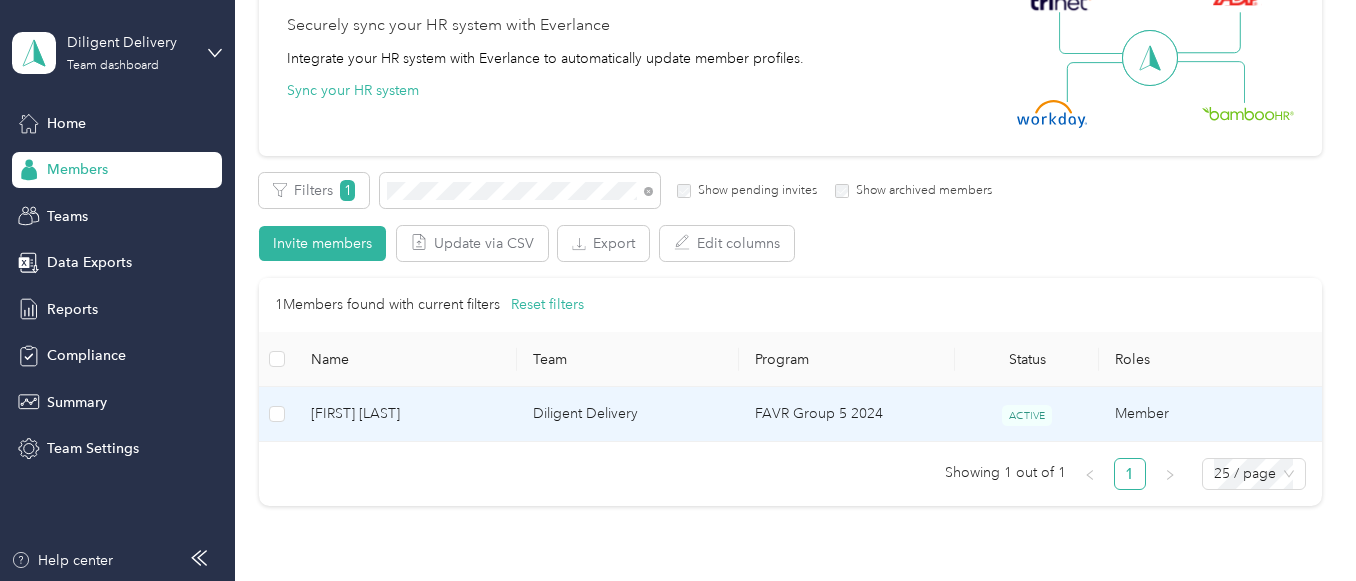 click on "FAVR Group 5 2024" at bounding box center [847, 414] 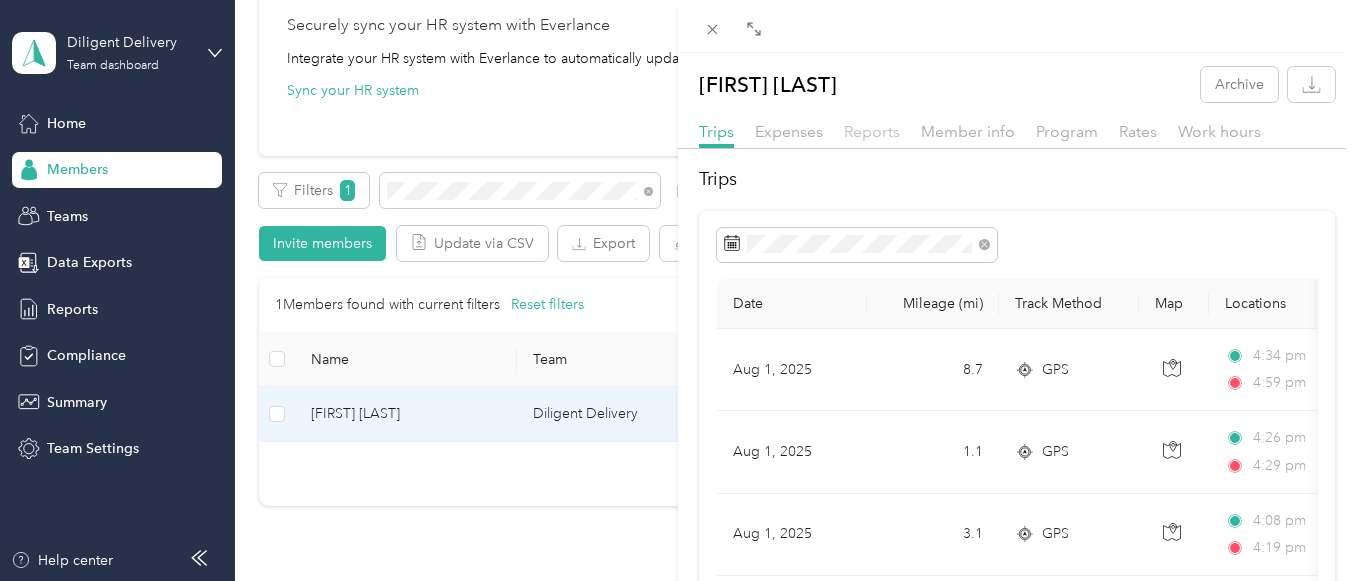 click on "Reports" at bounding box center (872, 131) 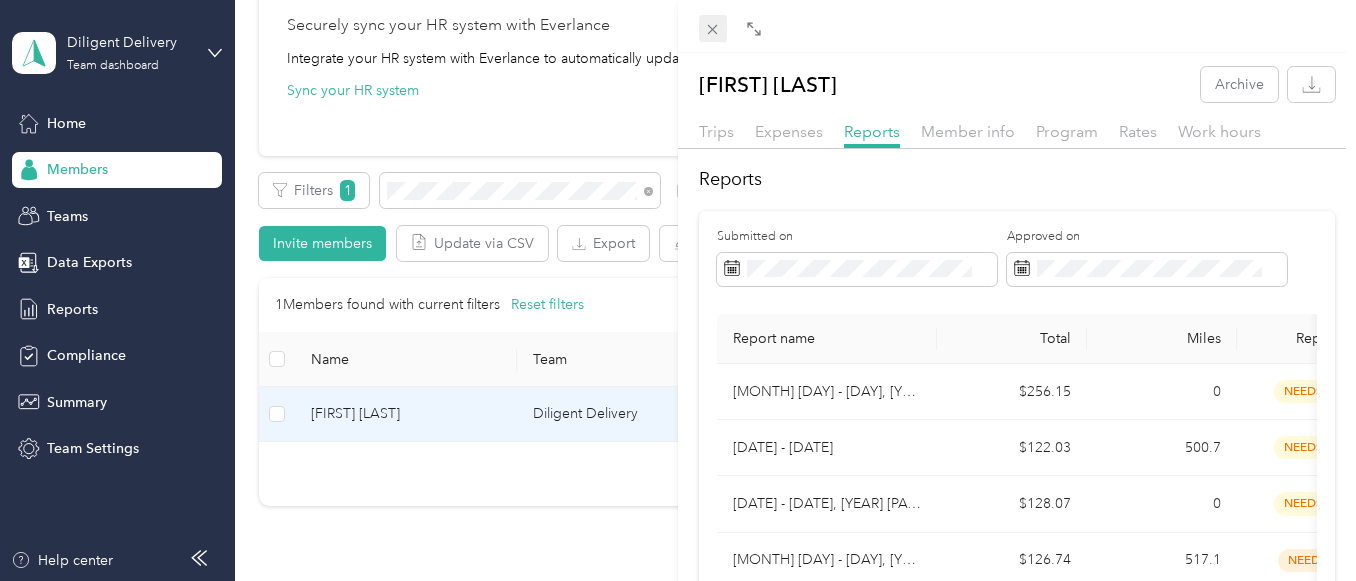 click 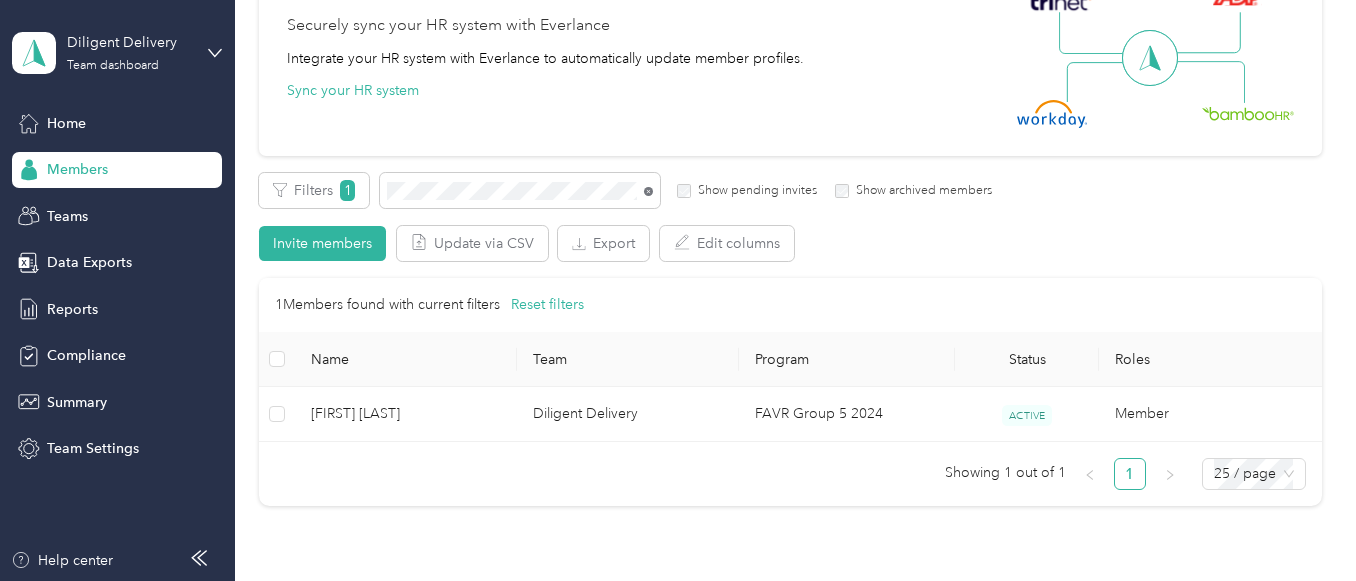 click 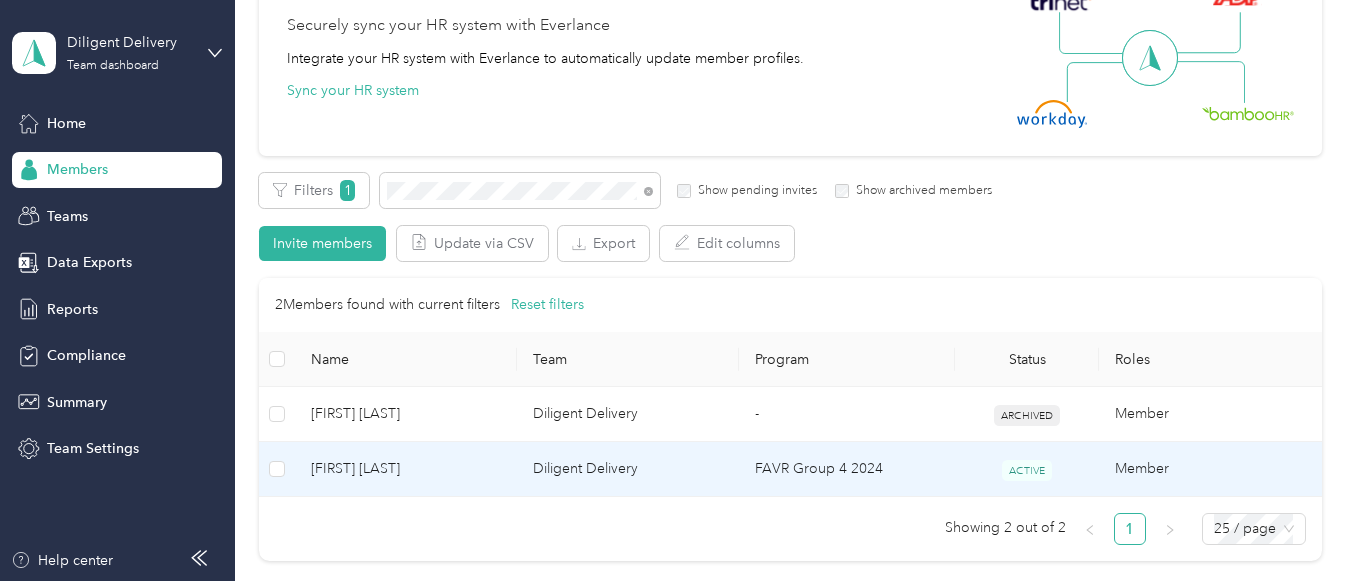 click on "FAVR Group 4 2024" at bounding box center (847, 469) 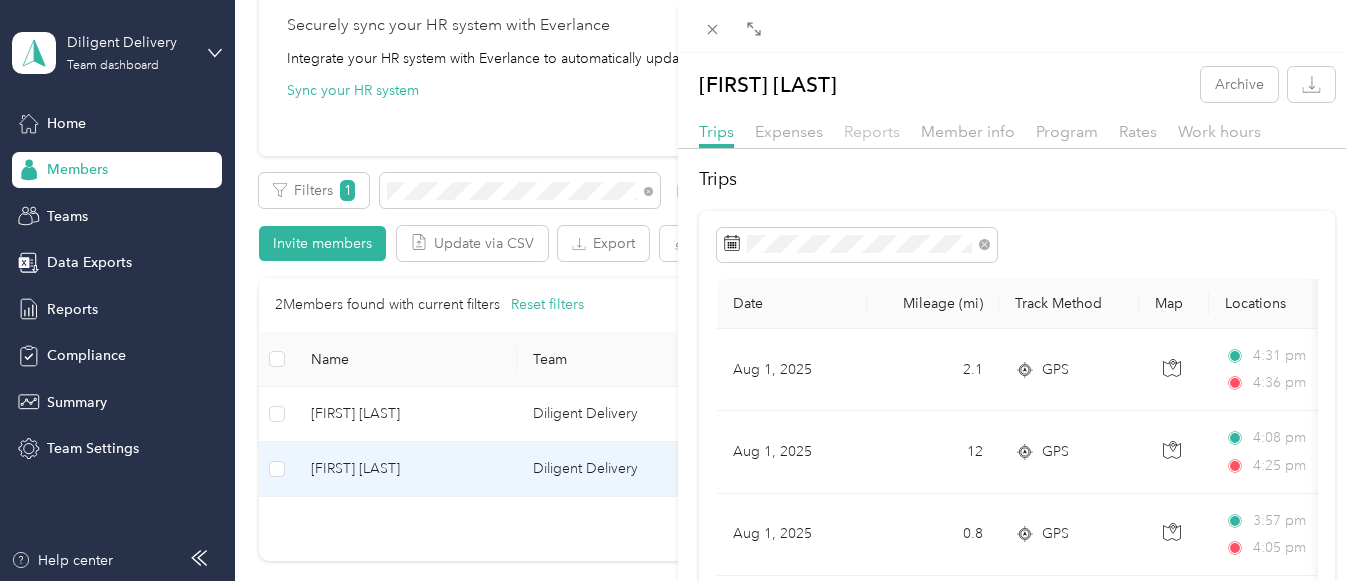 click on "Reports" at bounding box center [872, 131] 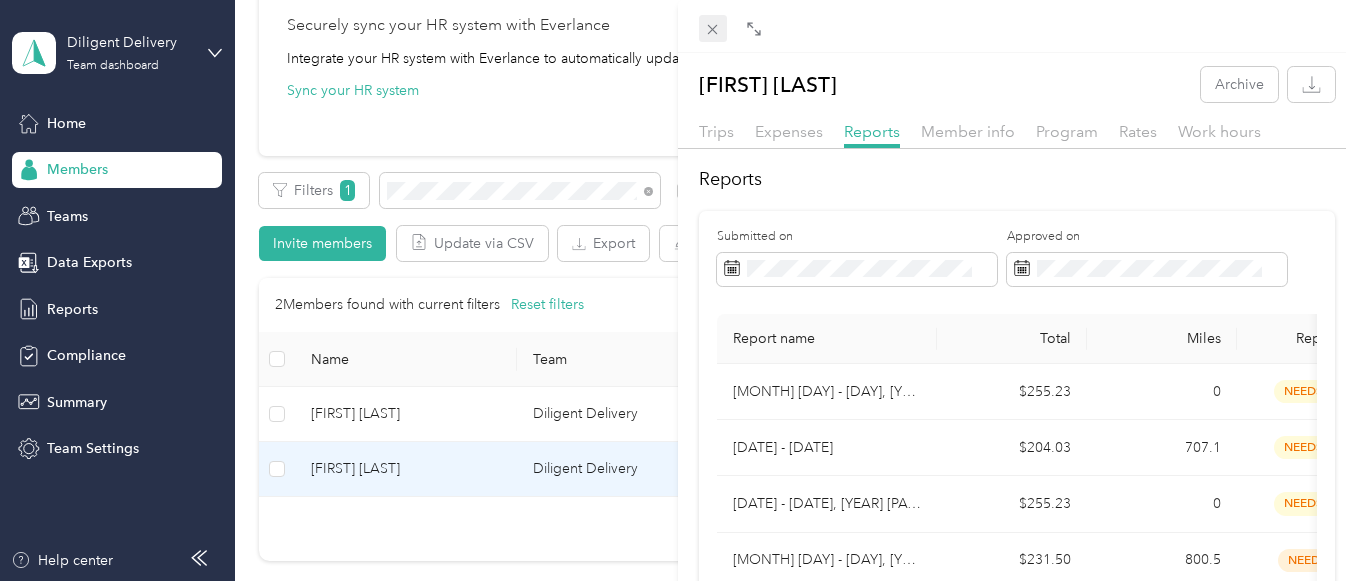 click 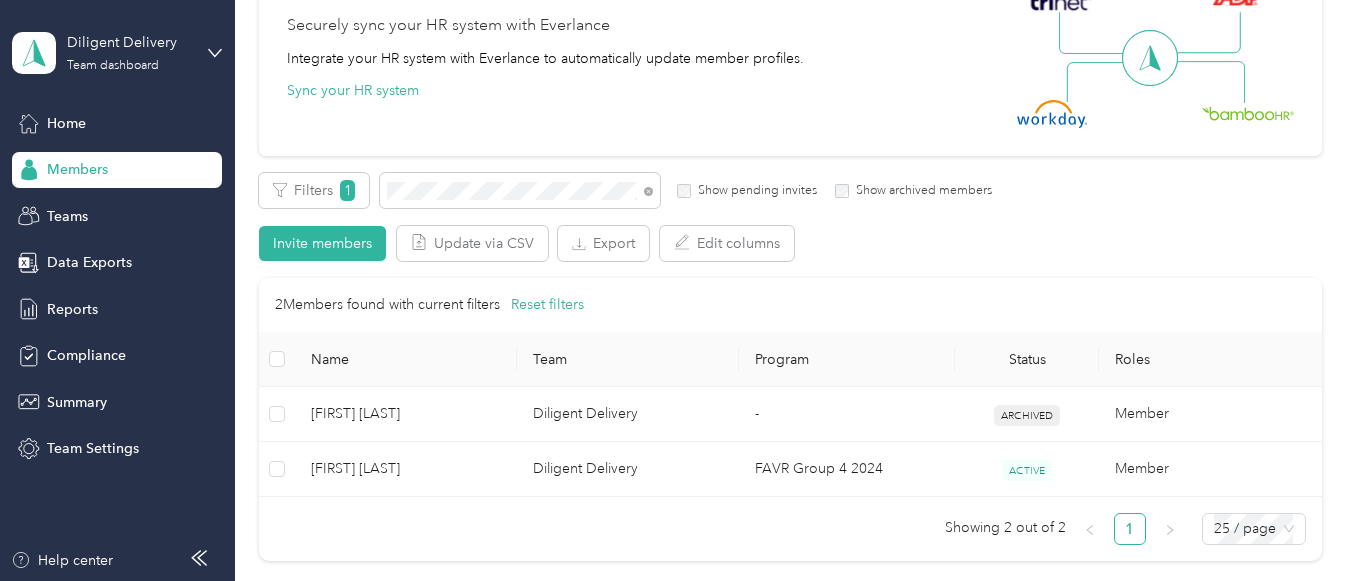 click at bounding box center (648, 190) 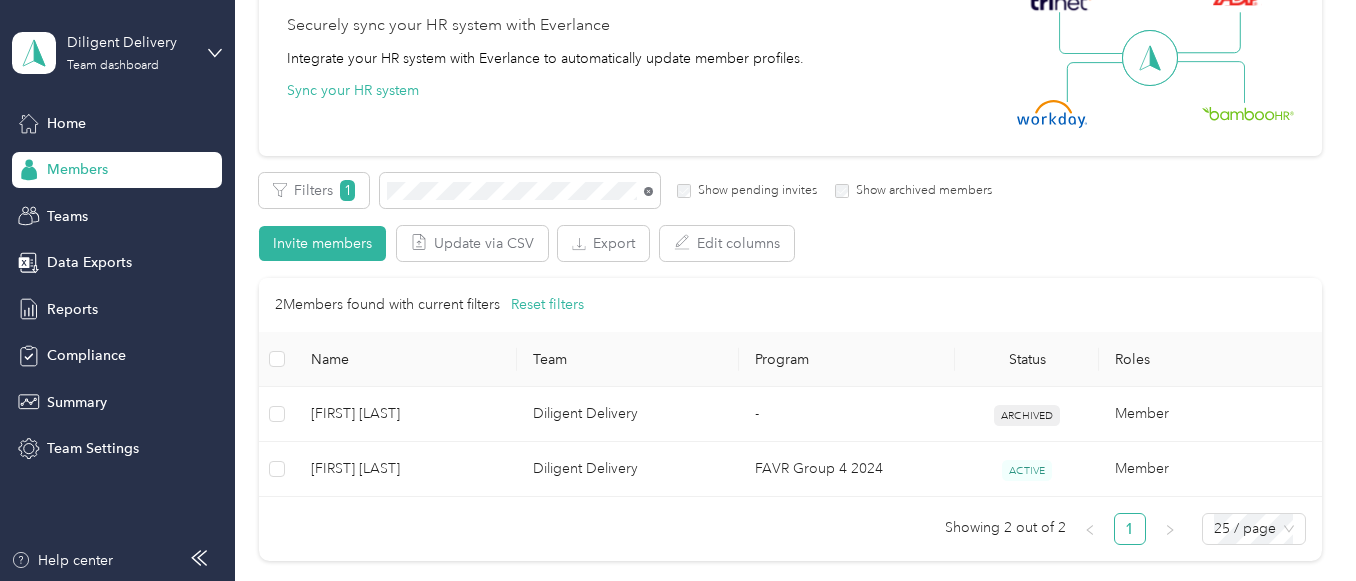 click 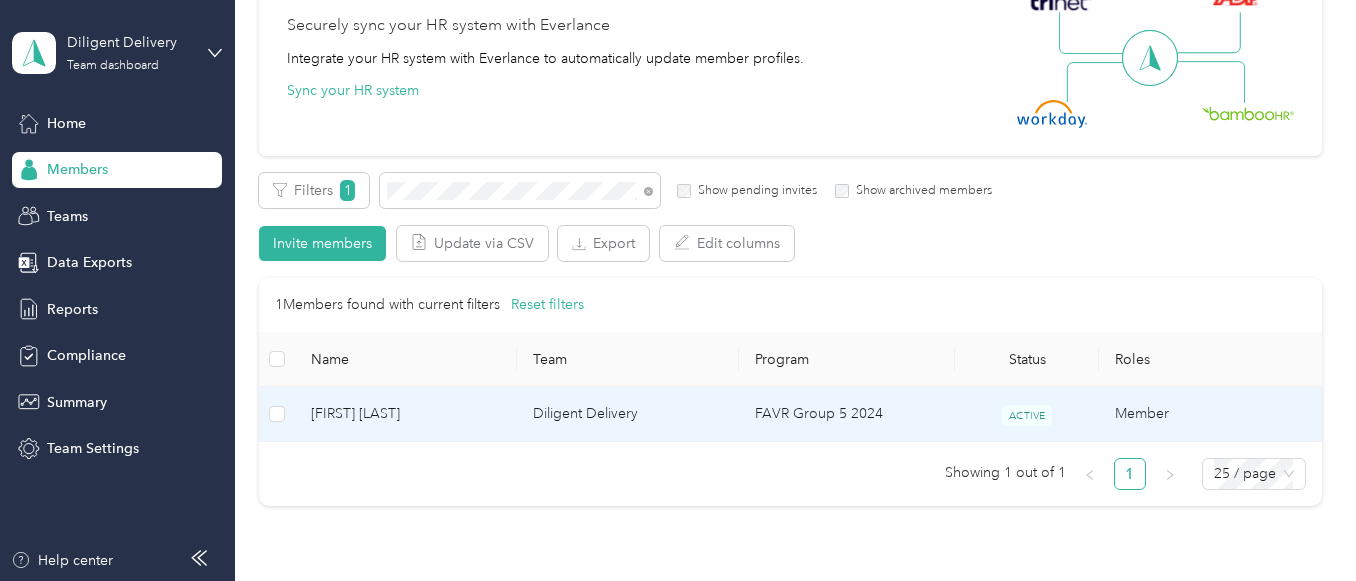 click on "FAVR Group 5 2024" at bounding box center (847, 414) 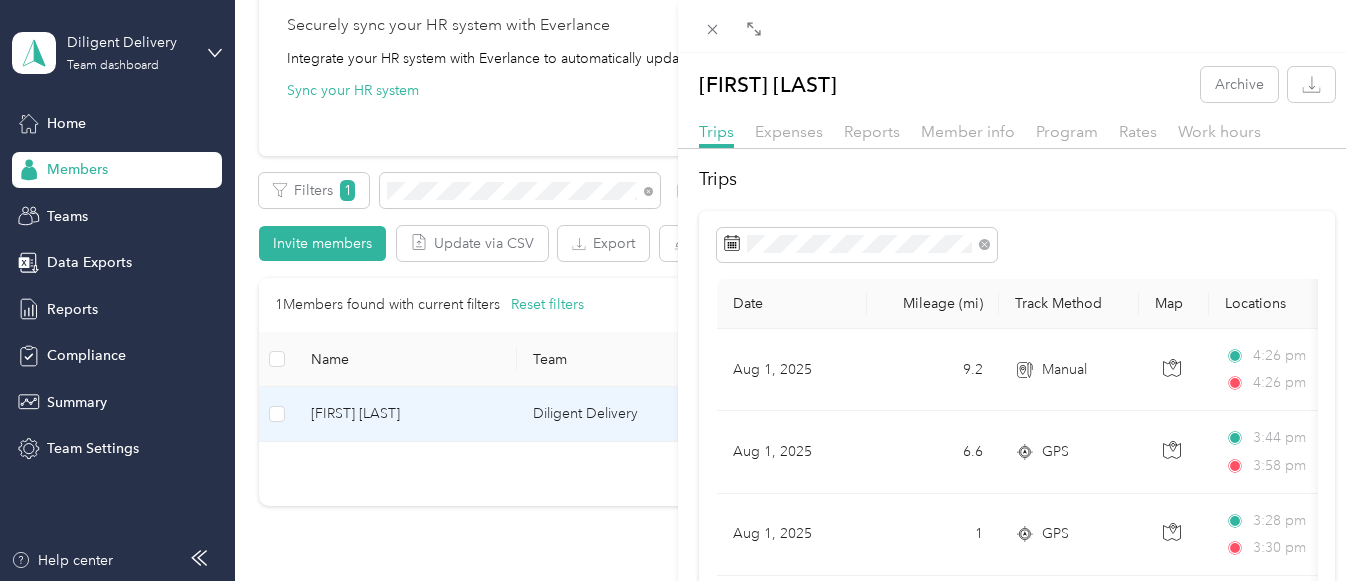 click on "Reports" at bounding box center [872, 132] 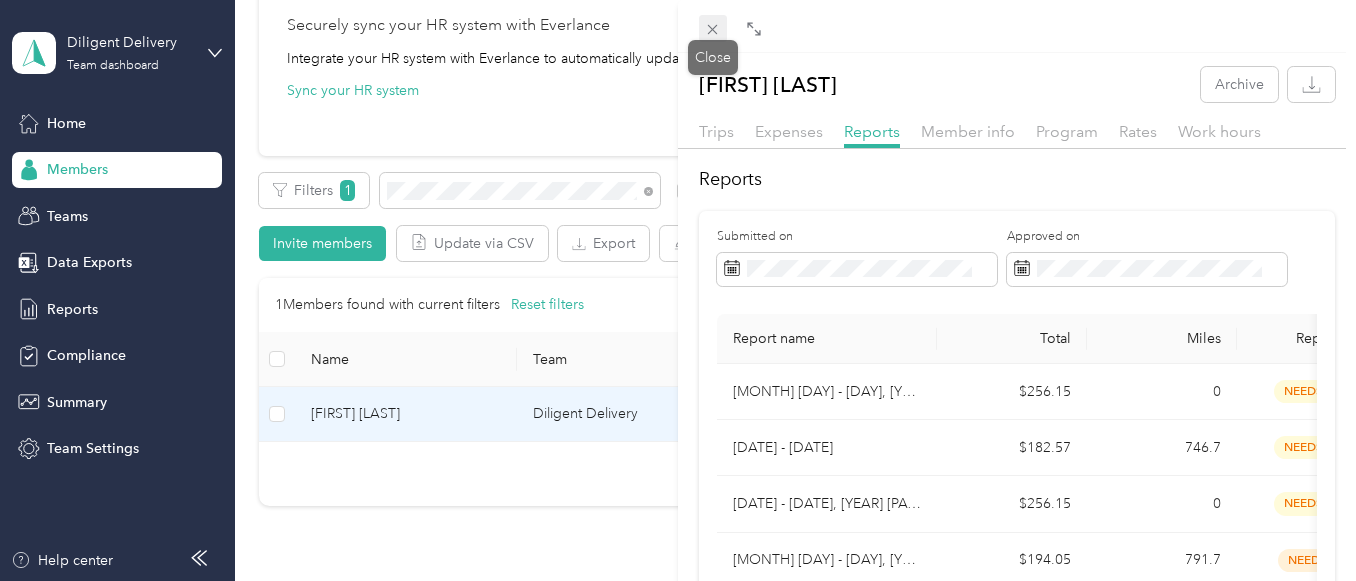 click 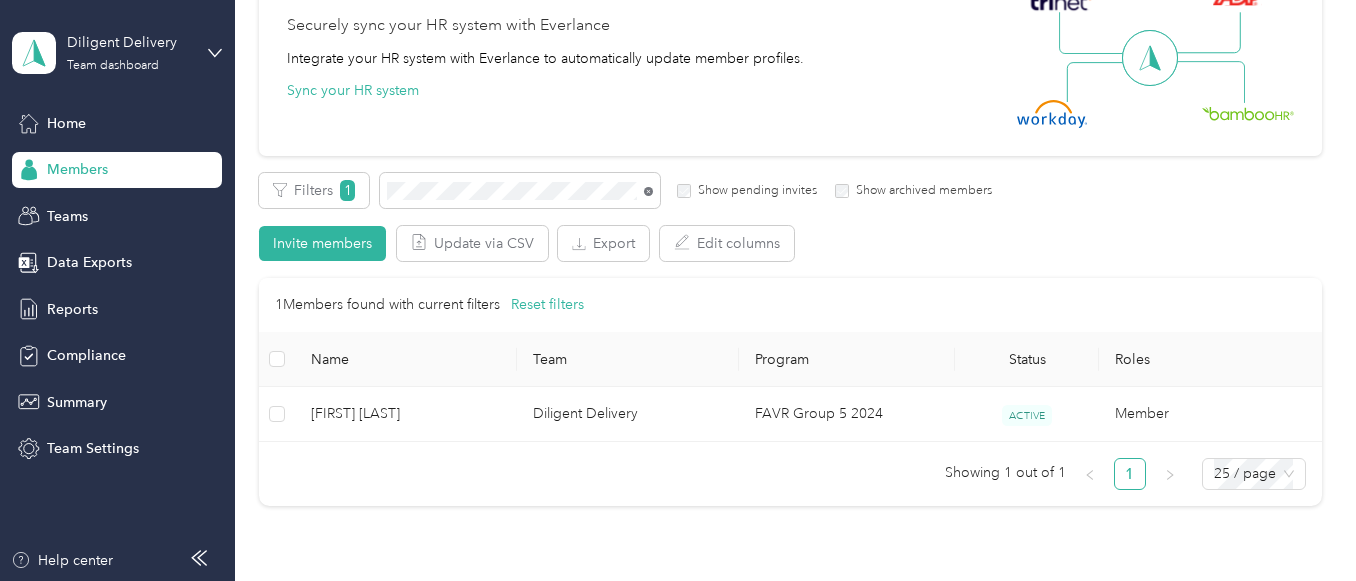 click 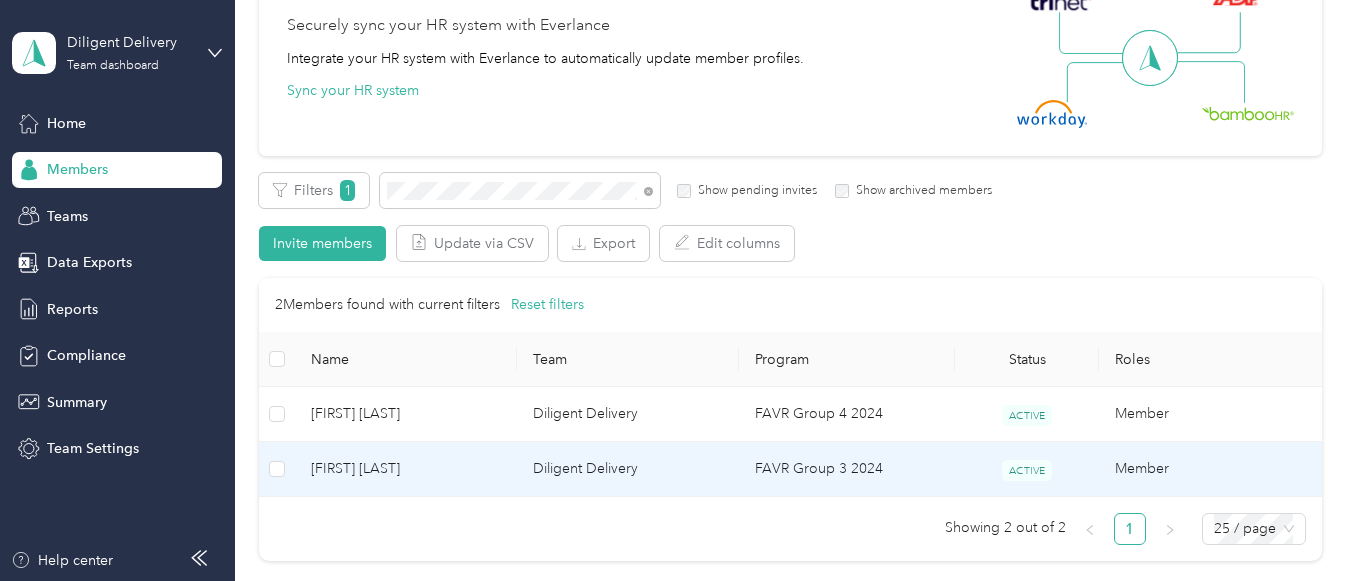click on "FAVR Group 3 2024" at bounding box center (847, 469) 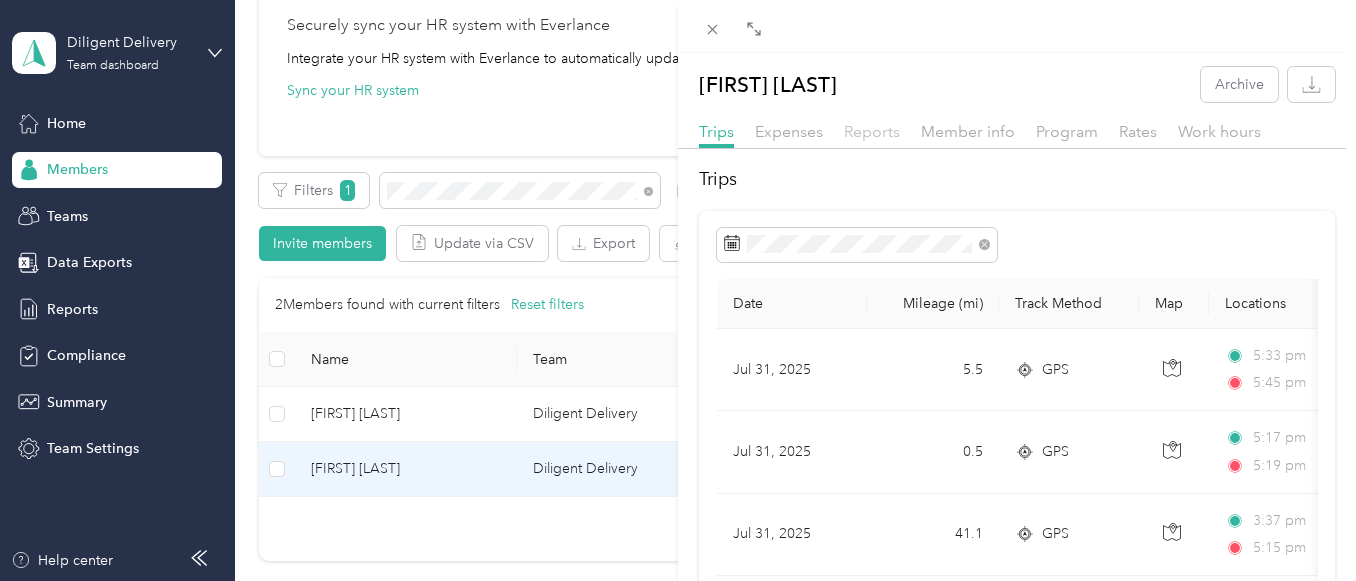 click on "Reports" at bounding box center [872, 131] 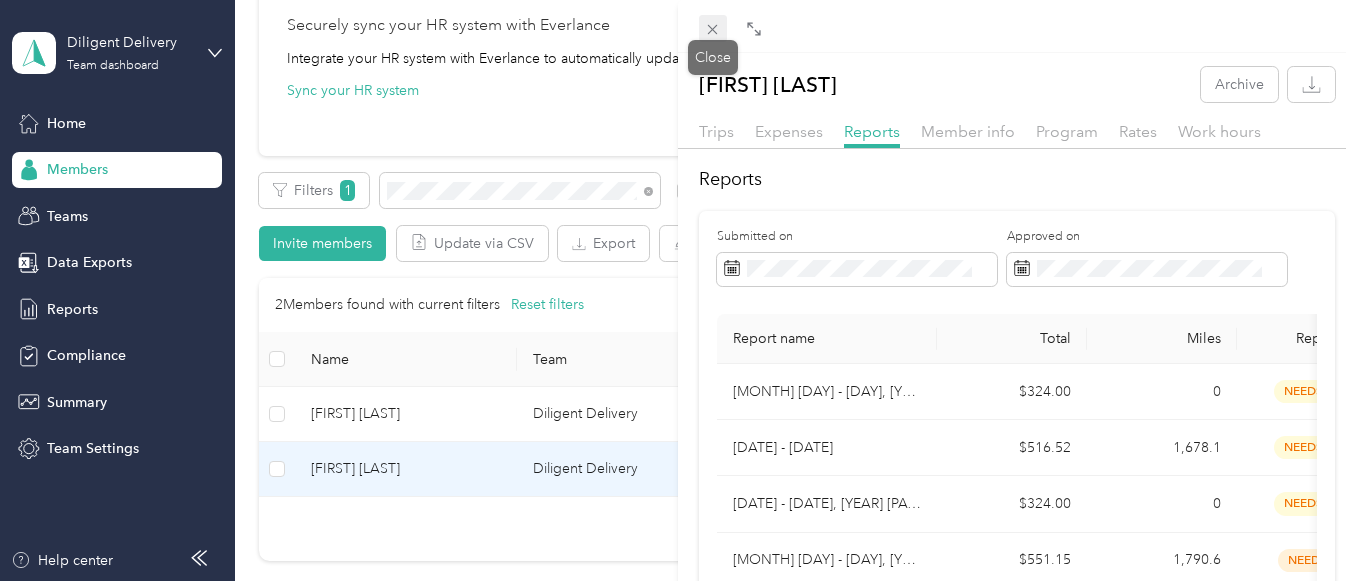 click 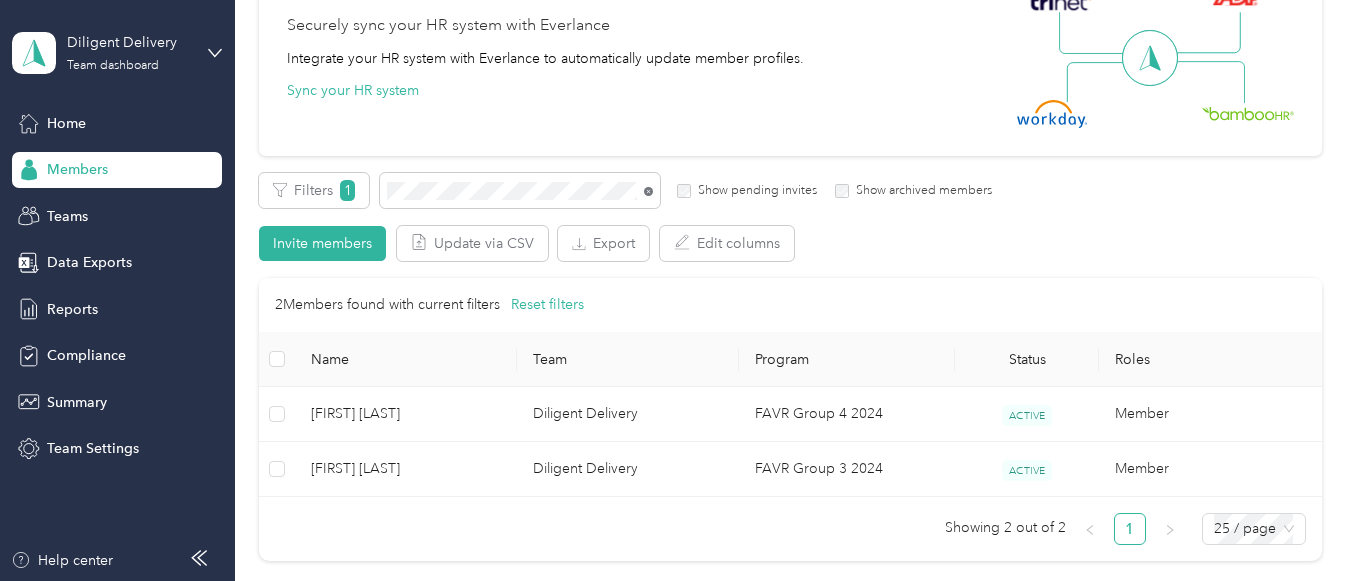 click 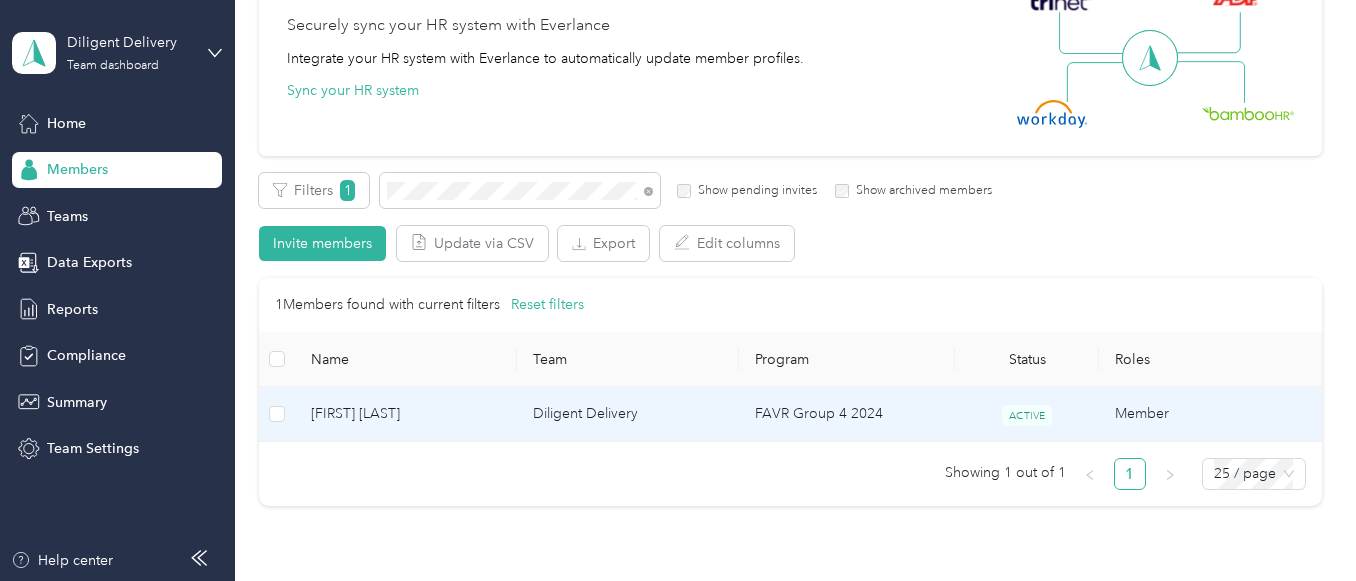 click on "FAVR Group 4 2024" at bounding box center (847, 414) 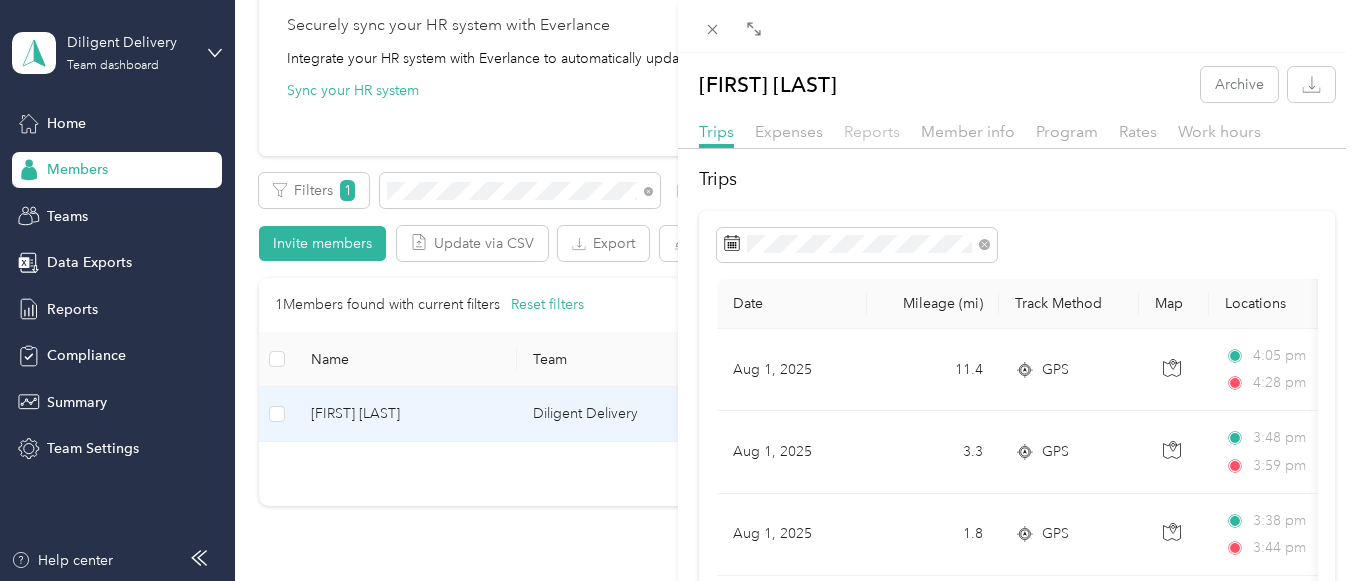 click on "Reports" at bounding box center [872, 131] 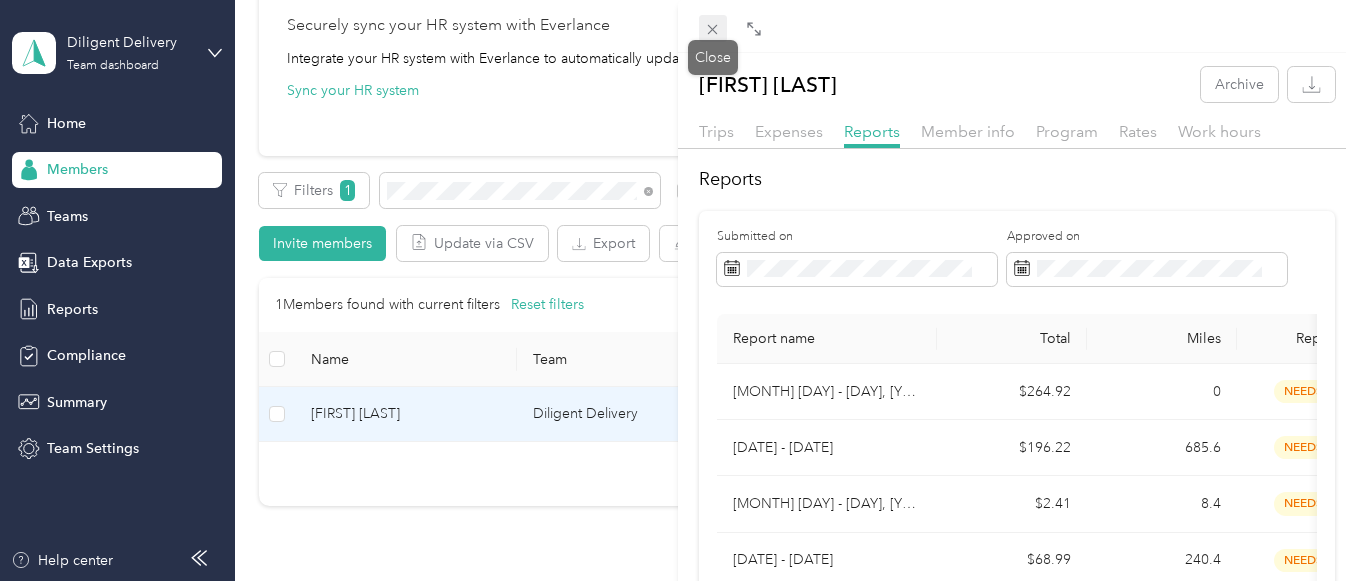 click 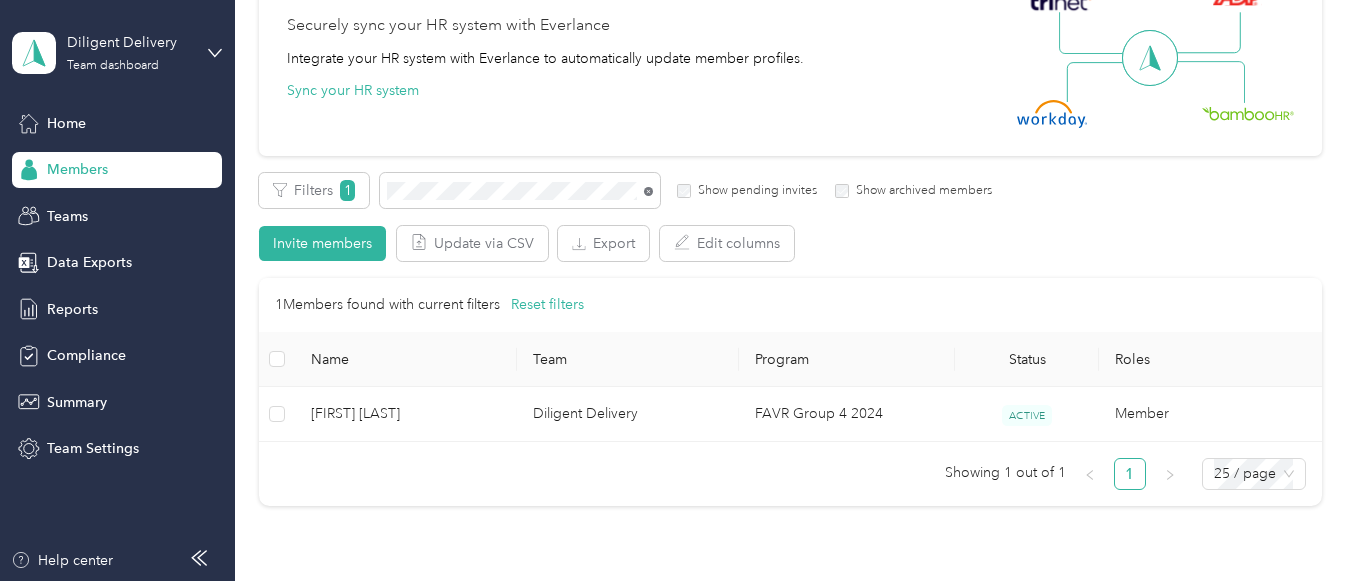 click 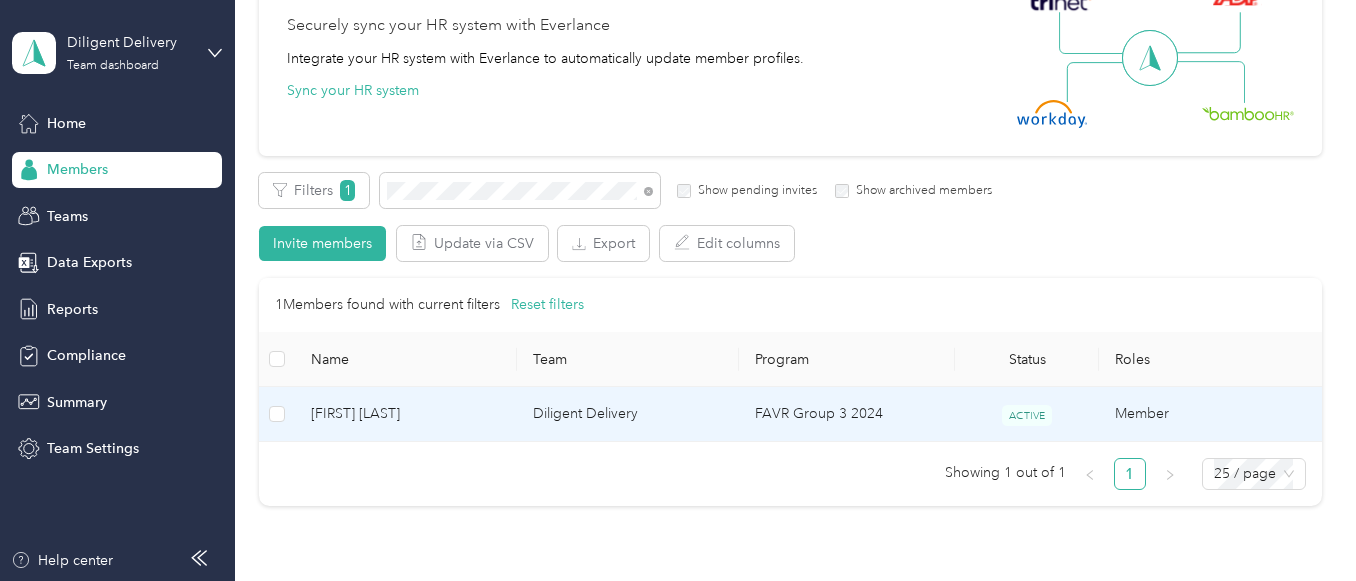 click on "FAVR Group 3 2024" at bounding box center [847, 414] 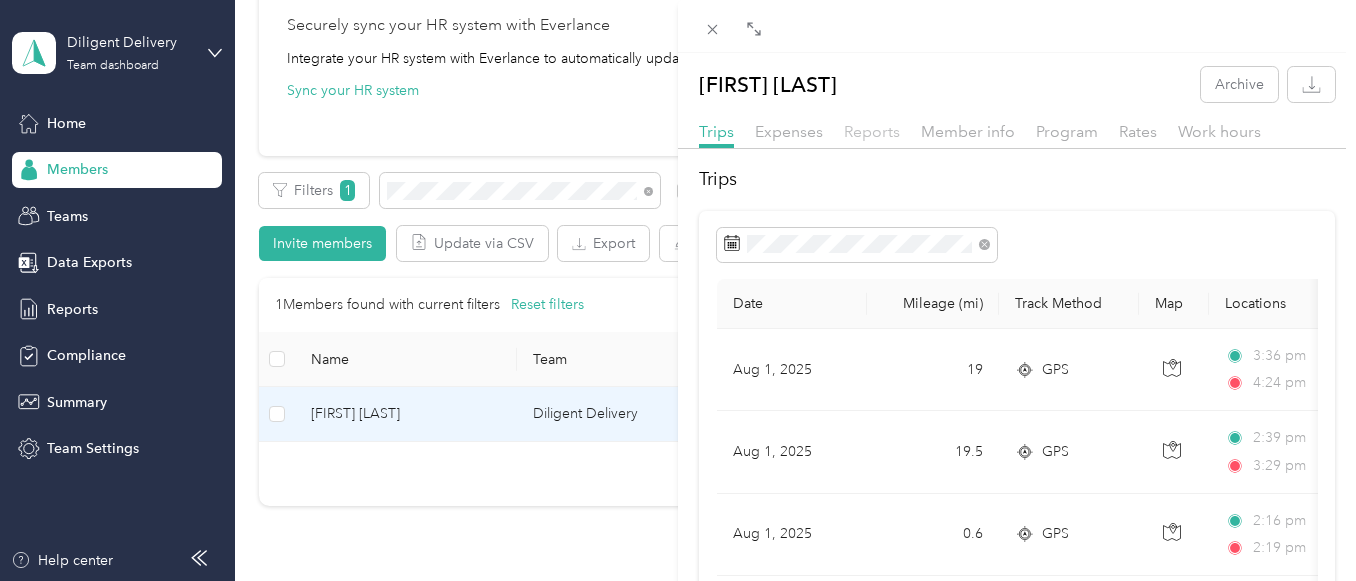click on "Reports" at bounding box center [872, 131] 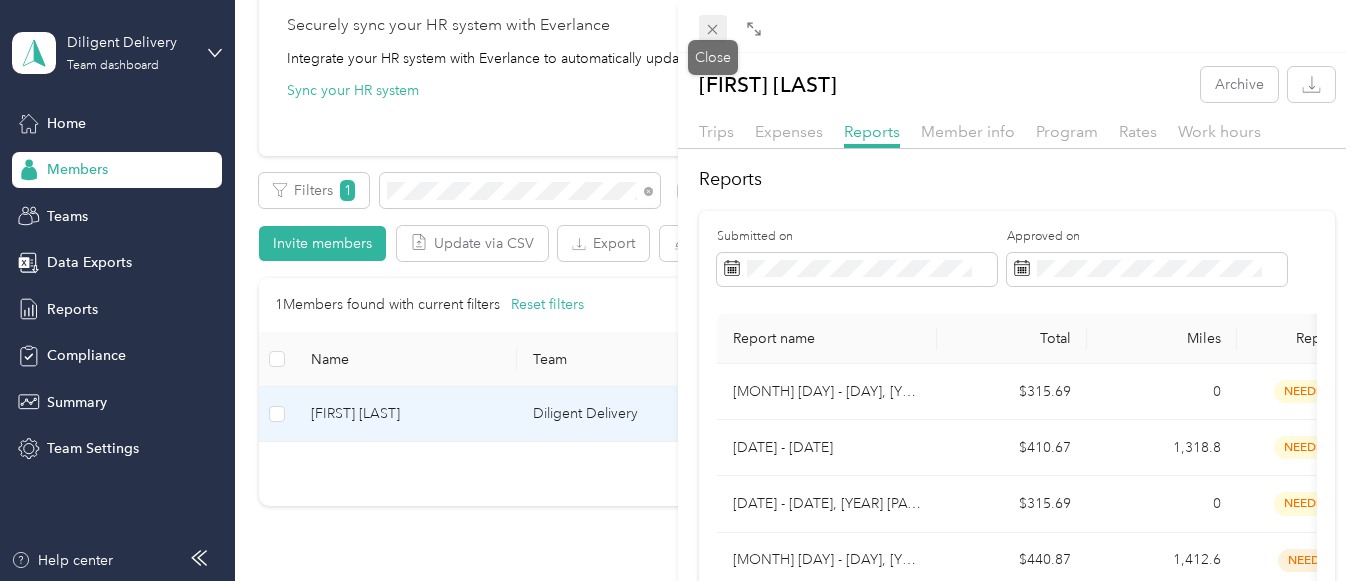 click 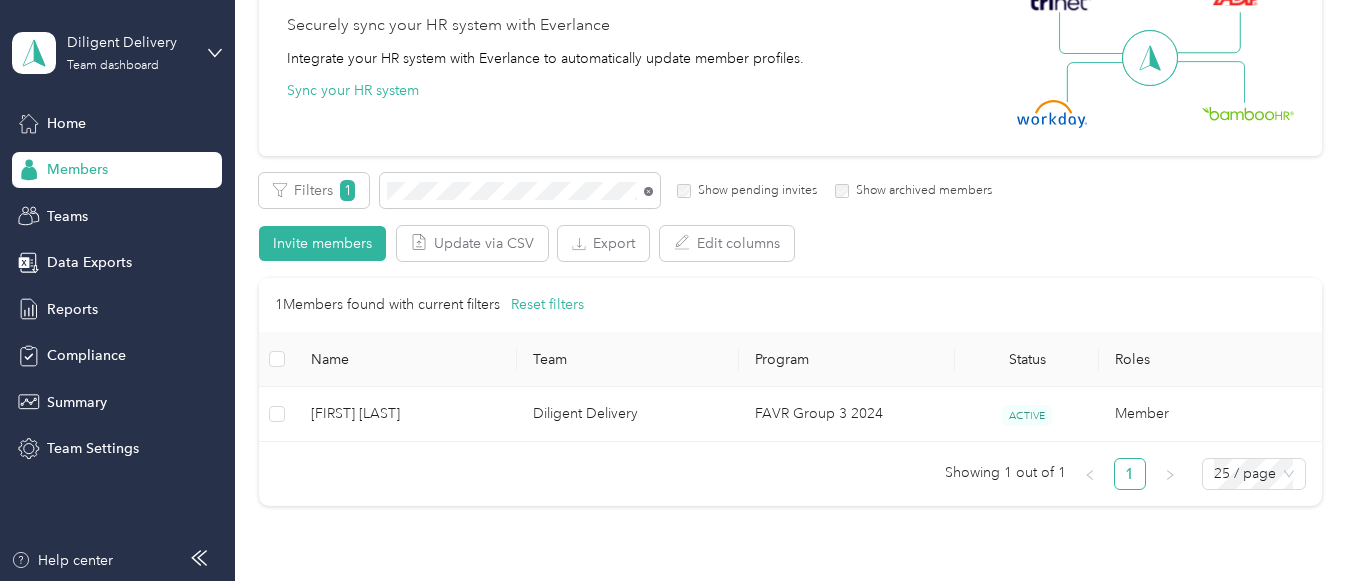 click 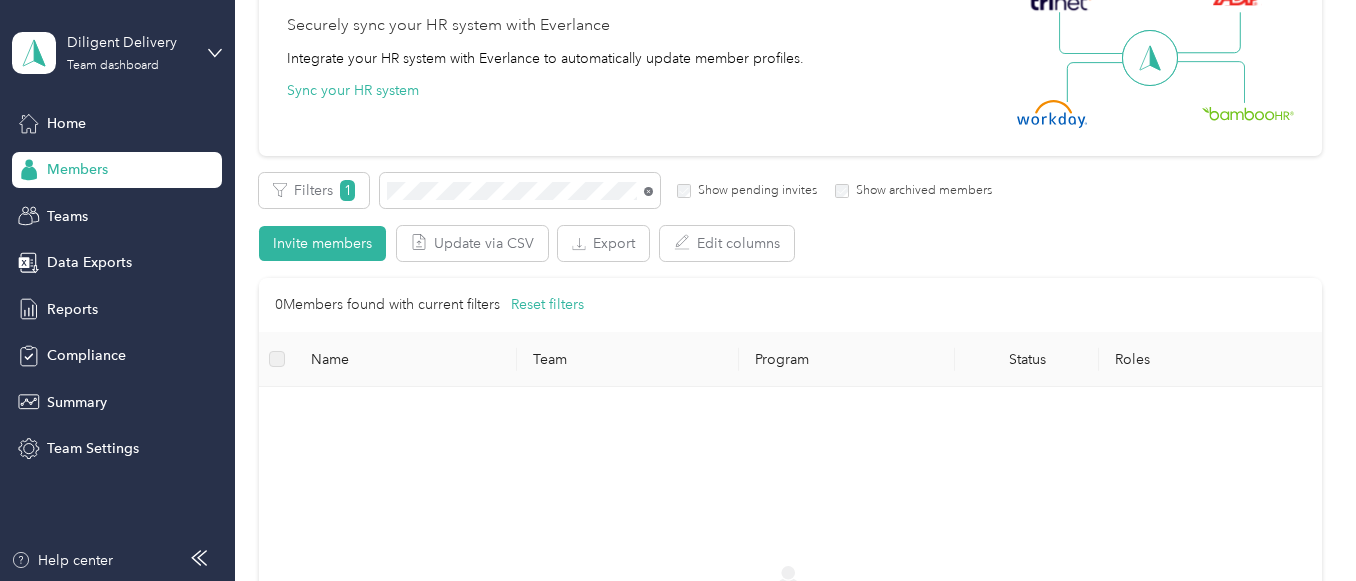 click 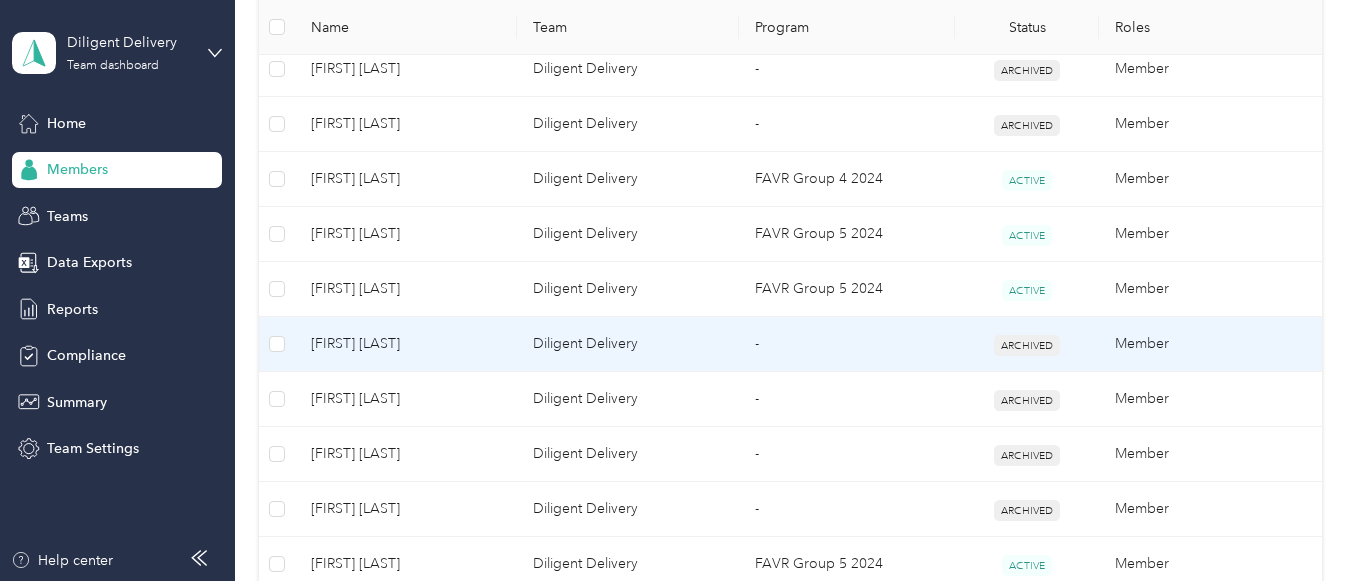 scroll, scrollTop: 700, scrollLeft: 0, axis: vertical 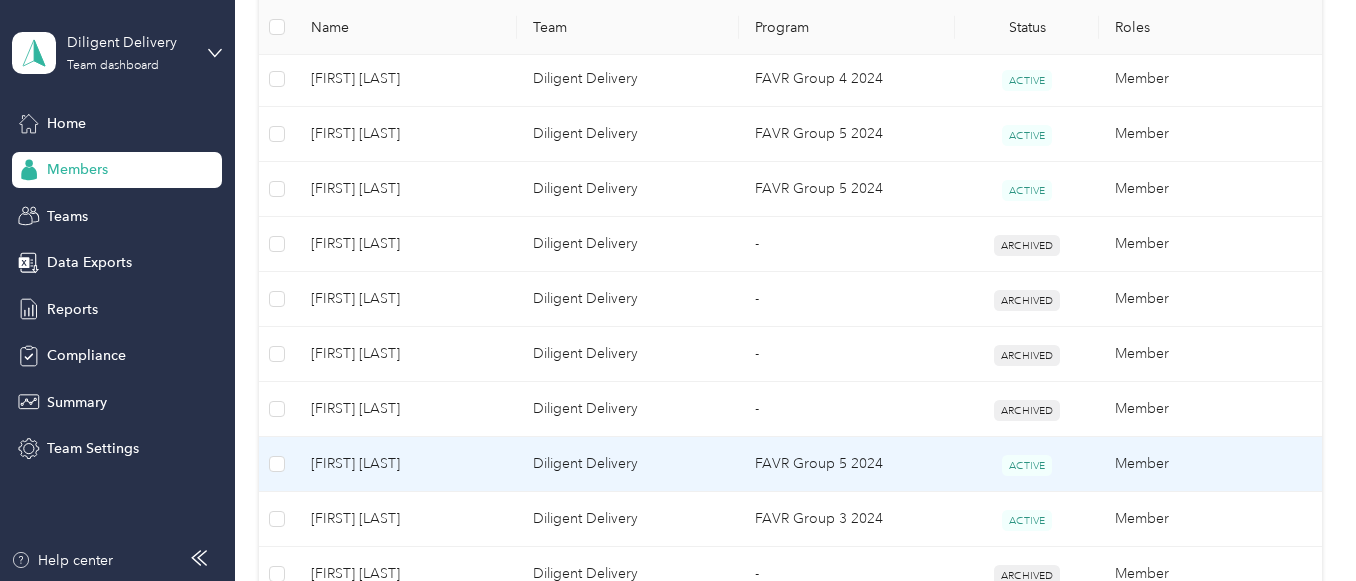 click on "FAVR Group 5 2024" at bounding box center (847, 464) 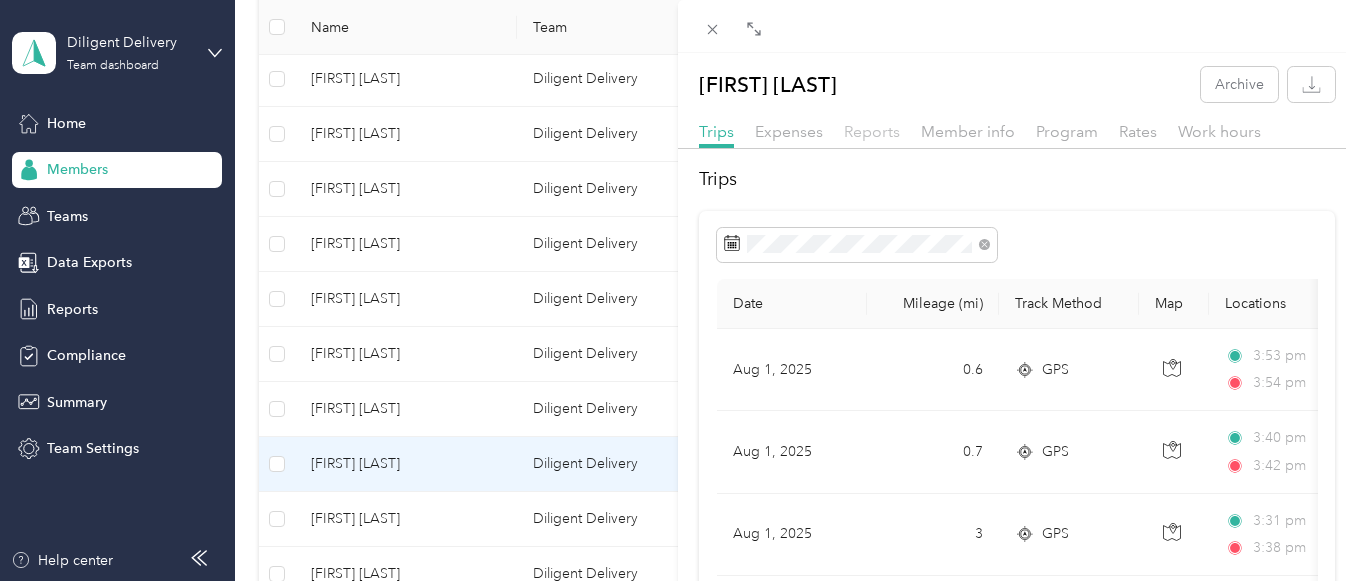 click on "Reports" at bounding box center [872, 131] 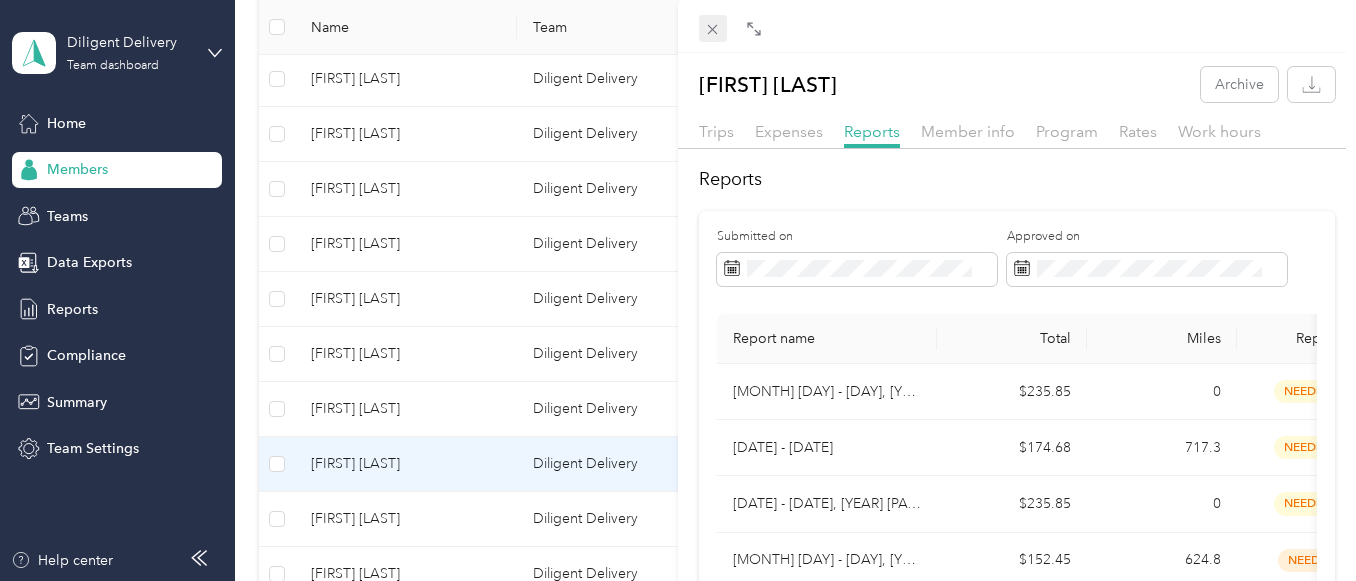click 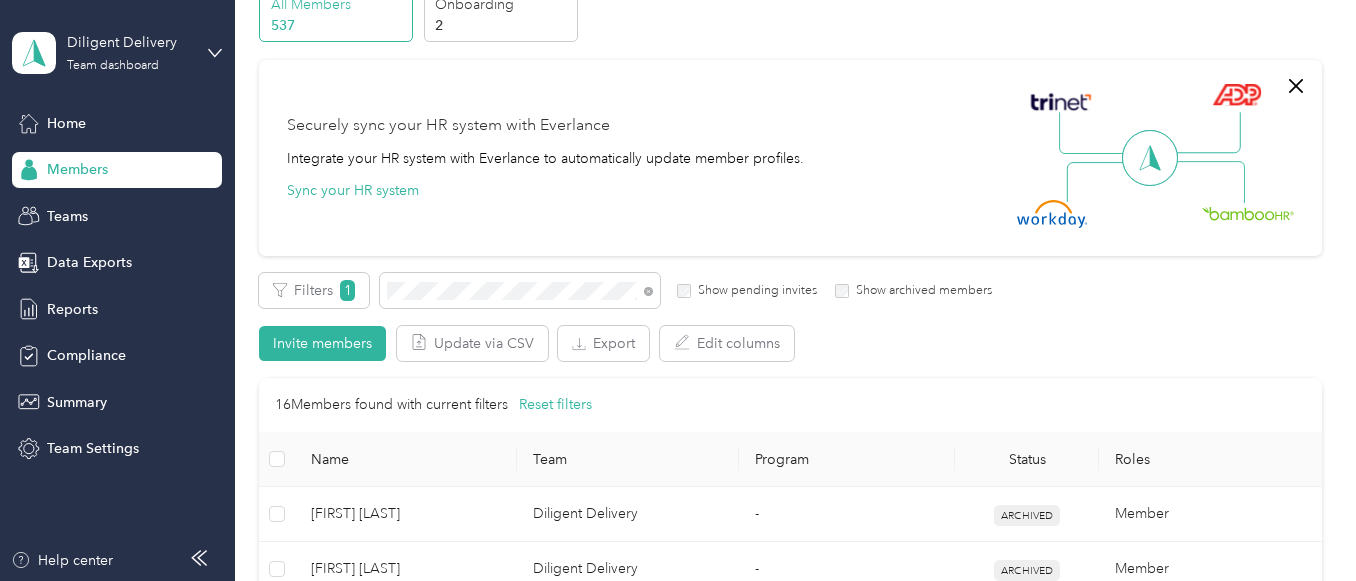 scroll, scrollTop: 0, scrollLeft: 0, axis: both 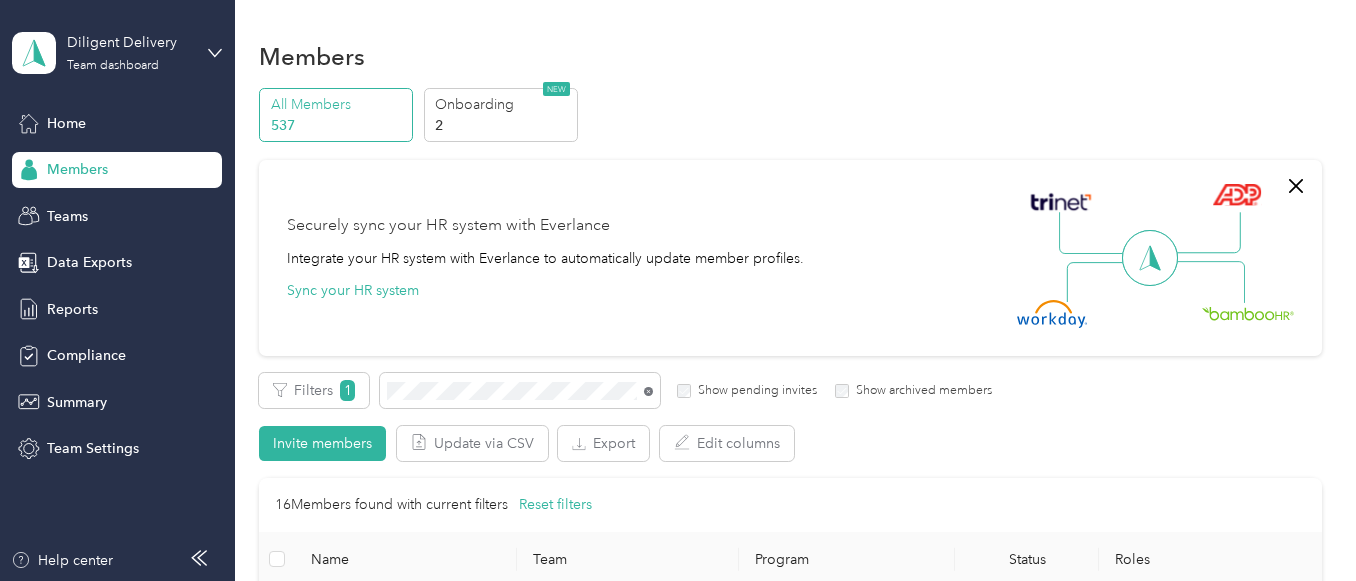 click 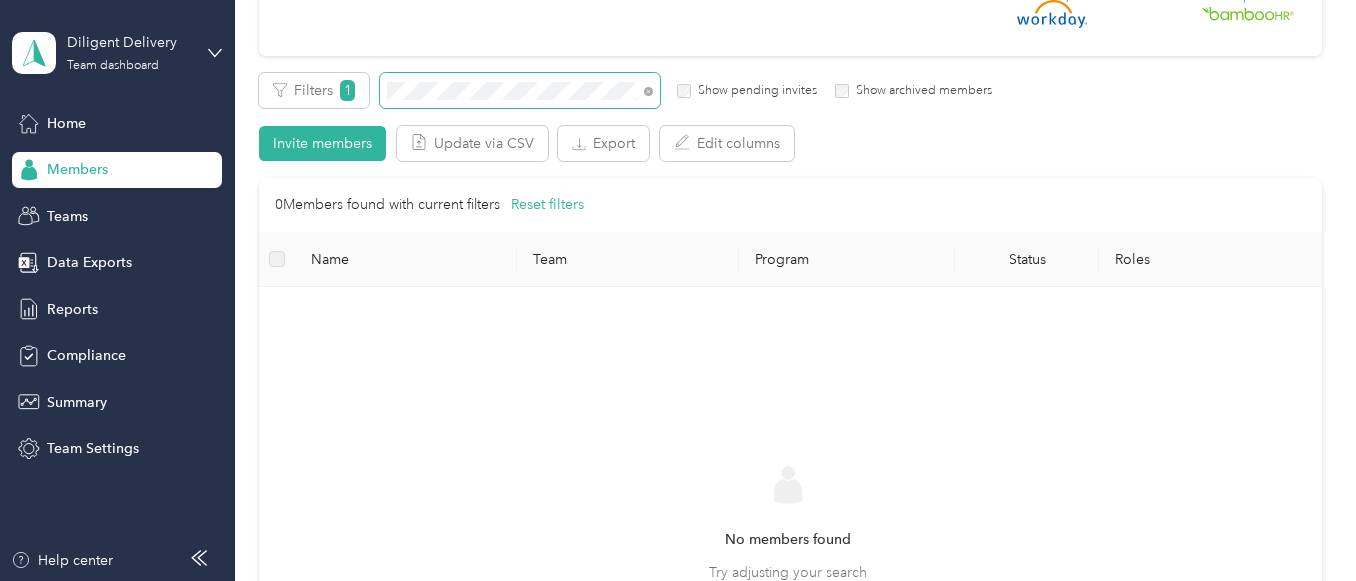 scroll, scrollTop: 200, scrollLeft: 0, axis: vertical 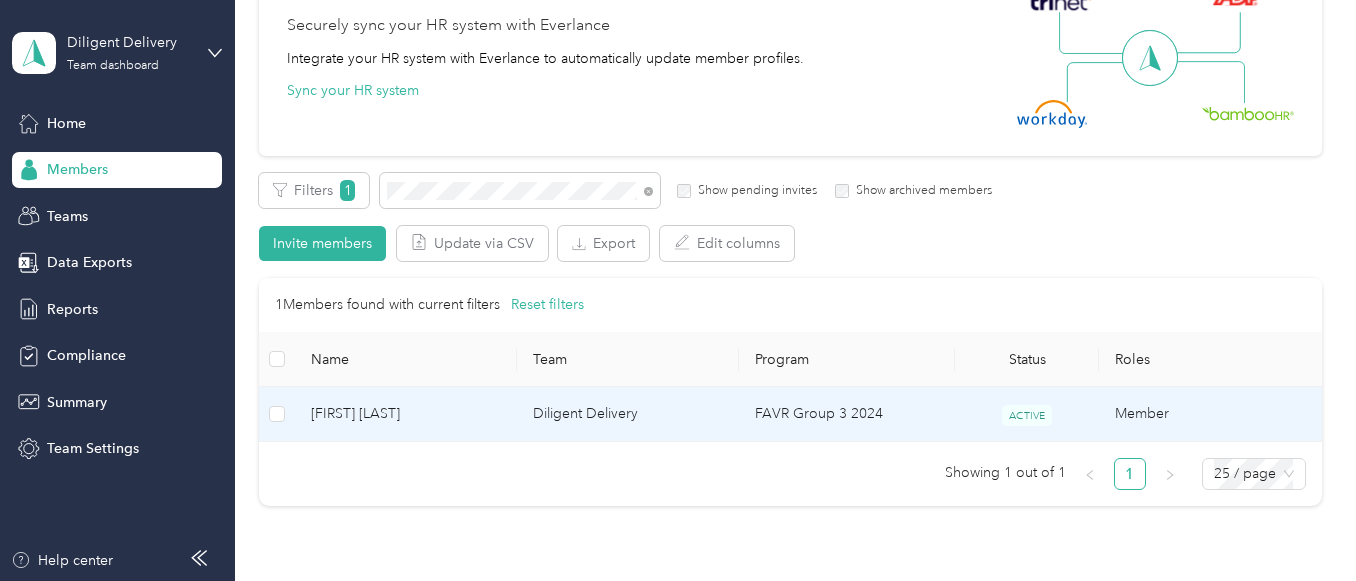 click on "FAVR Group 3 2024" at bounding box center (847, 414) 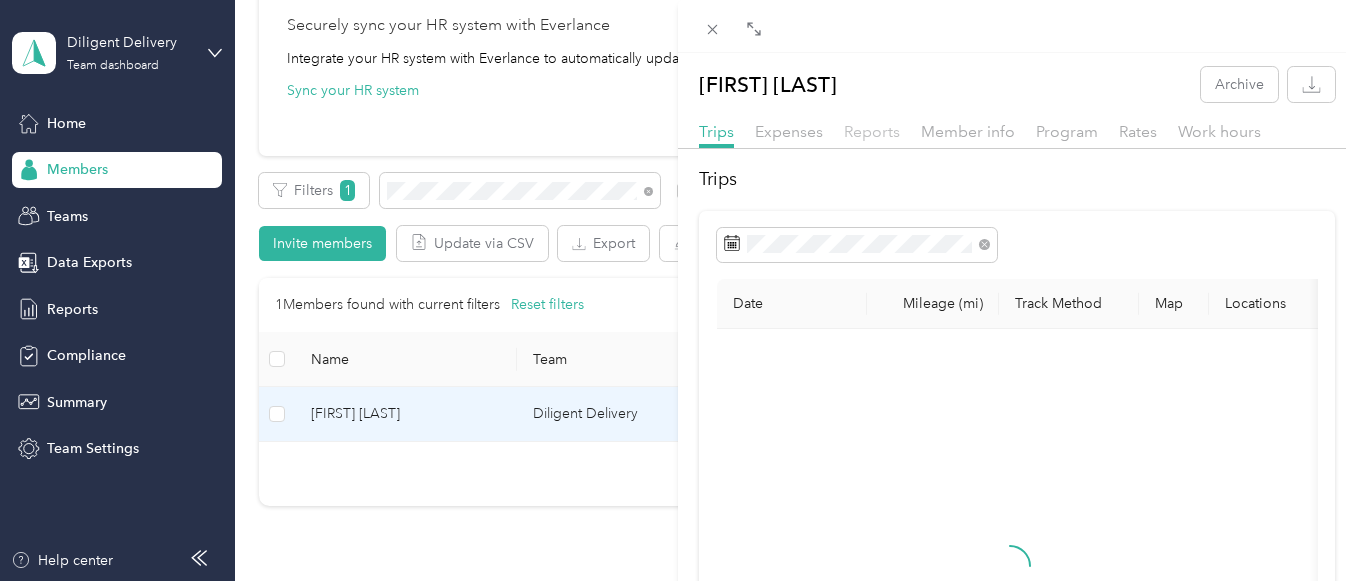 click on "Reports" at bounding box center (872, 131) 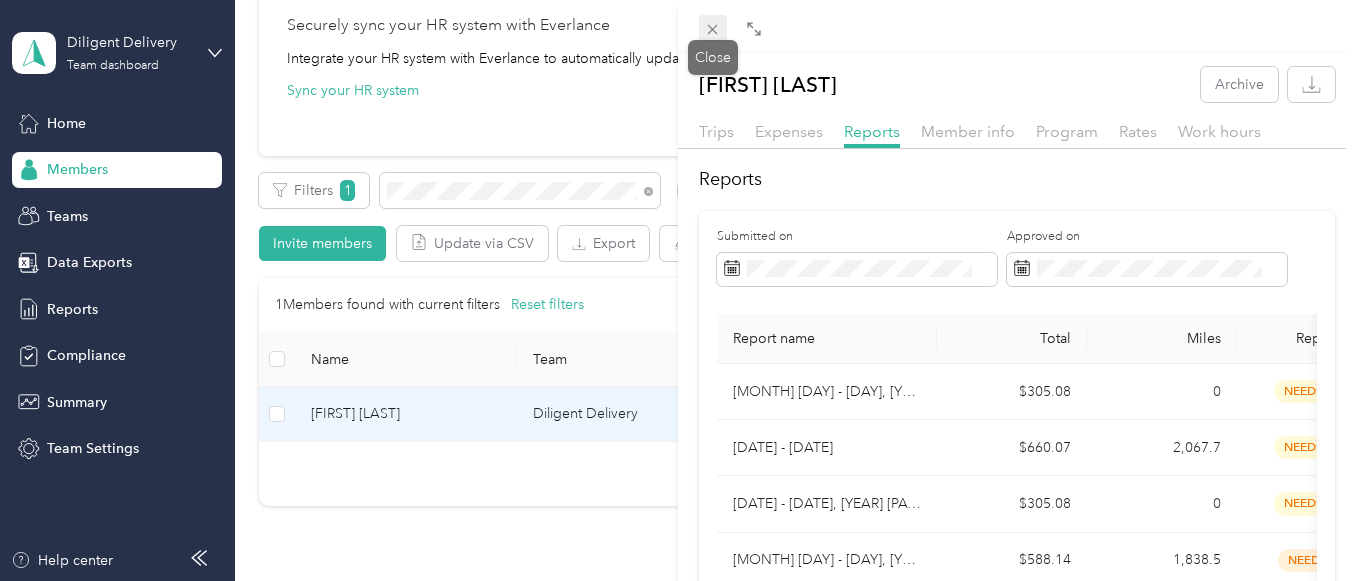 click 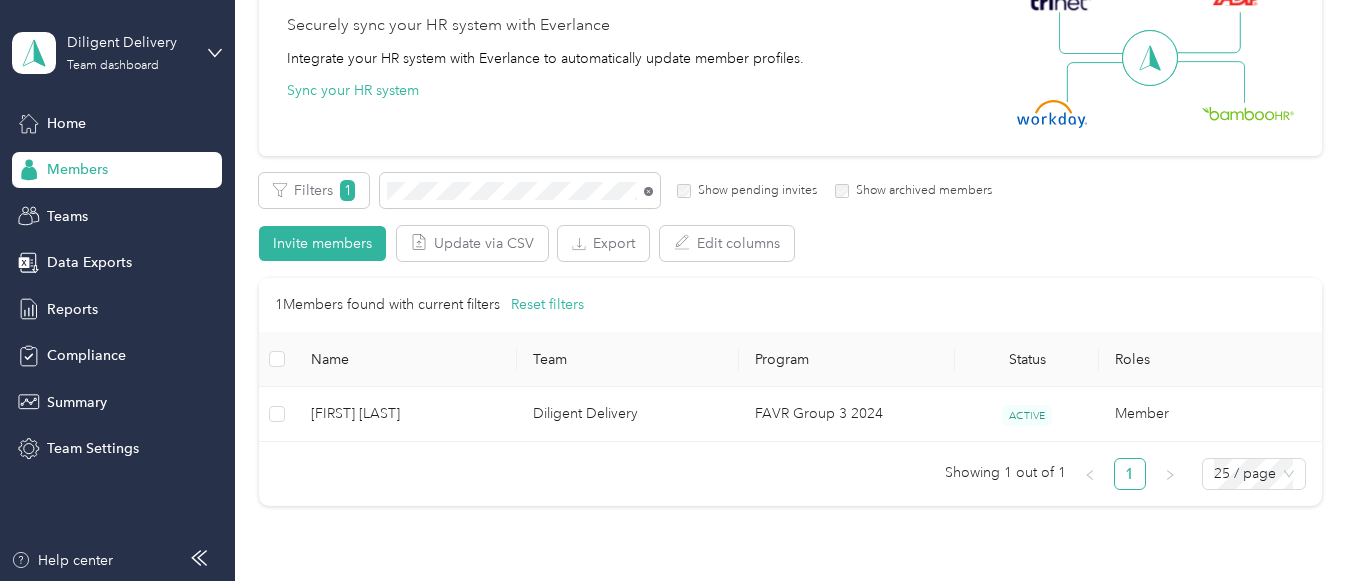 click 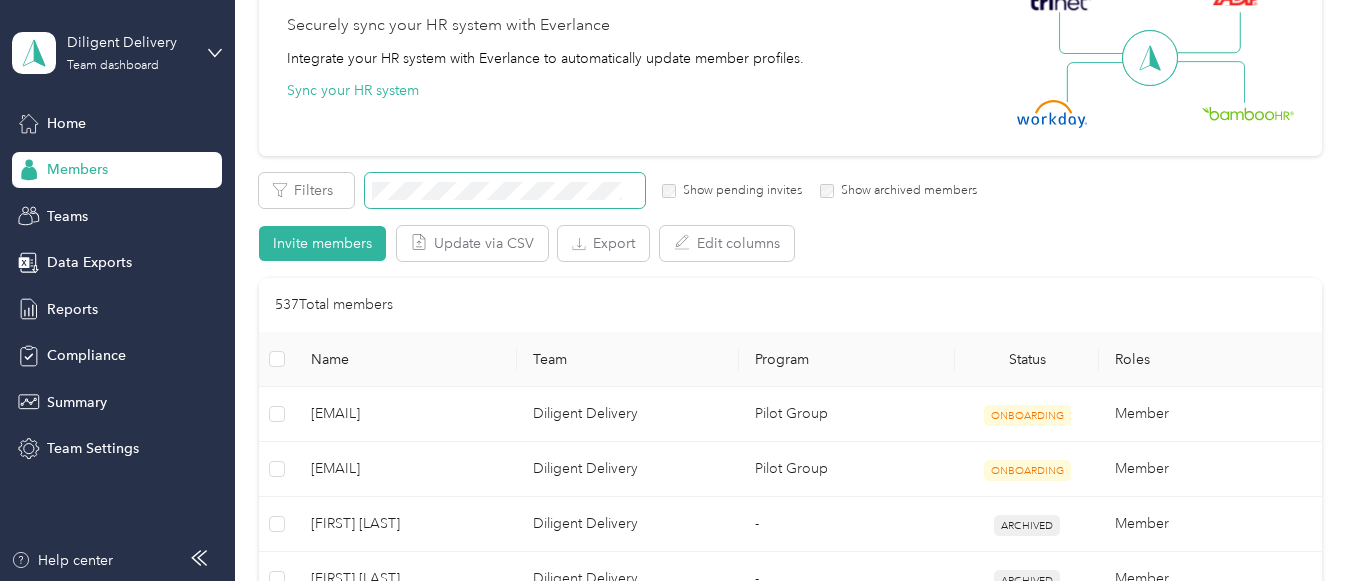 click at bounding box center [505, 190] 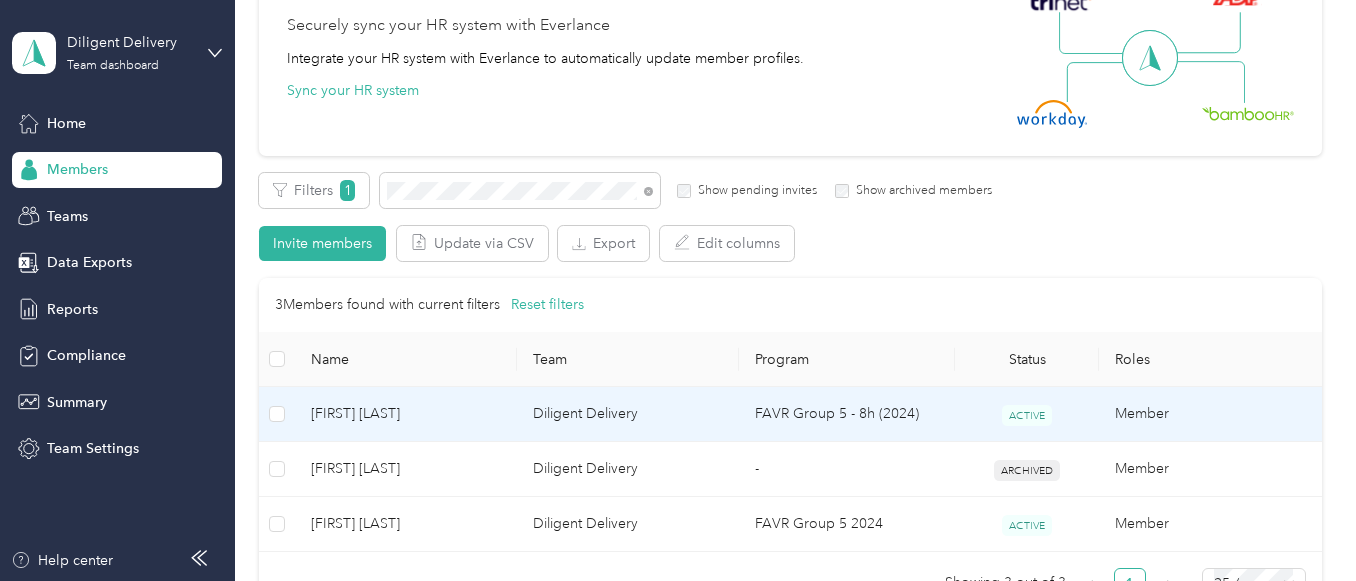click on "FAVR Group 5 - 8h (2024)" at bounding box center (847, 414) 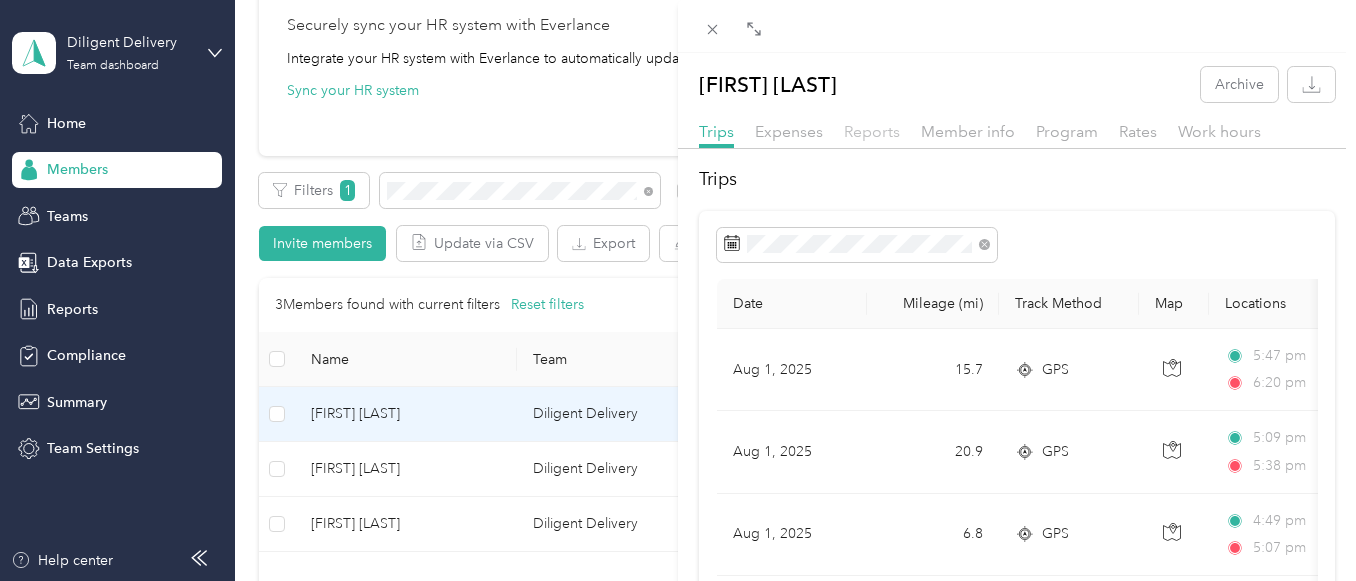 click on "Reports" at bounding box center (872, 131) 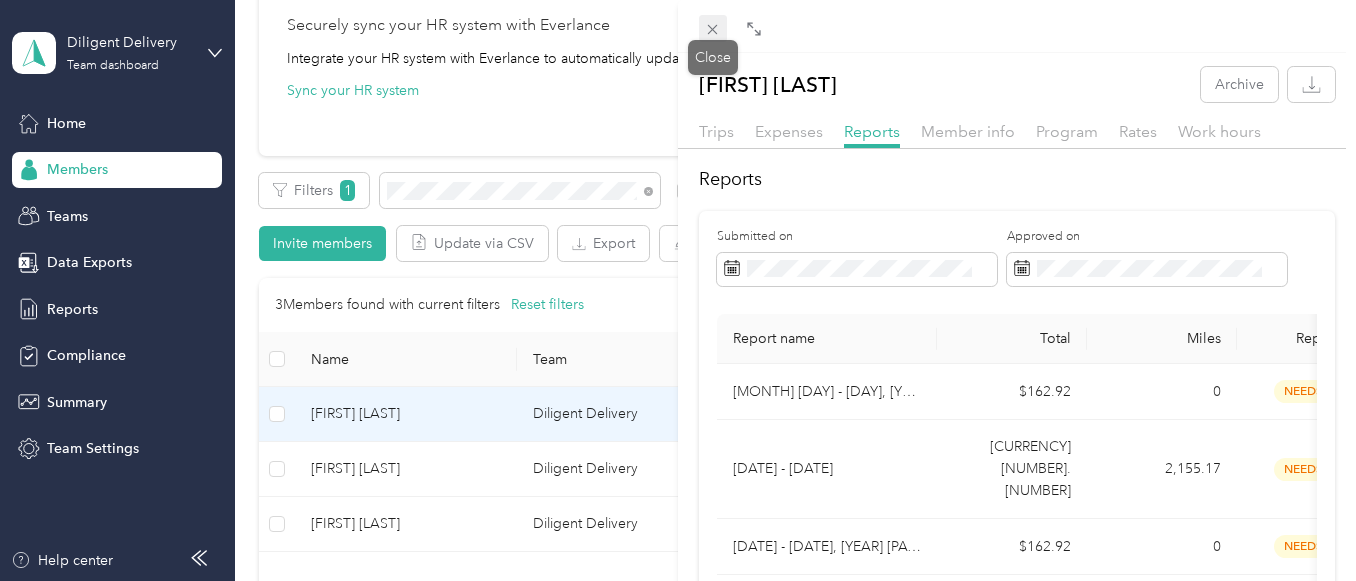 click 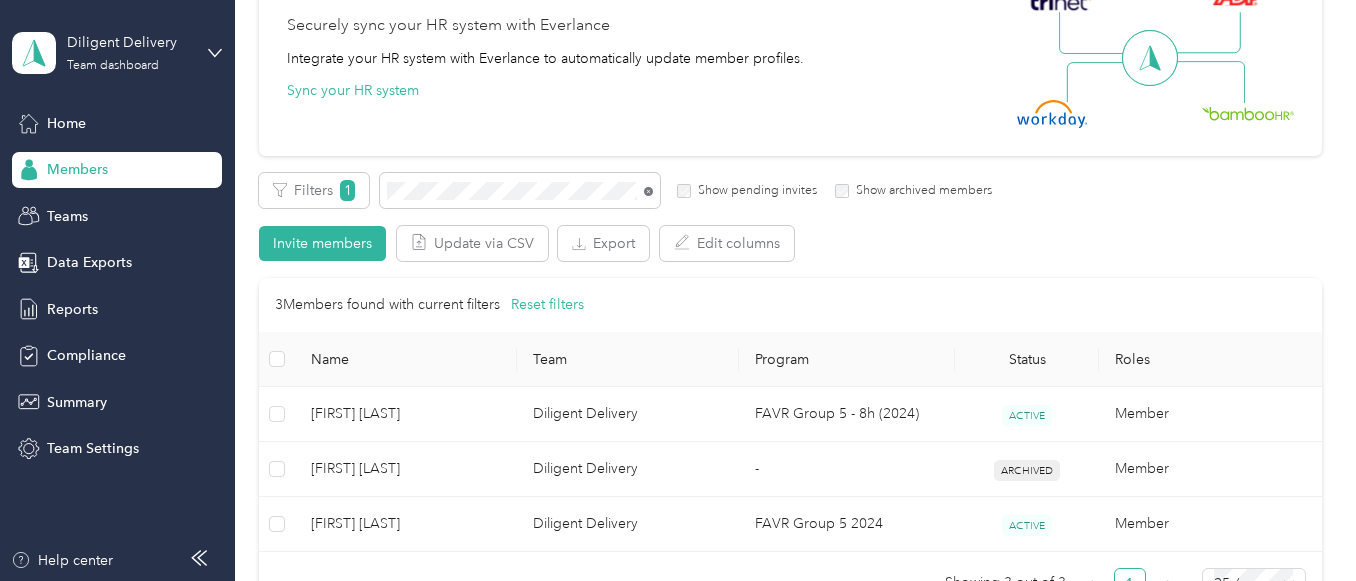 click 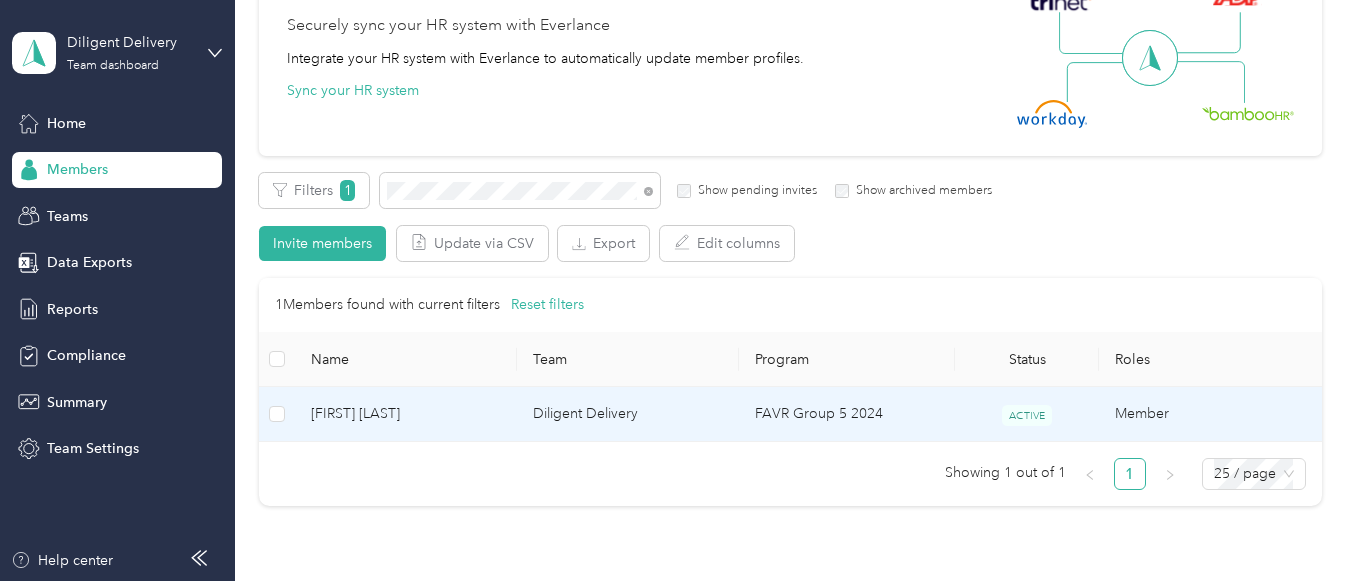 click on "FAVR Group 5 2024" at bounding box center [847, 414] 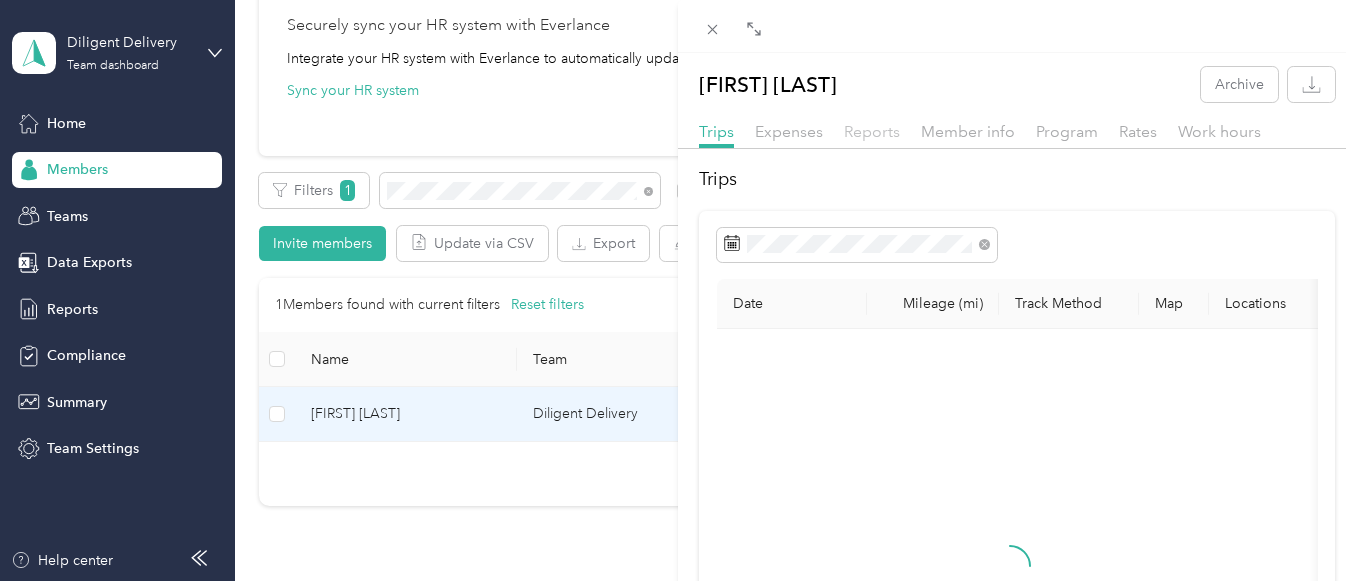 click on "Reports" at bounding box center (872, 131) 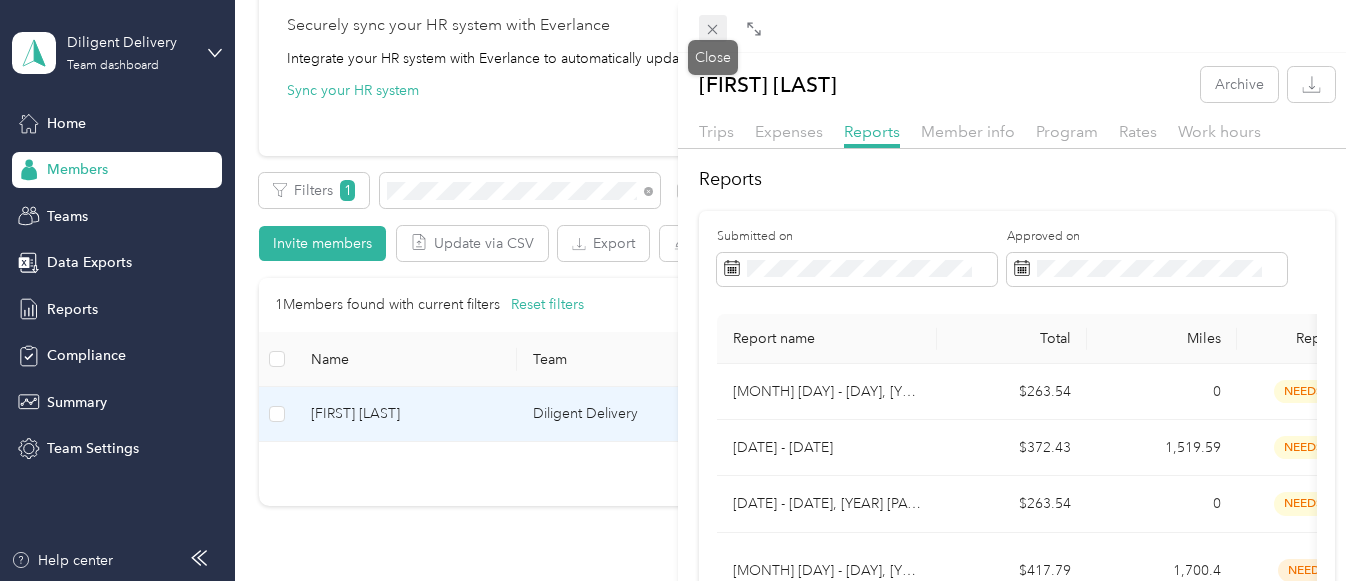 click 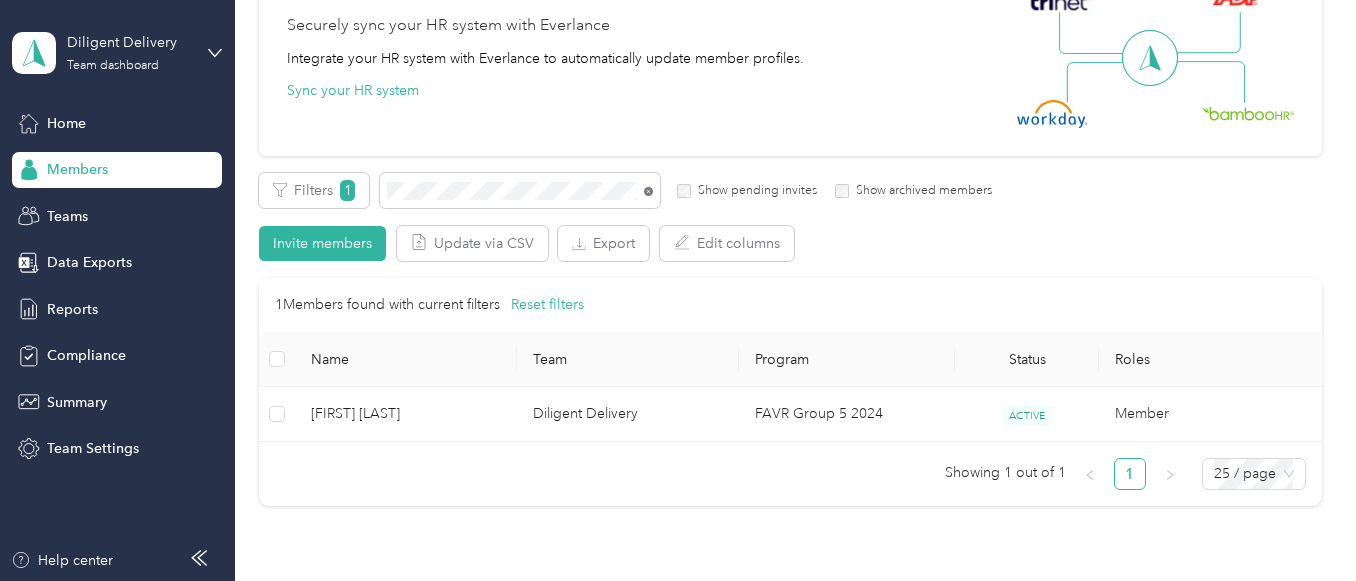 click 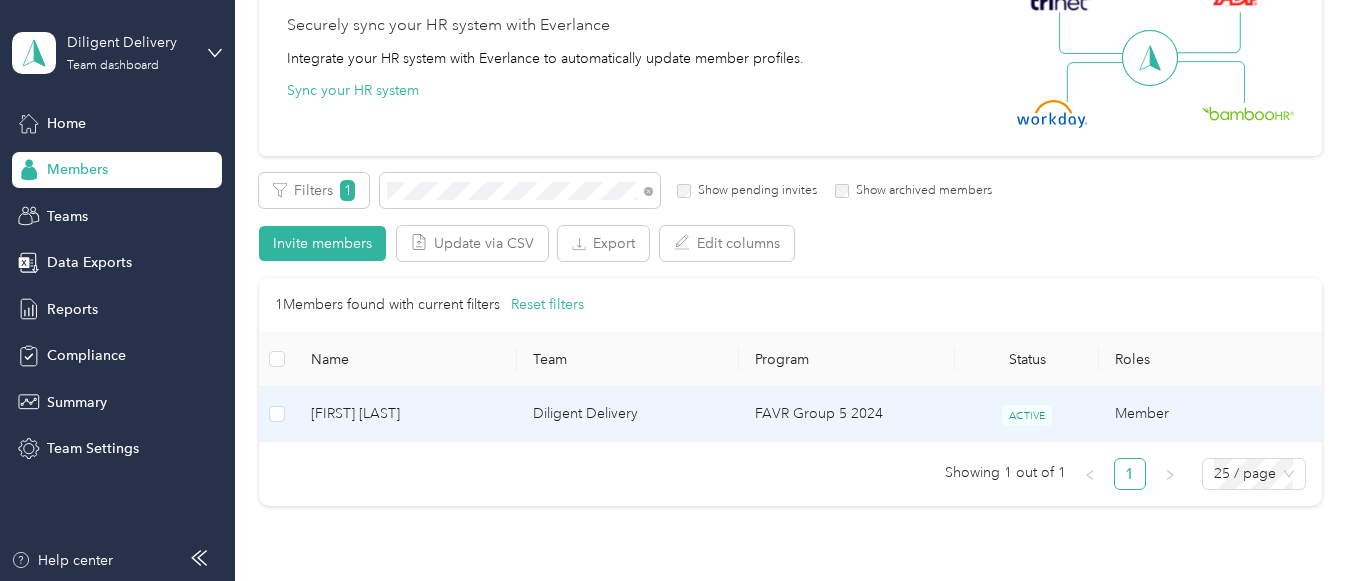 click on "FAVR Group 5 2024" at bounding box center [847, 414] 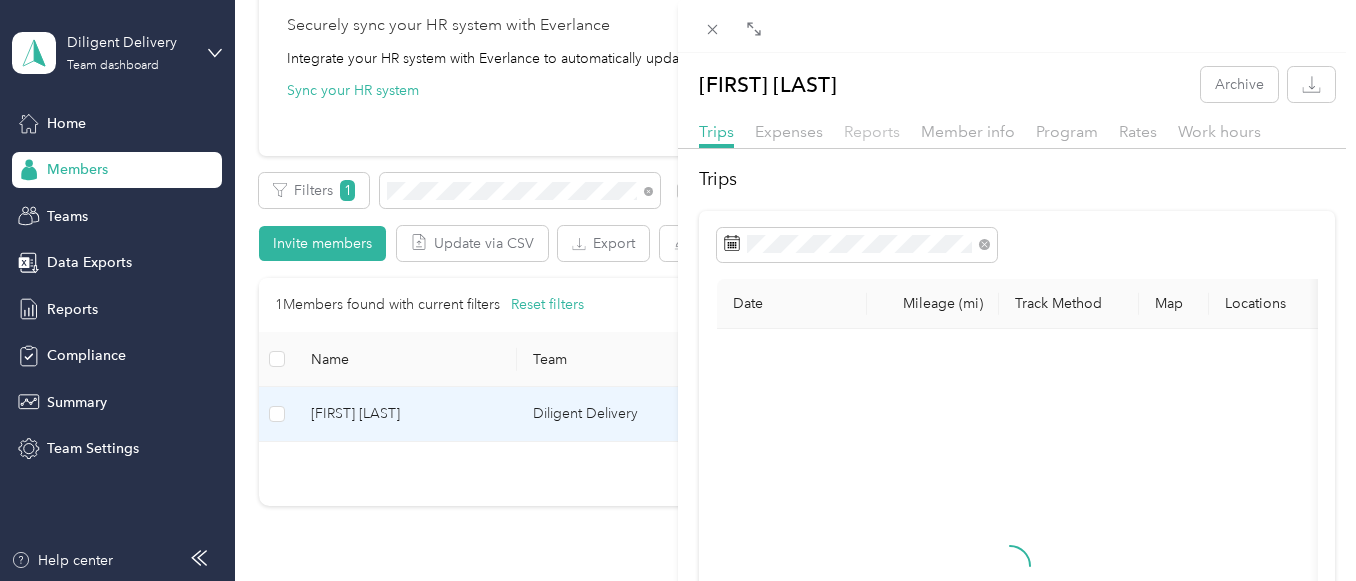 click on "Reports" at bounding box center [872, 131] 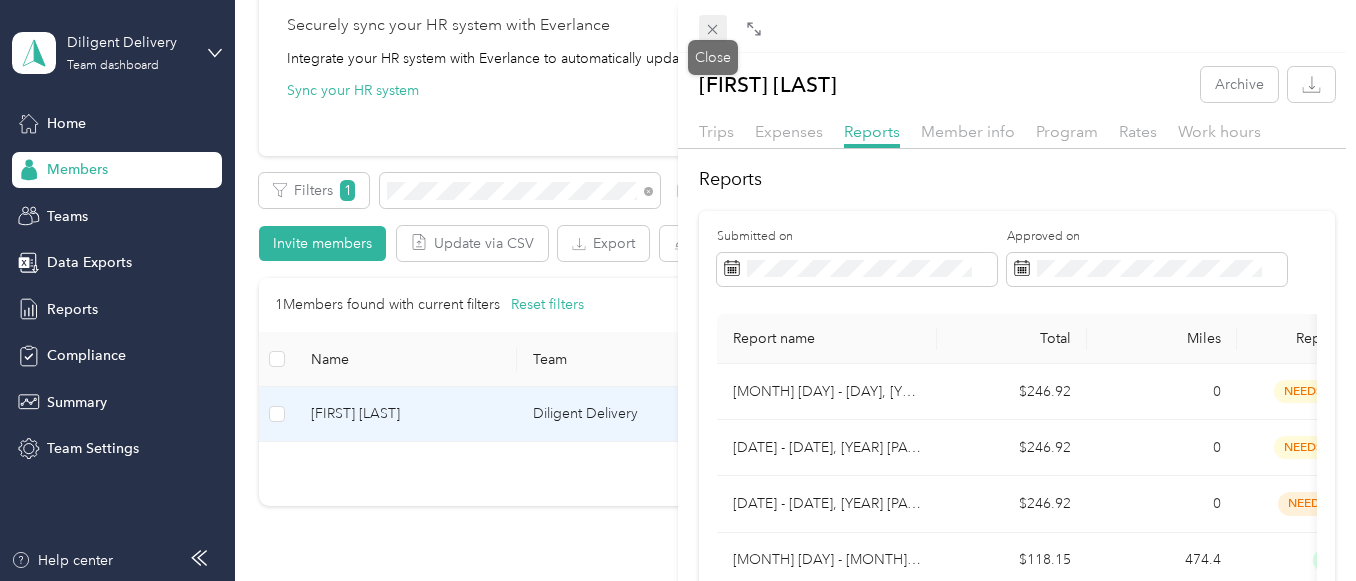 click 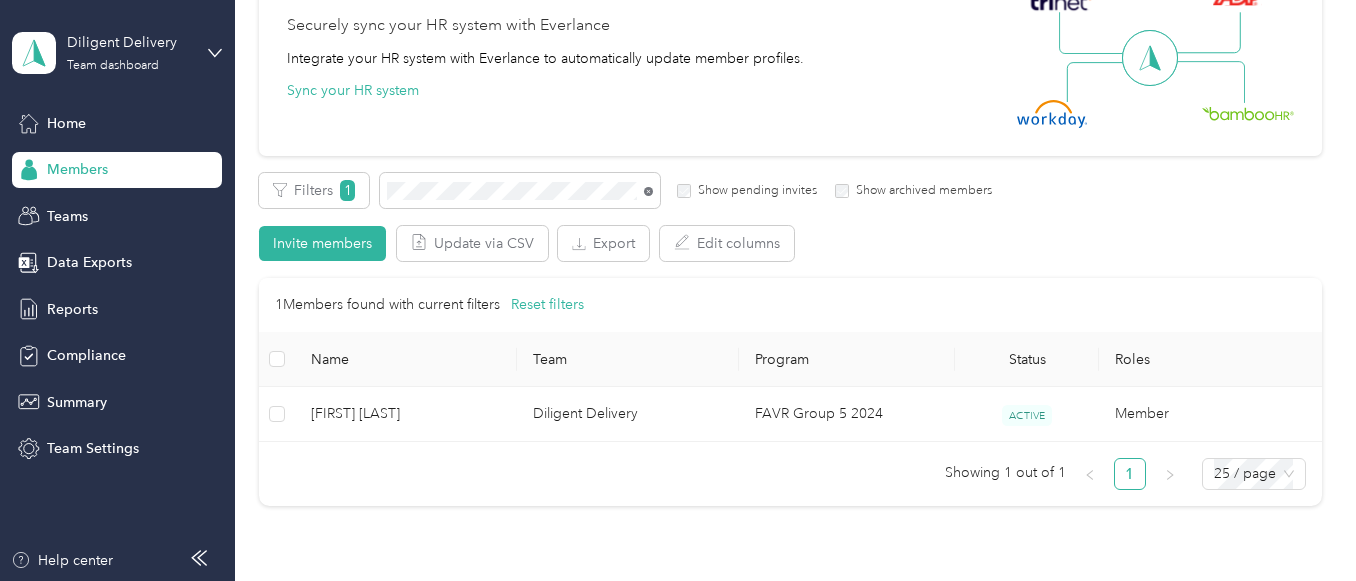 click 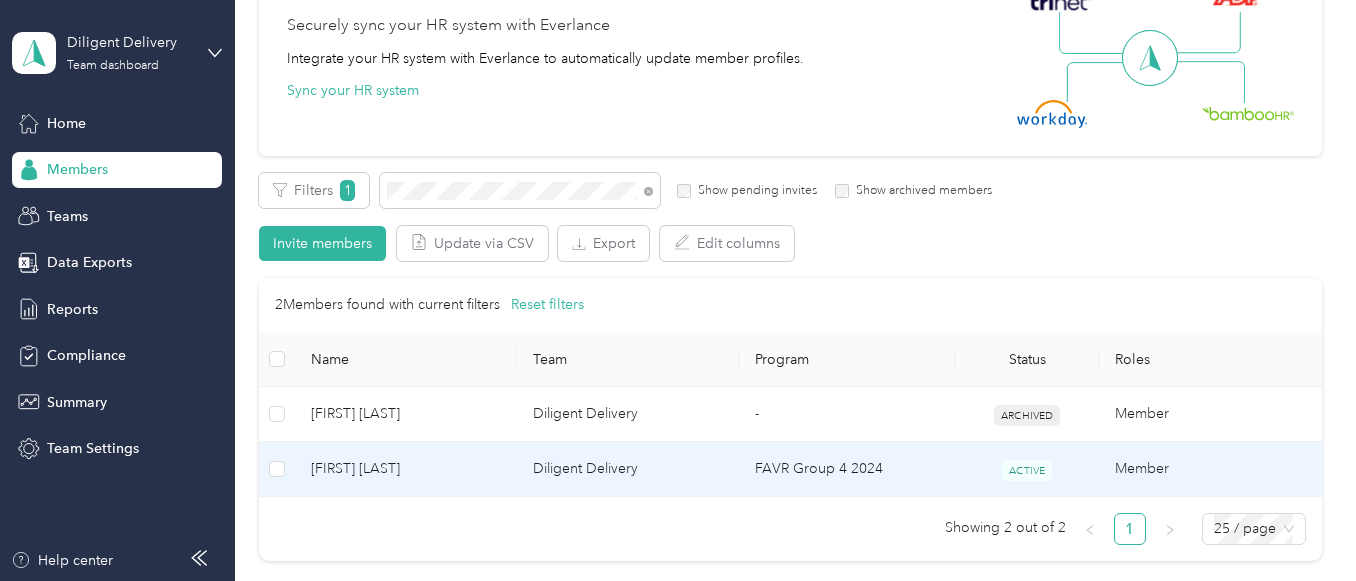 click on "FAVR Group 4 2024" at bounding box center [847, 469] 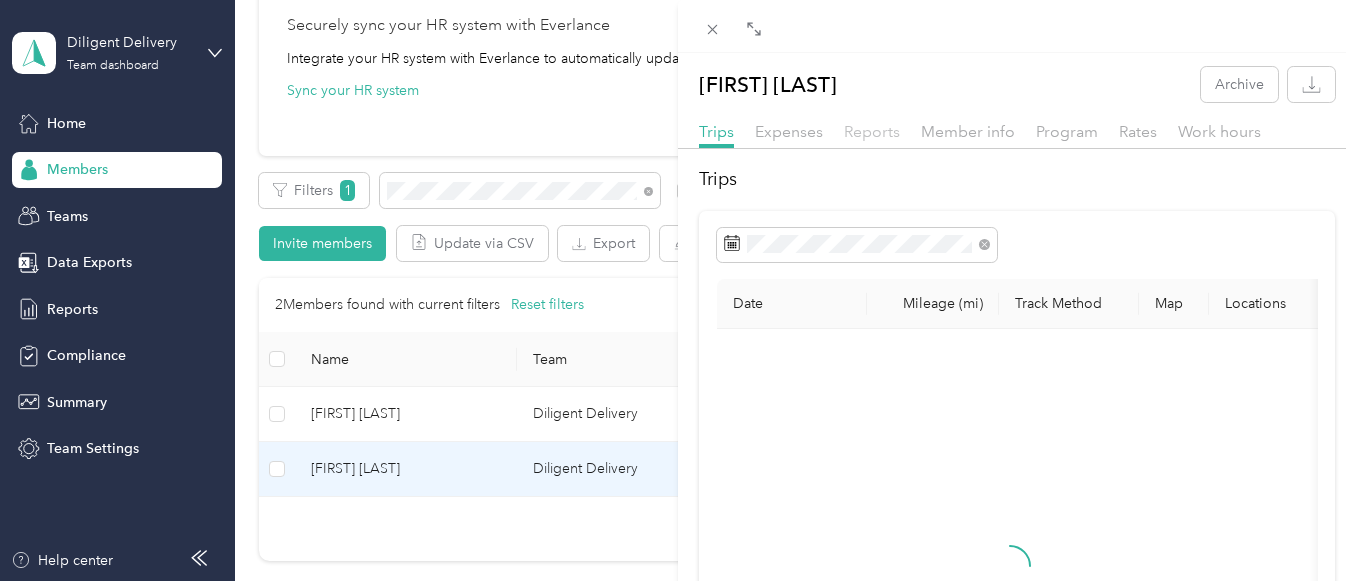 click on "Reports" at bounding box center (872, 131) 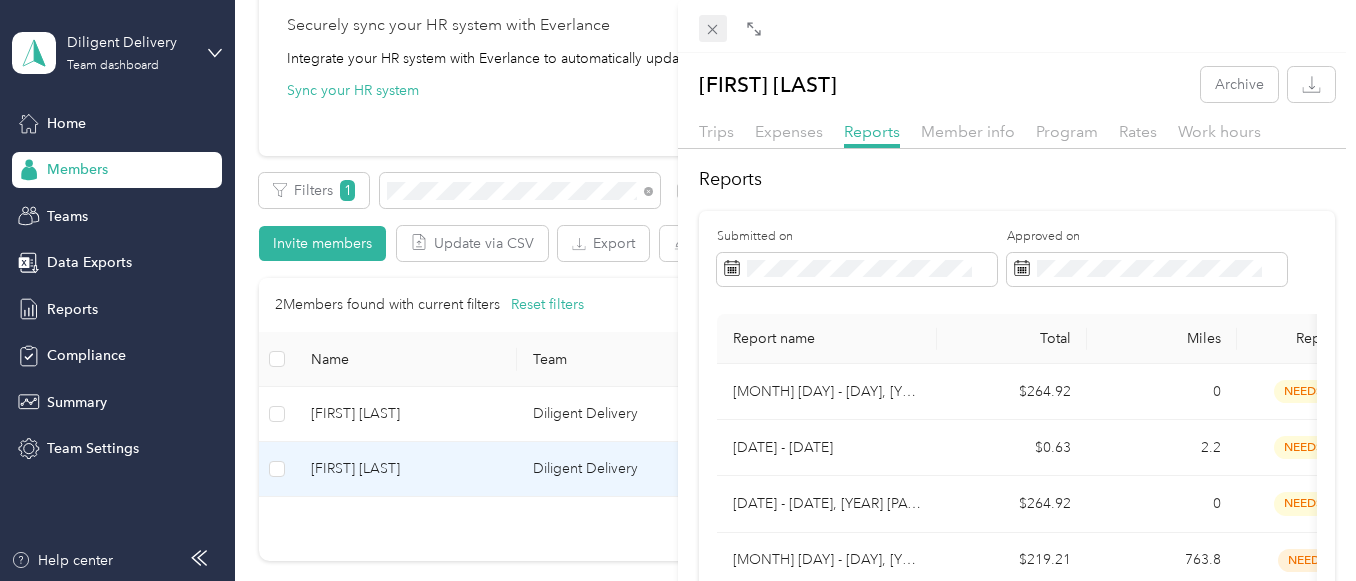 click 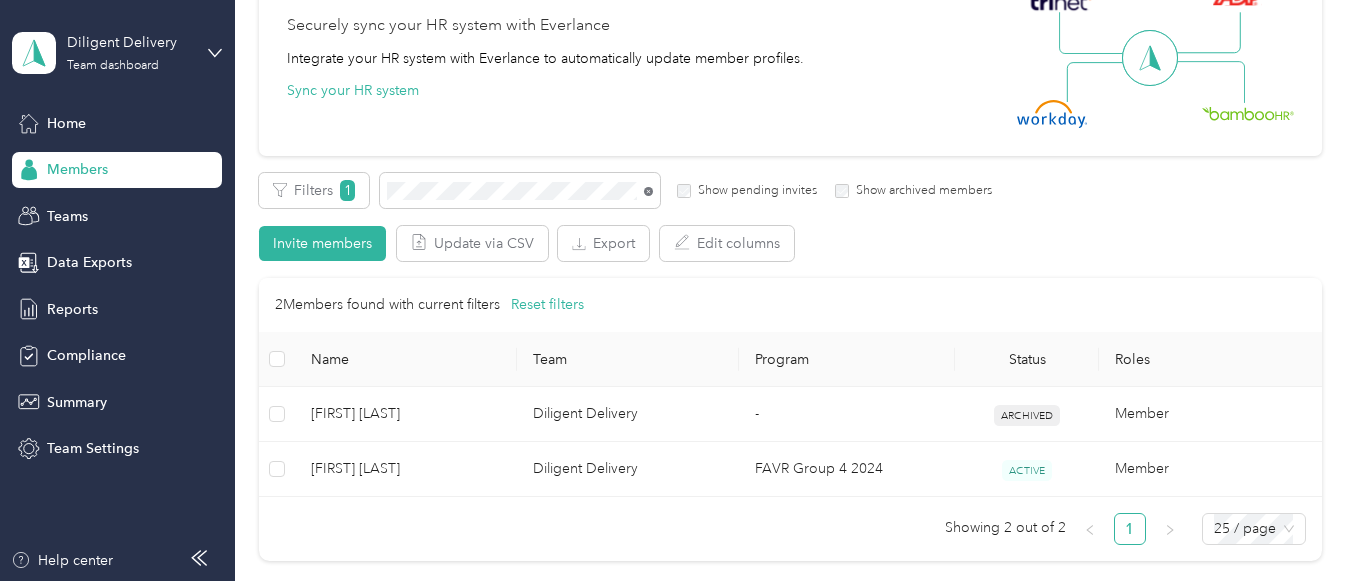 click 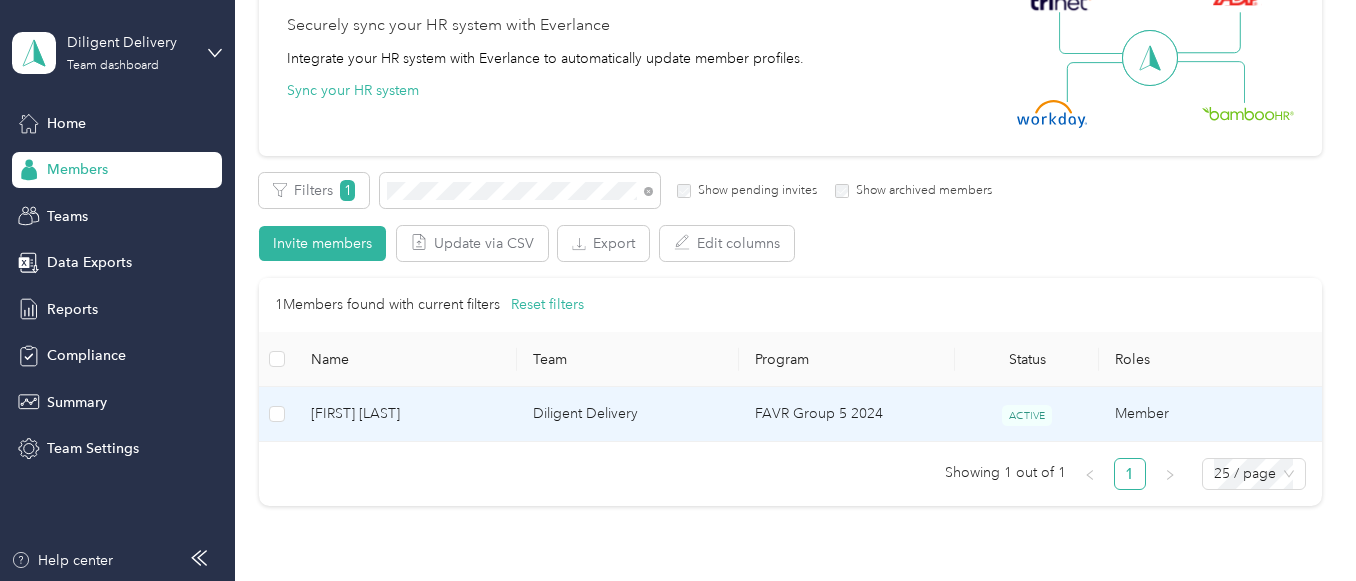 click on "FAVR Group 5 2024" at bounding box center (847, 414) 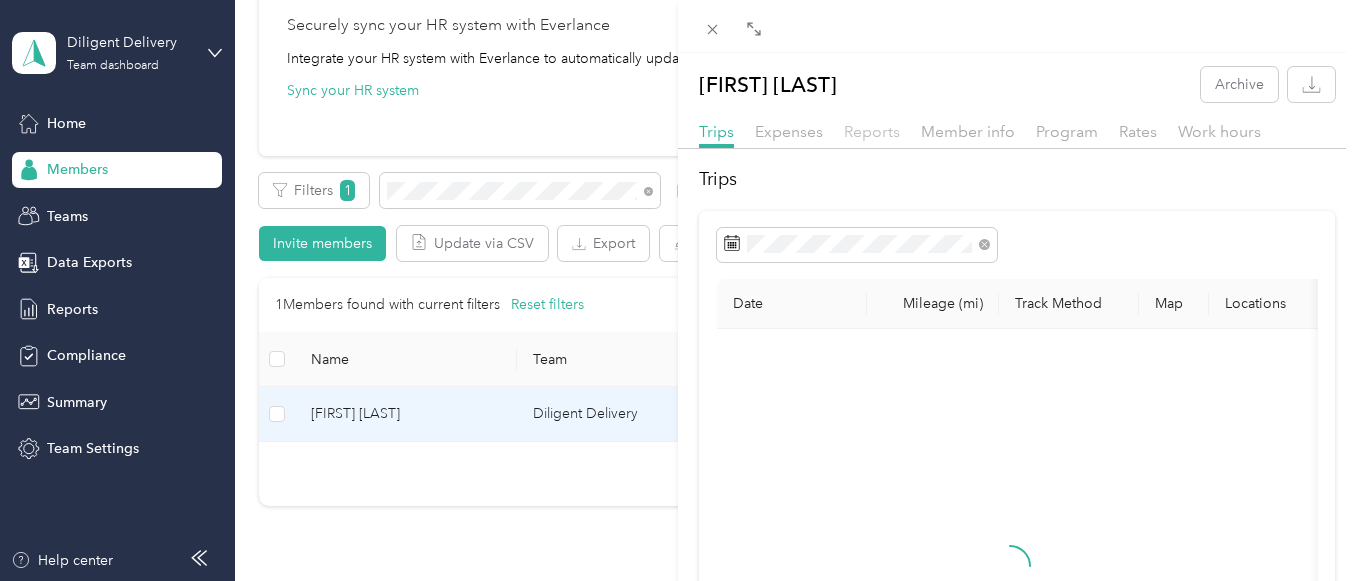 click on "Reports" at bounding box center [872, 131] 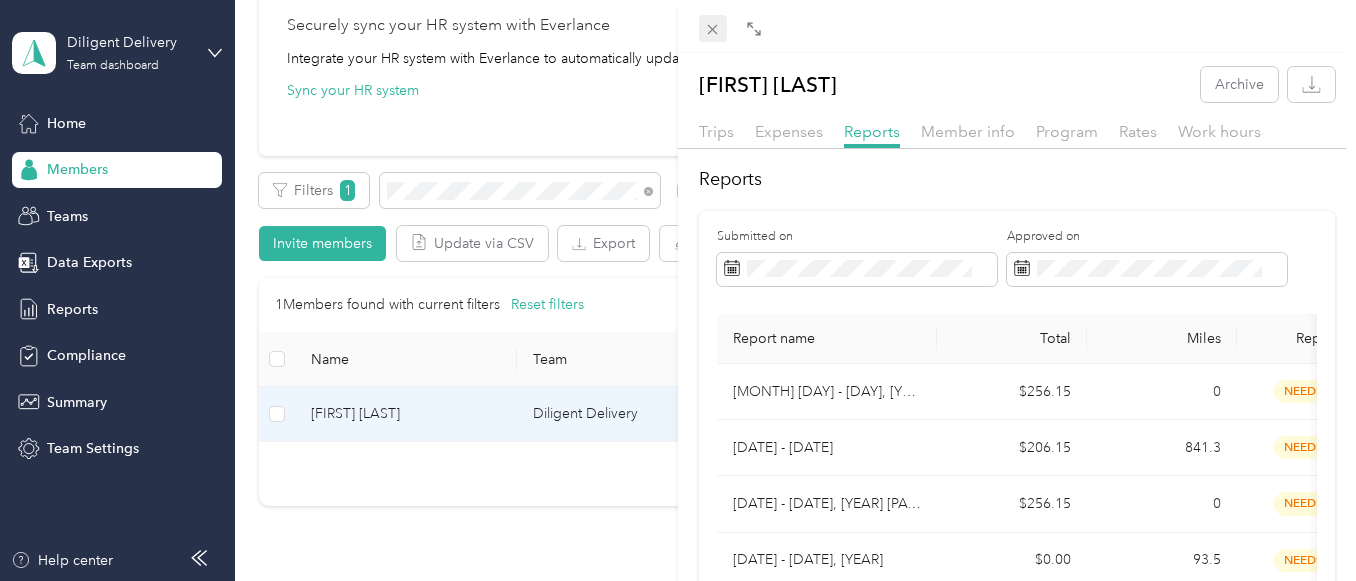 click 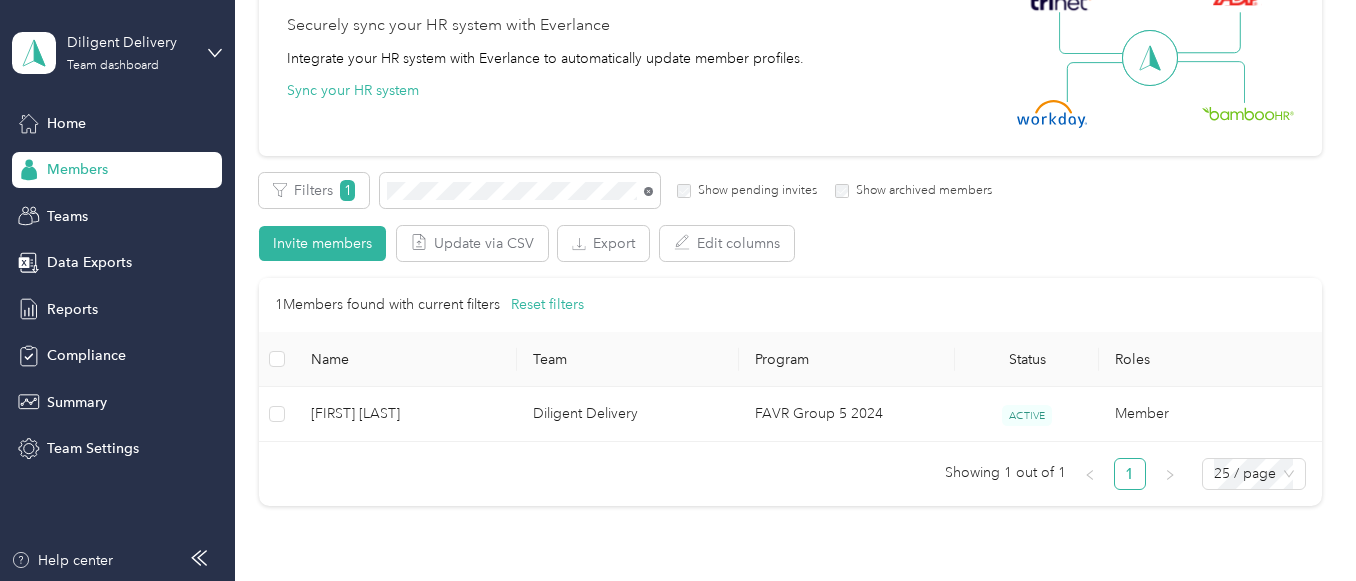 click 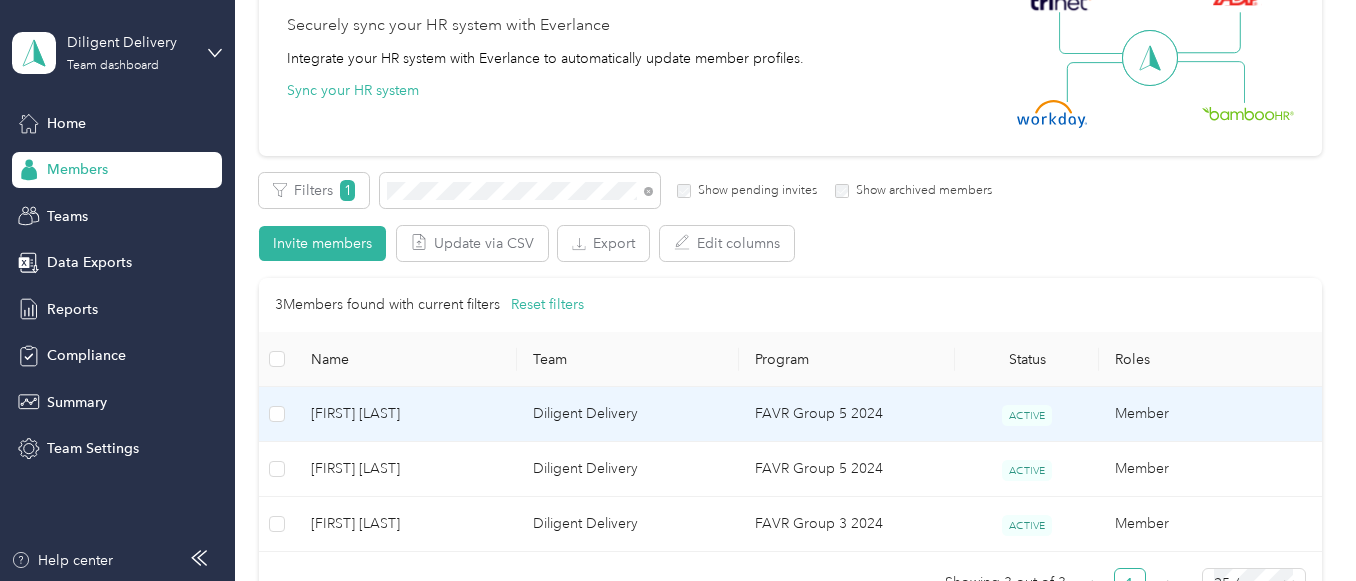 click on "FAVR Group 5 2024" at bounding box center [847, 414] 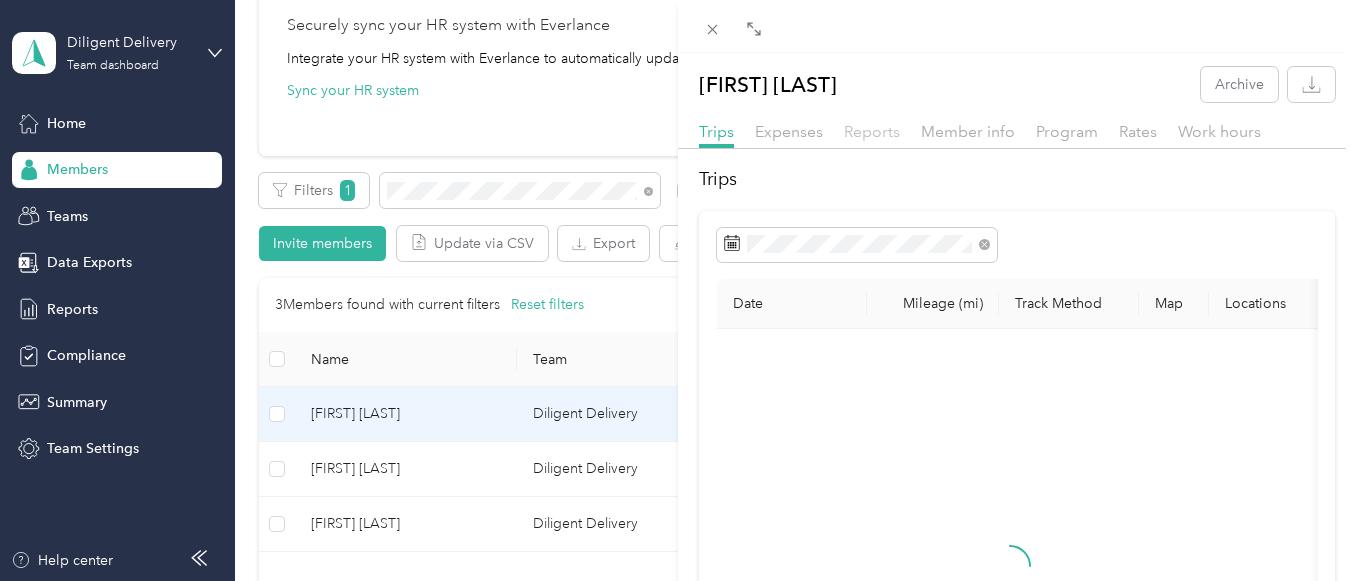 click on "Reports" at bounding box center (872, 131) 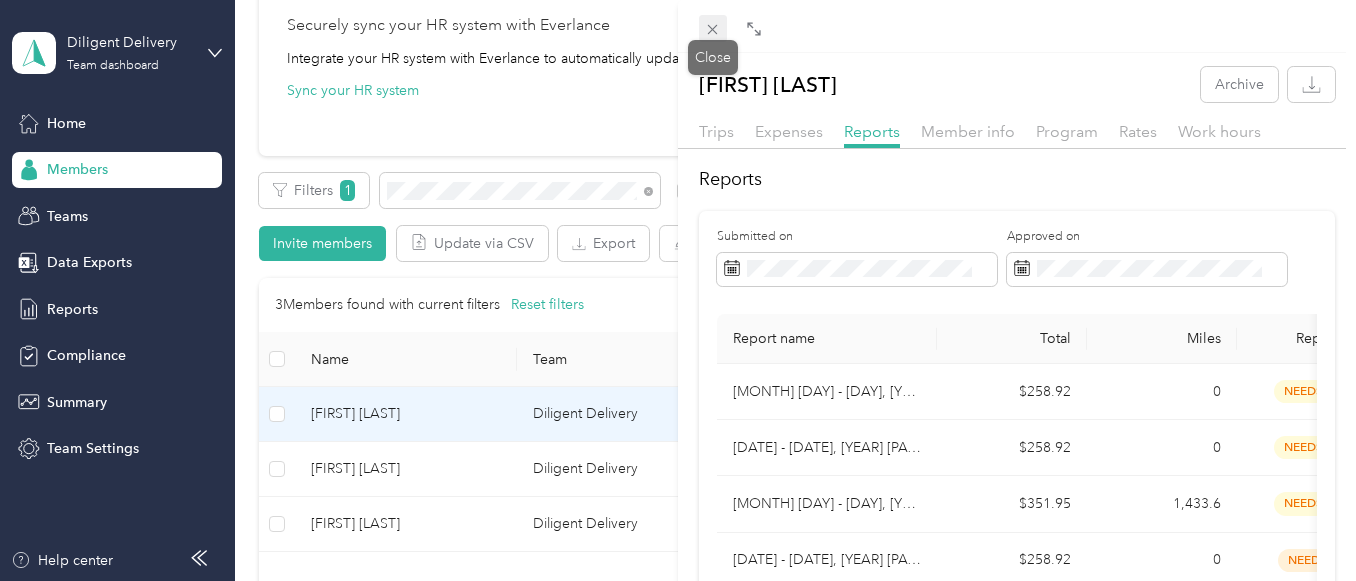 click 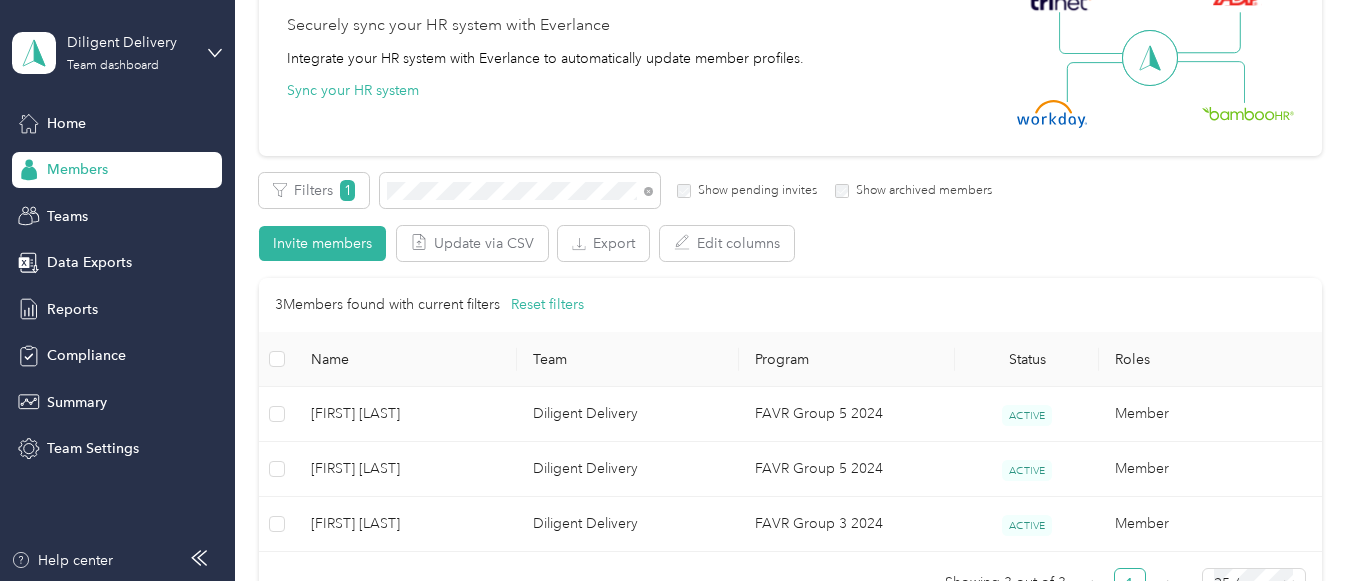 click at bounding box center [648, 190] 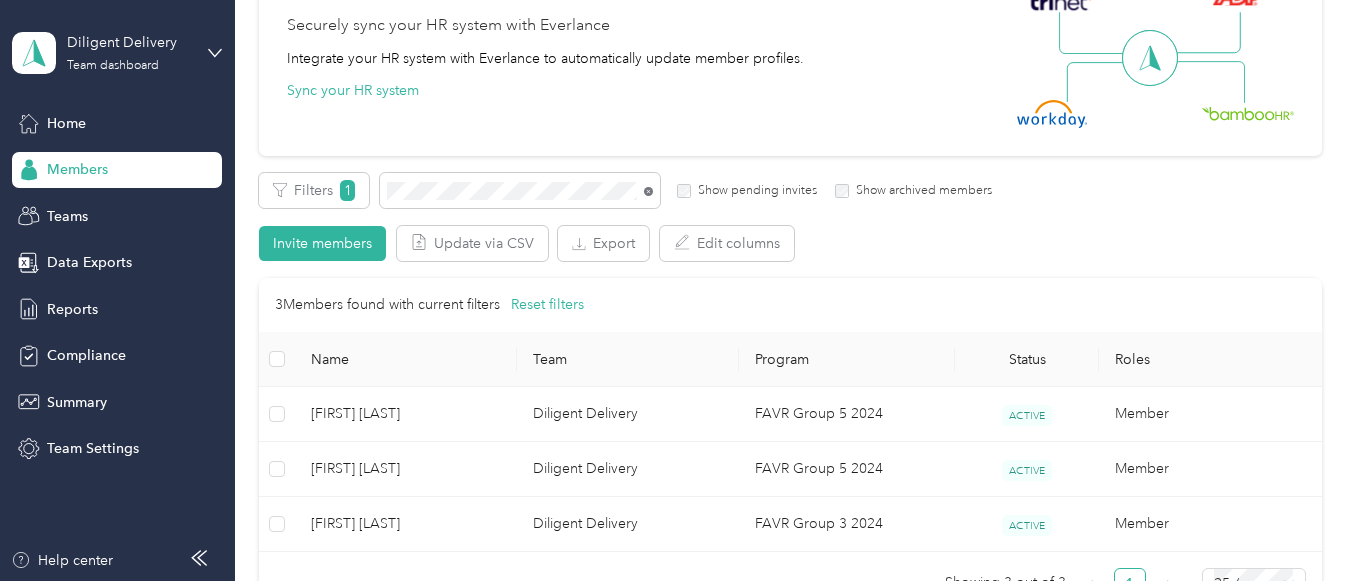 click 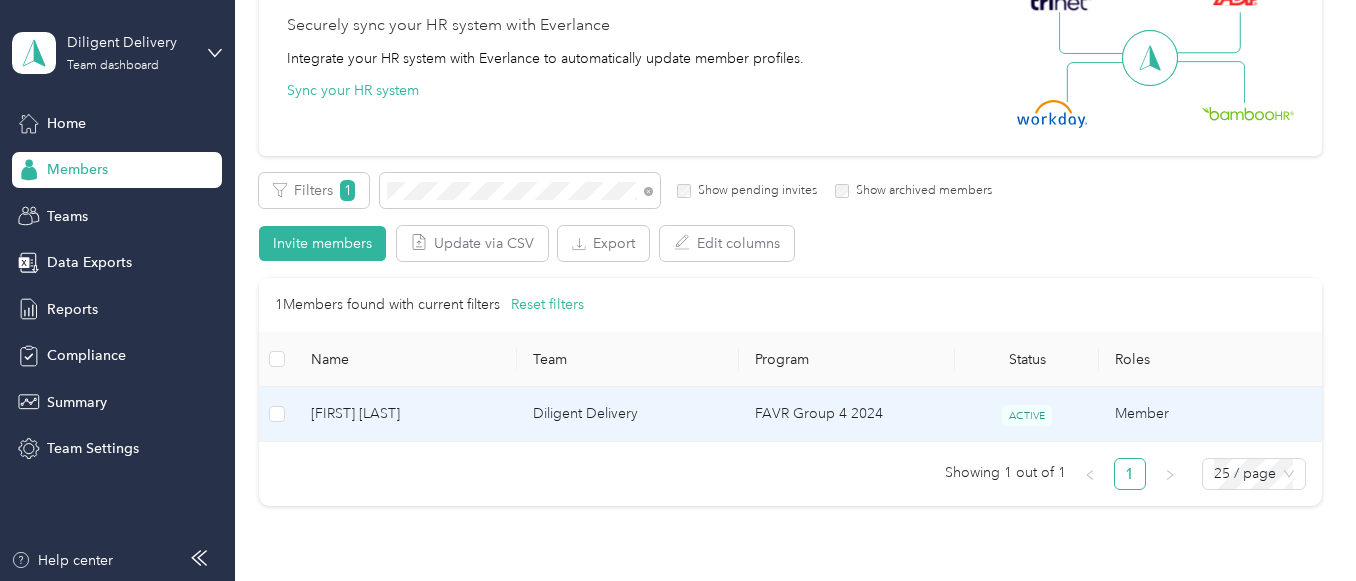 click on "FAVR Group 4 2024" at bounding box center [847, 414] 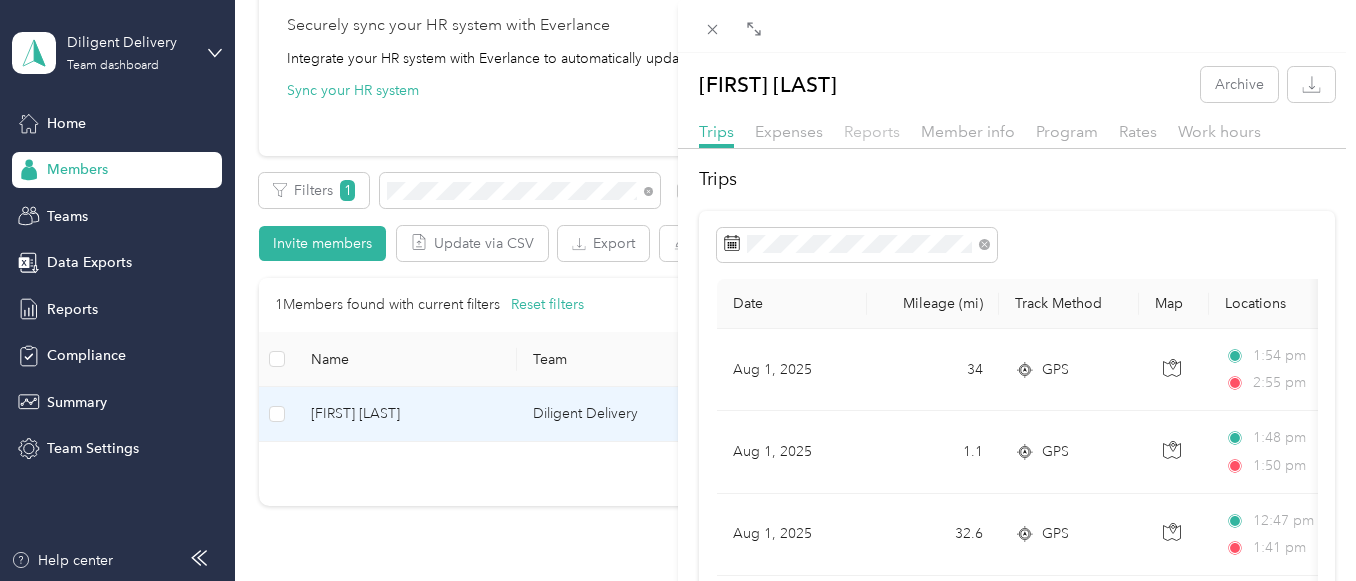 click on "Reports" at bounding box center (872, 131) 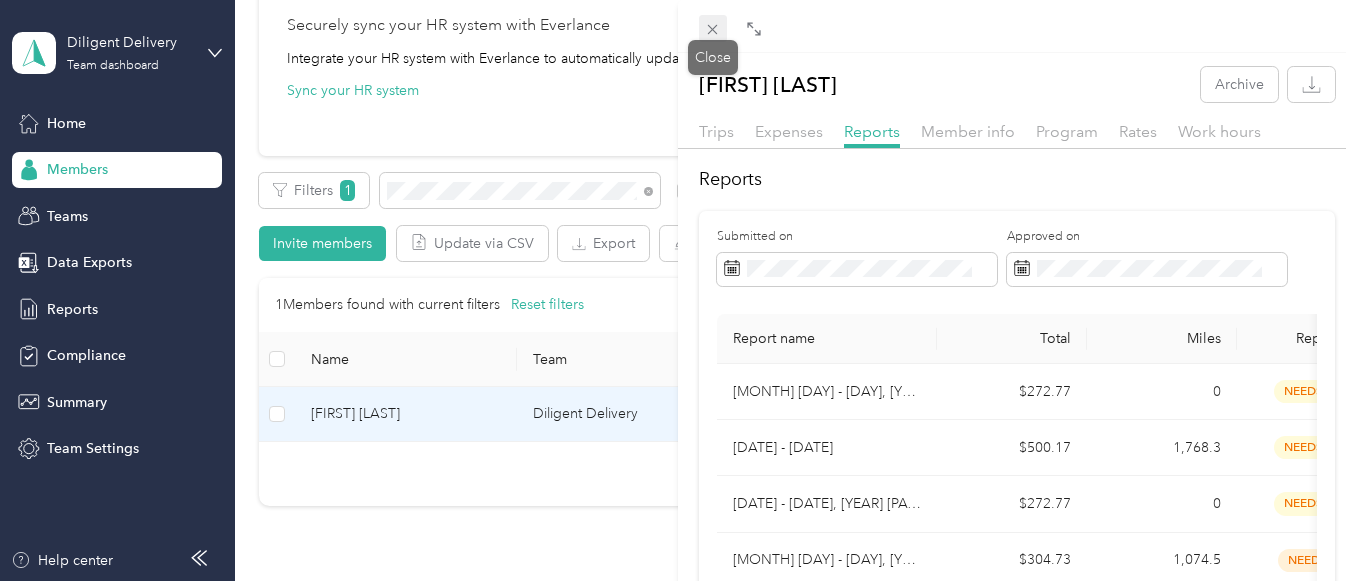 click 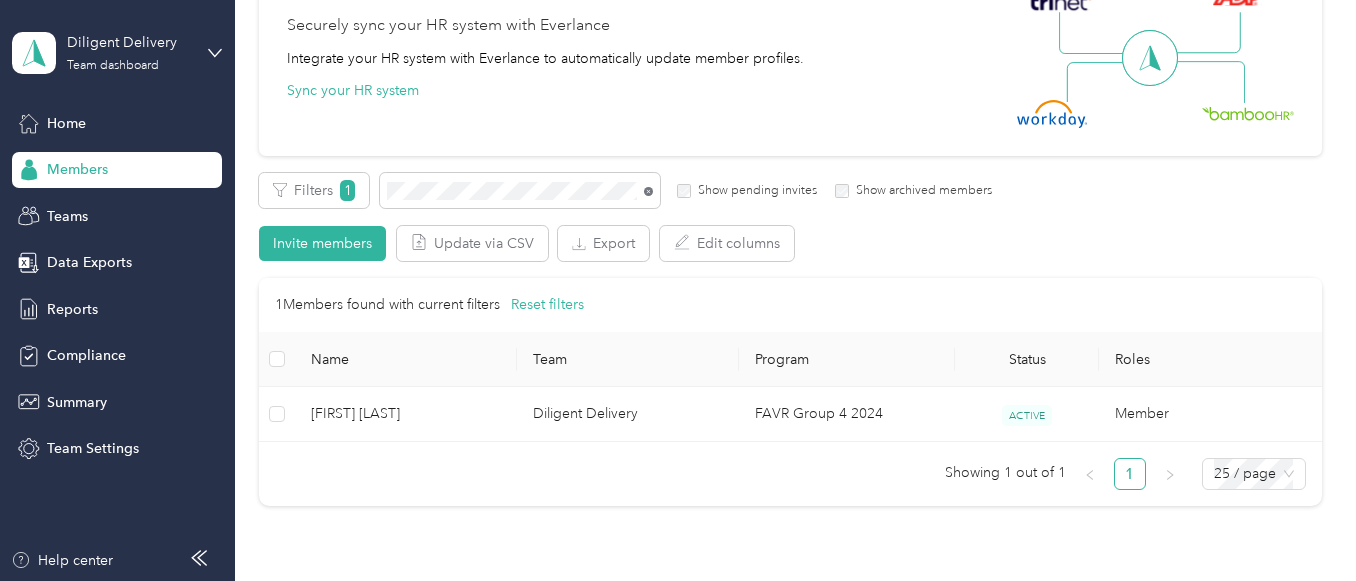 click 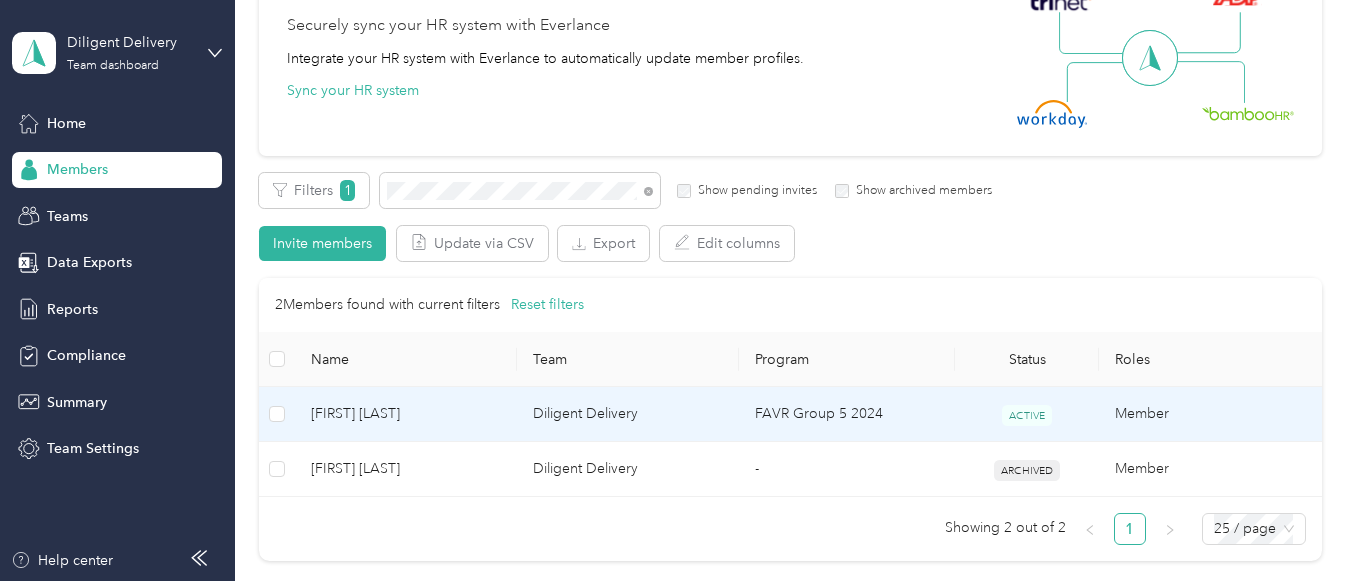 click on "FAVR Group 5 2024" at bounding box center [847, 414] 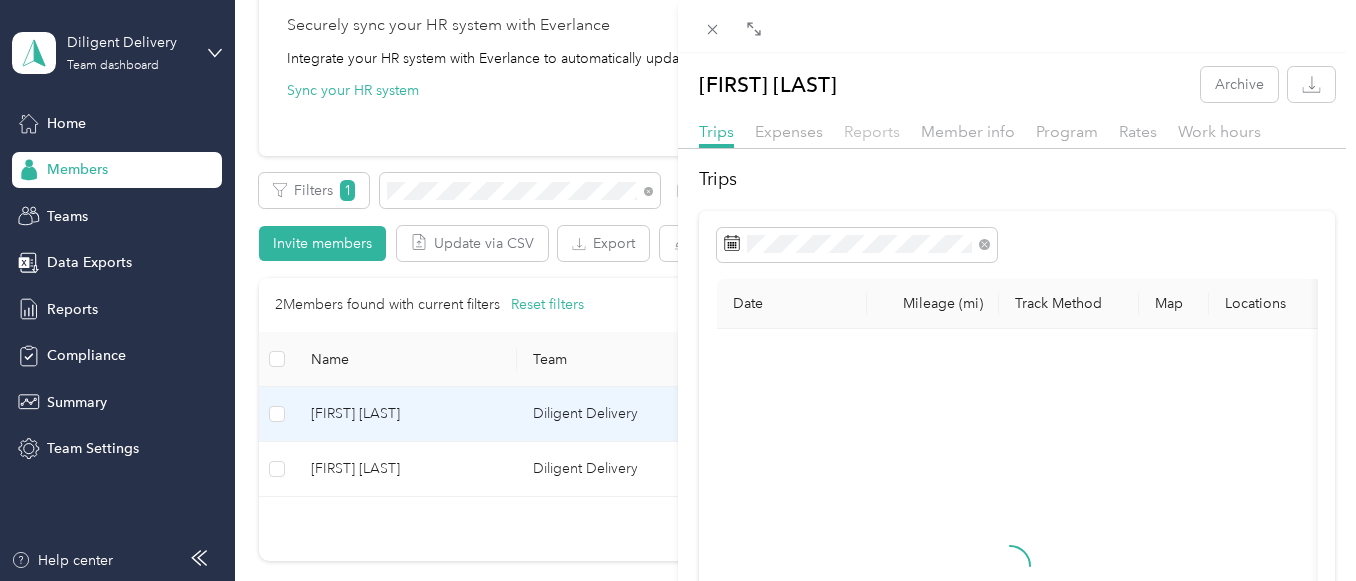 click on "Reports" at bounding box center [872, 131] 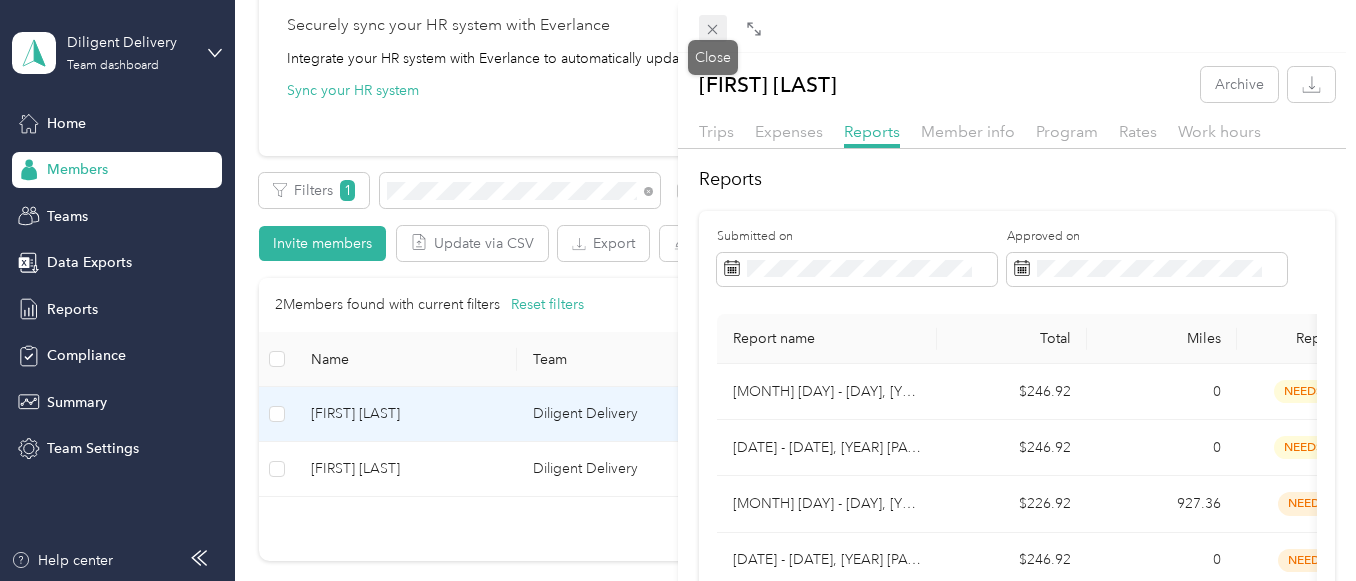 click 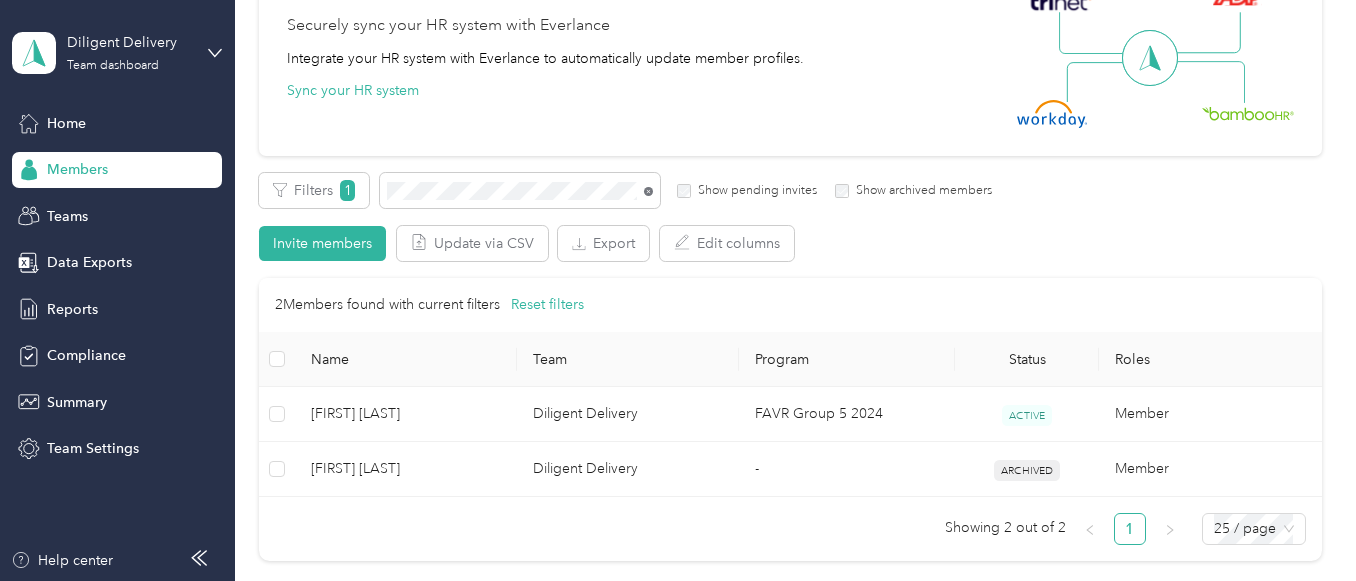 click 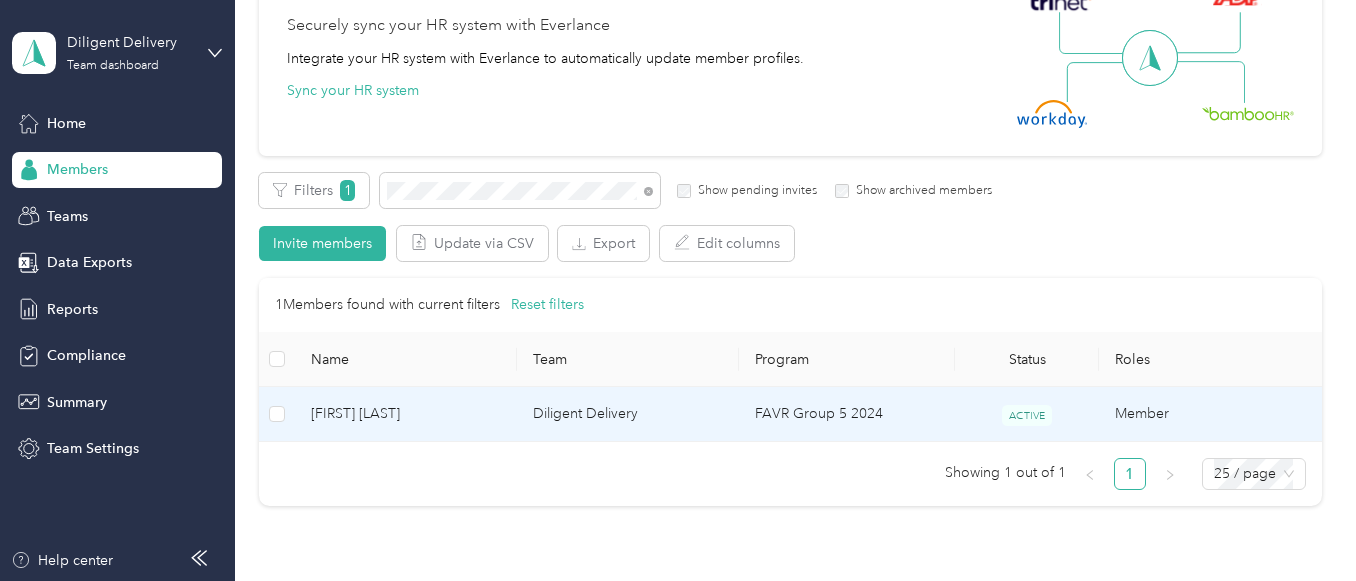 click on "FAVR Group 5 2024" at bounding box center (847, 414) 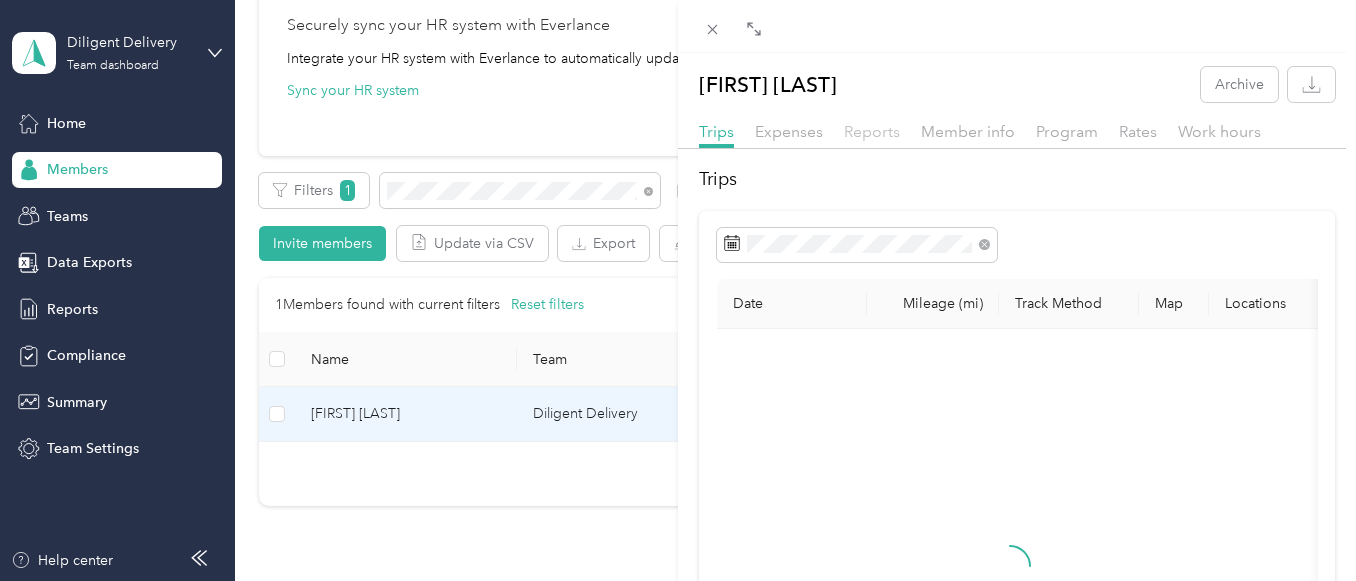 click on "Reports" at bounding box center (872, 131) 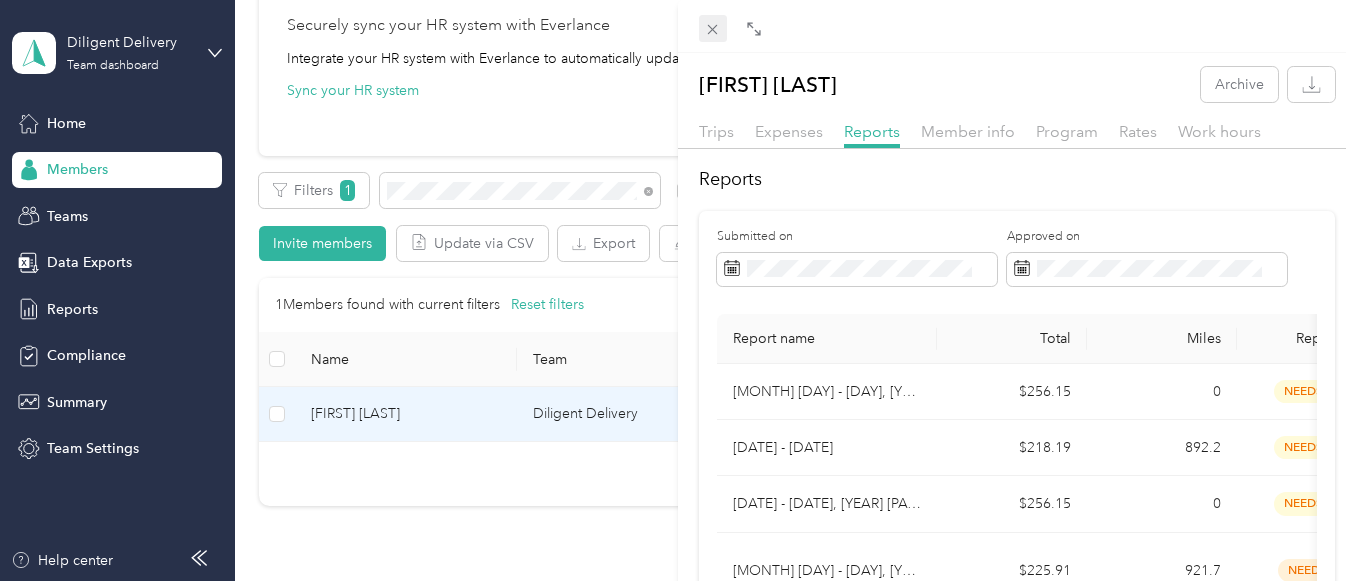 click 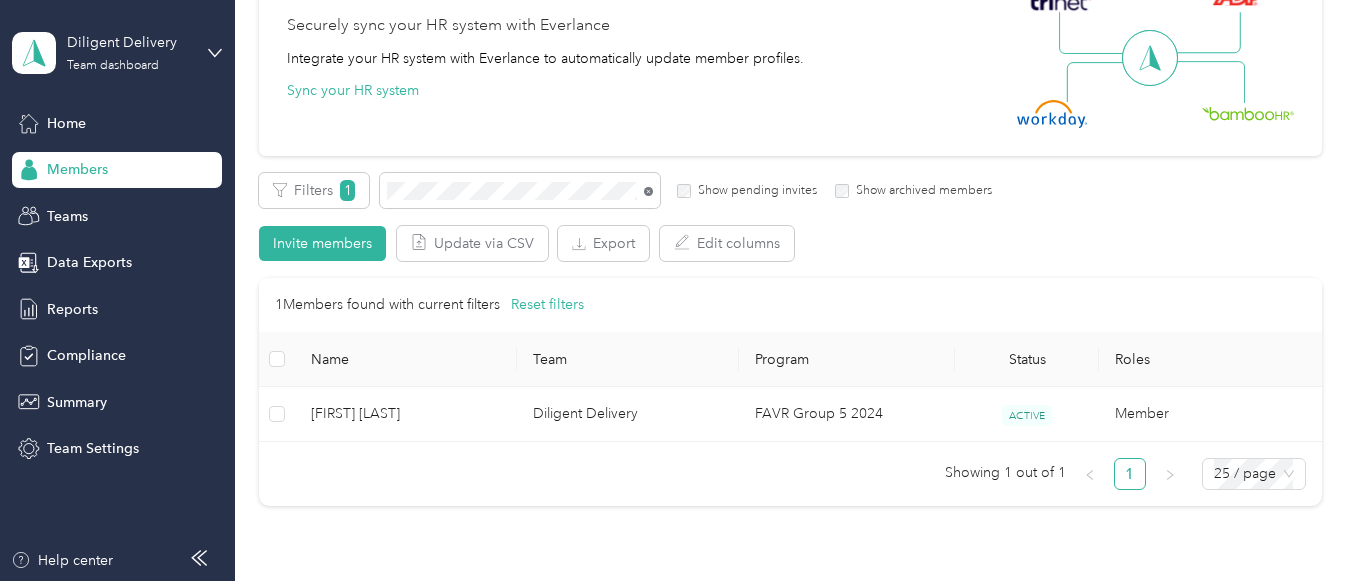 click 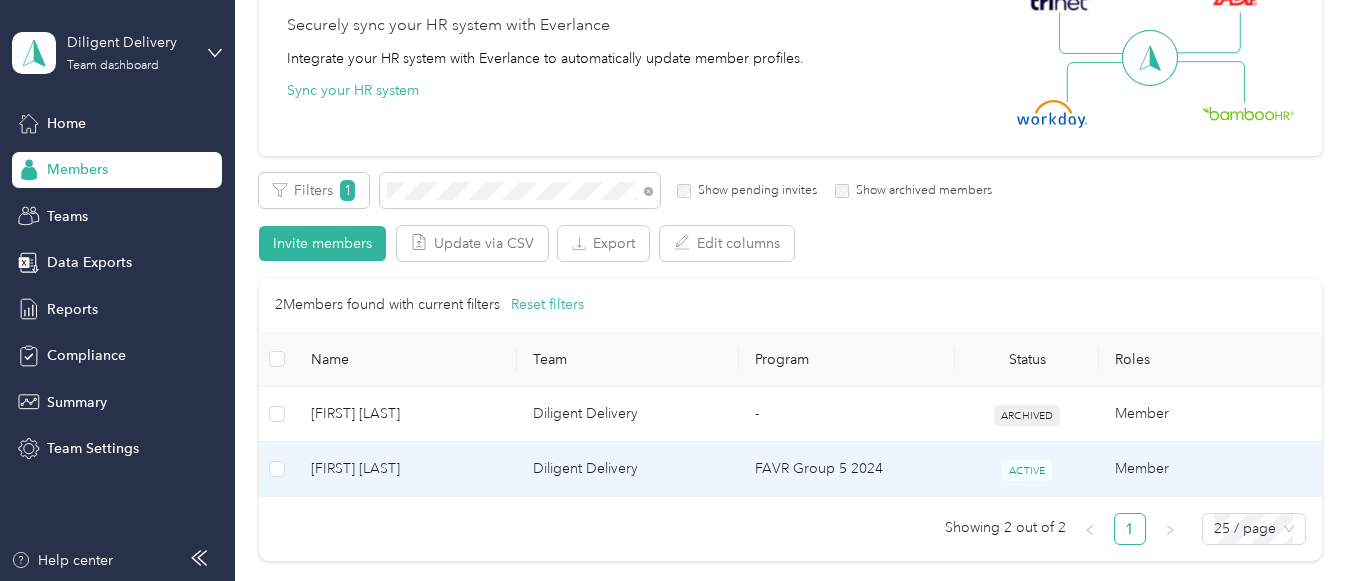 click on "FAVR Group 5 2024" at bounding box center [847, 469] 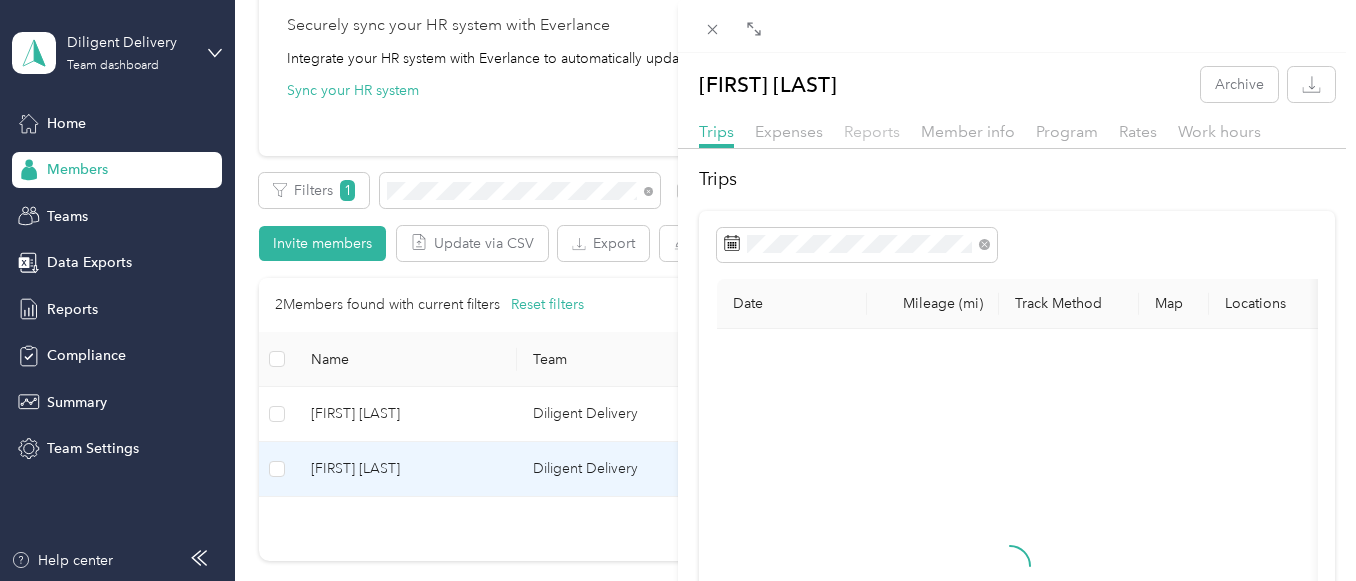 click on "Reports" at bounding box center [872, 131] 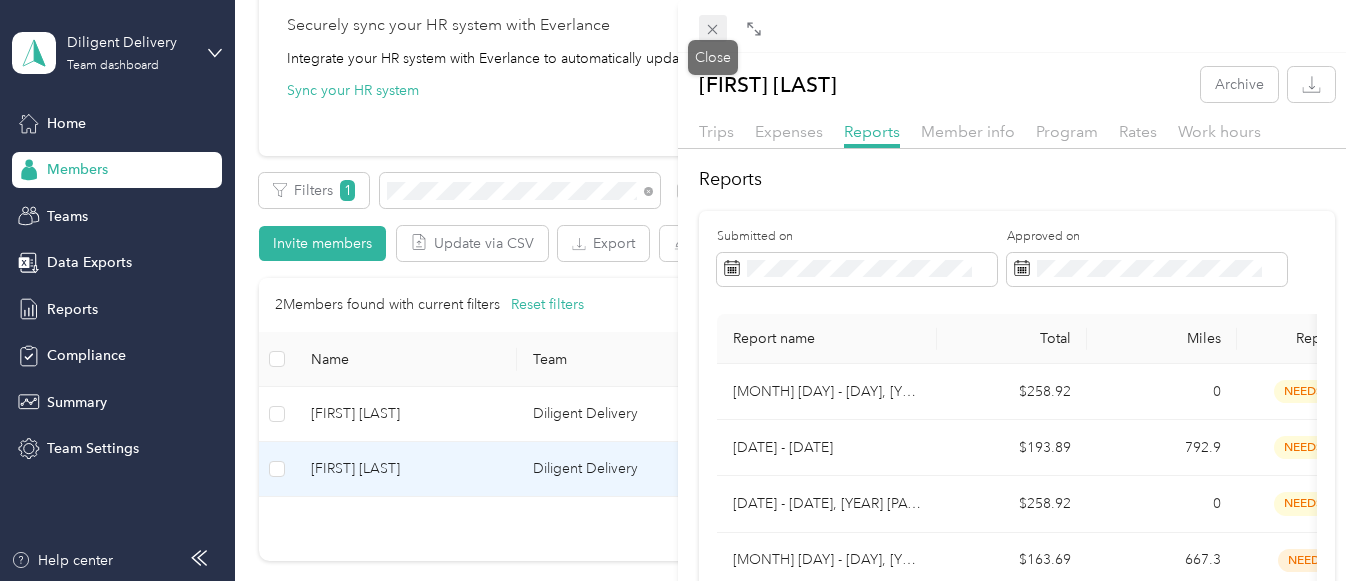 click 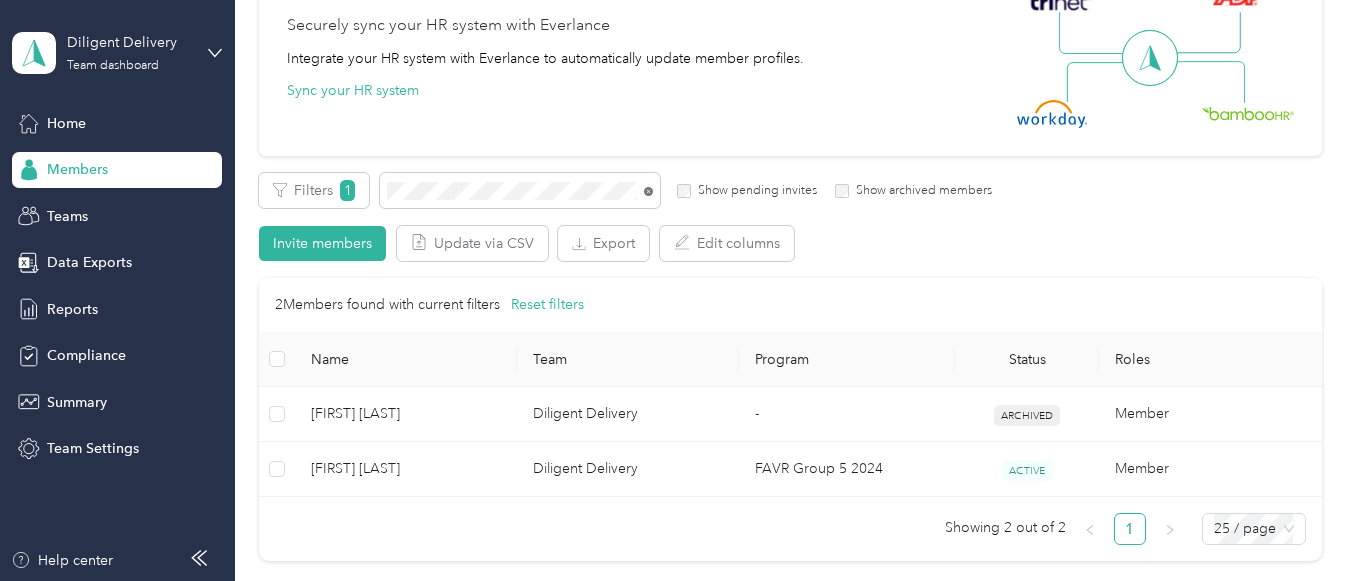 click 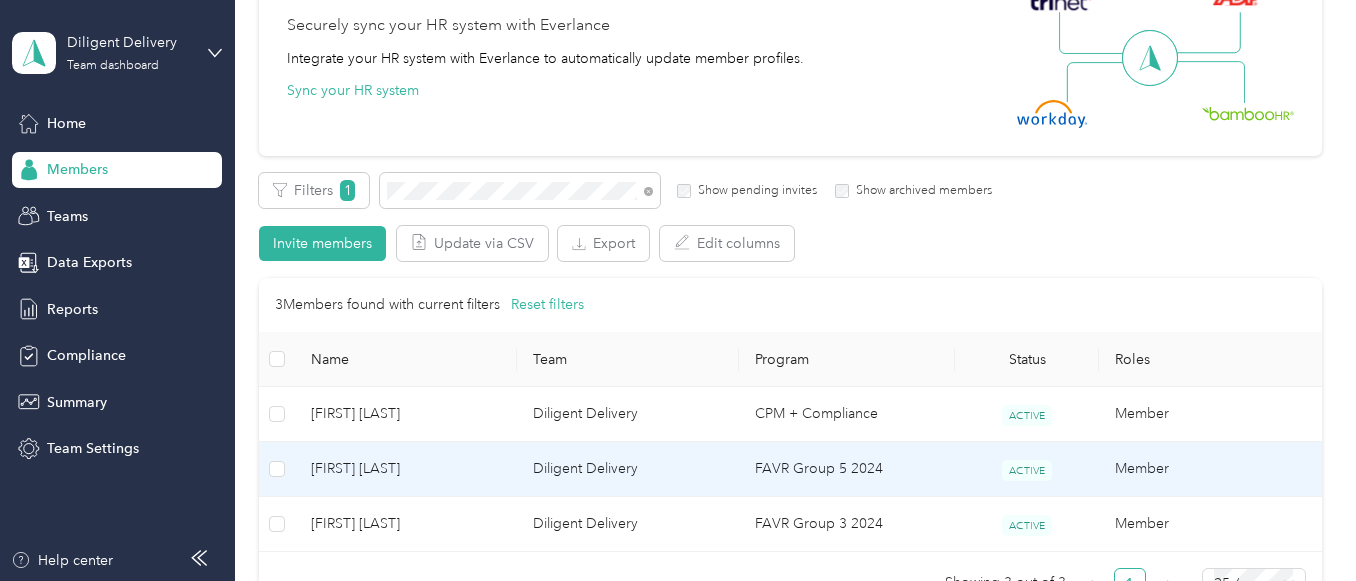 click on "FAVR Group 5 2024" at bounding box center (847, 469) 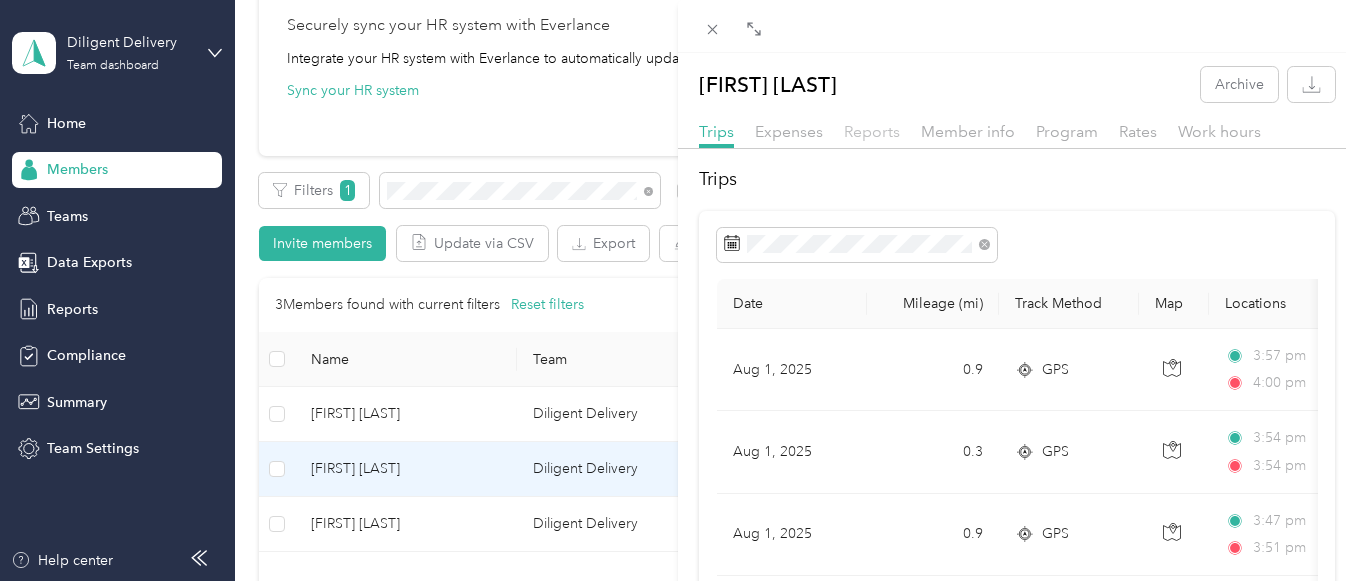 click on "Reports" at bounding box center [872, 131] 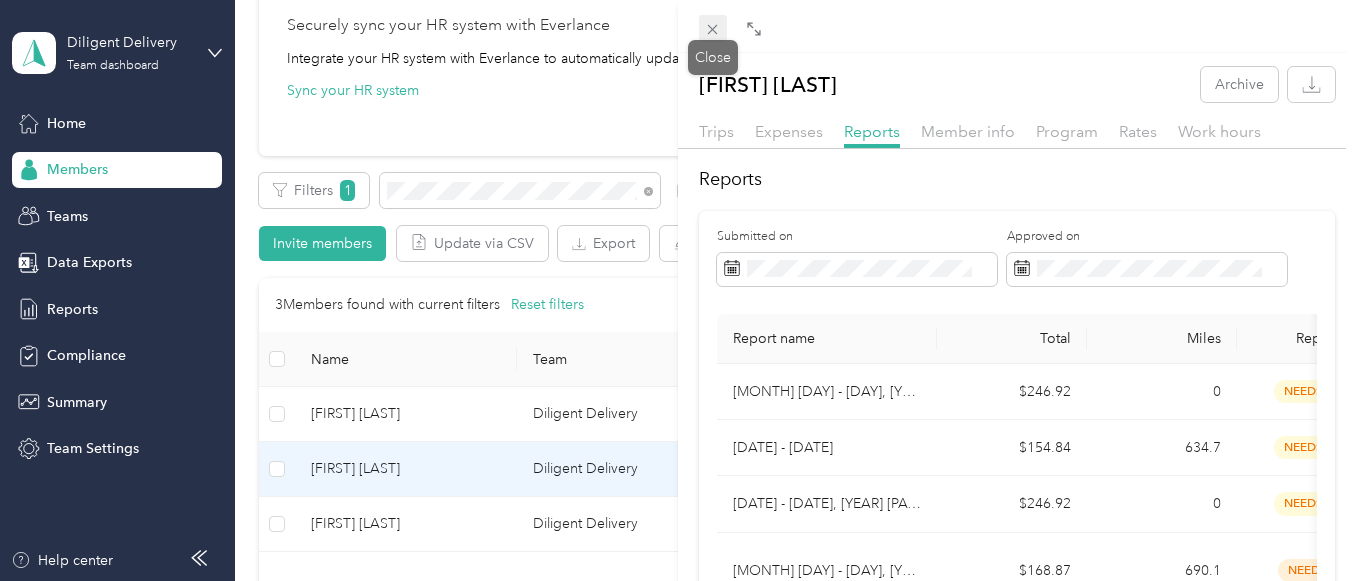 click 